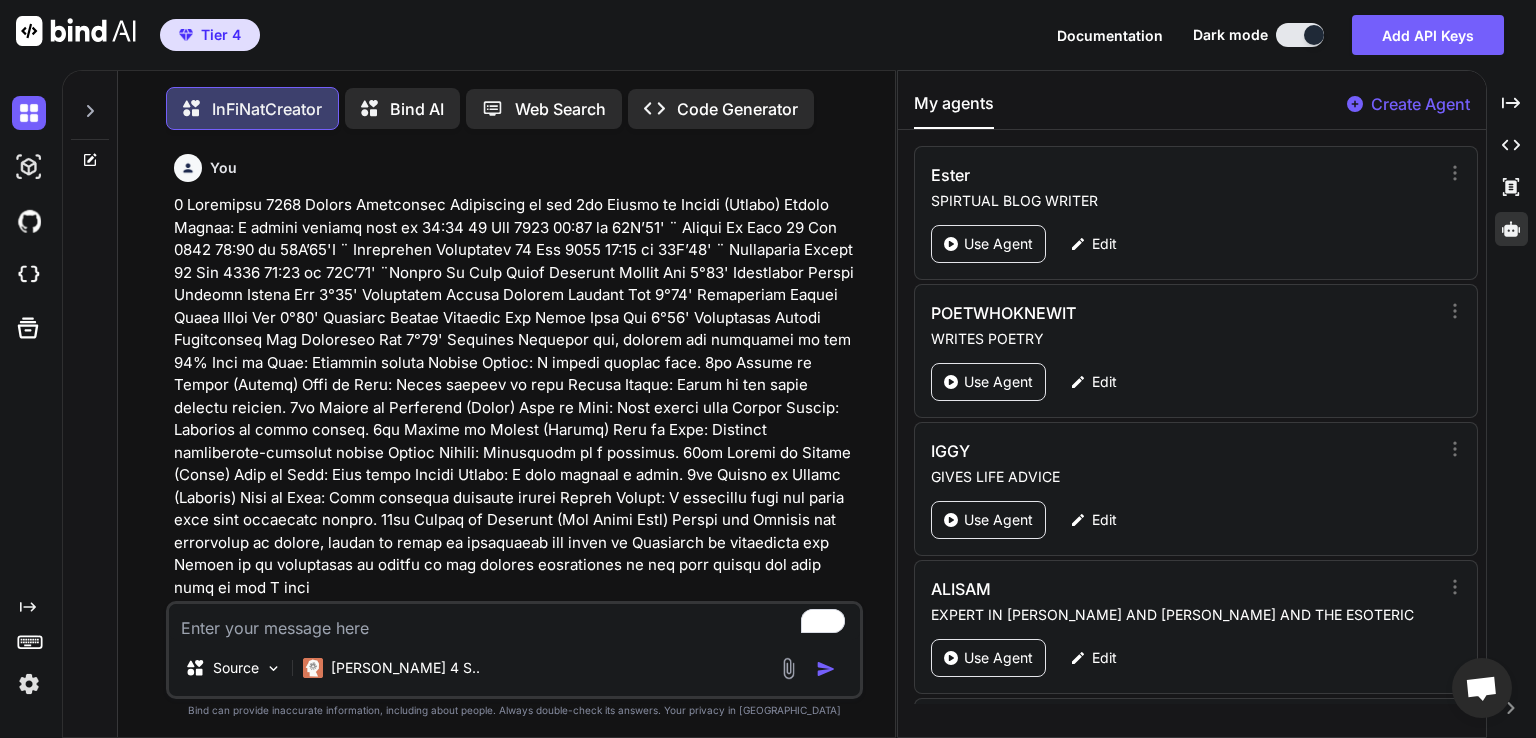scroll, scrollTop: 0, scrollLeft: 0, axis: both 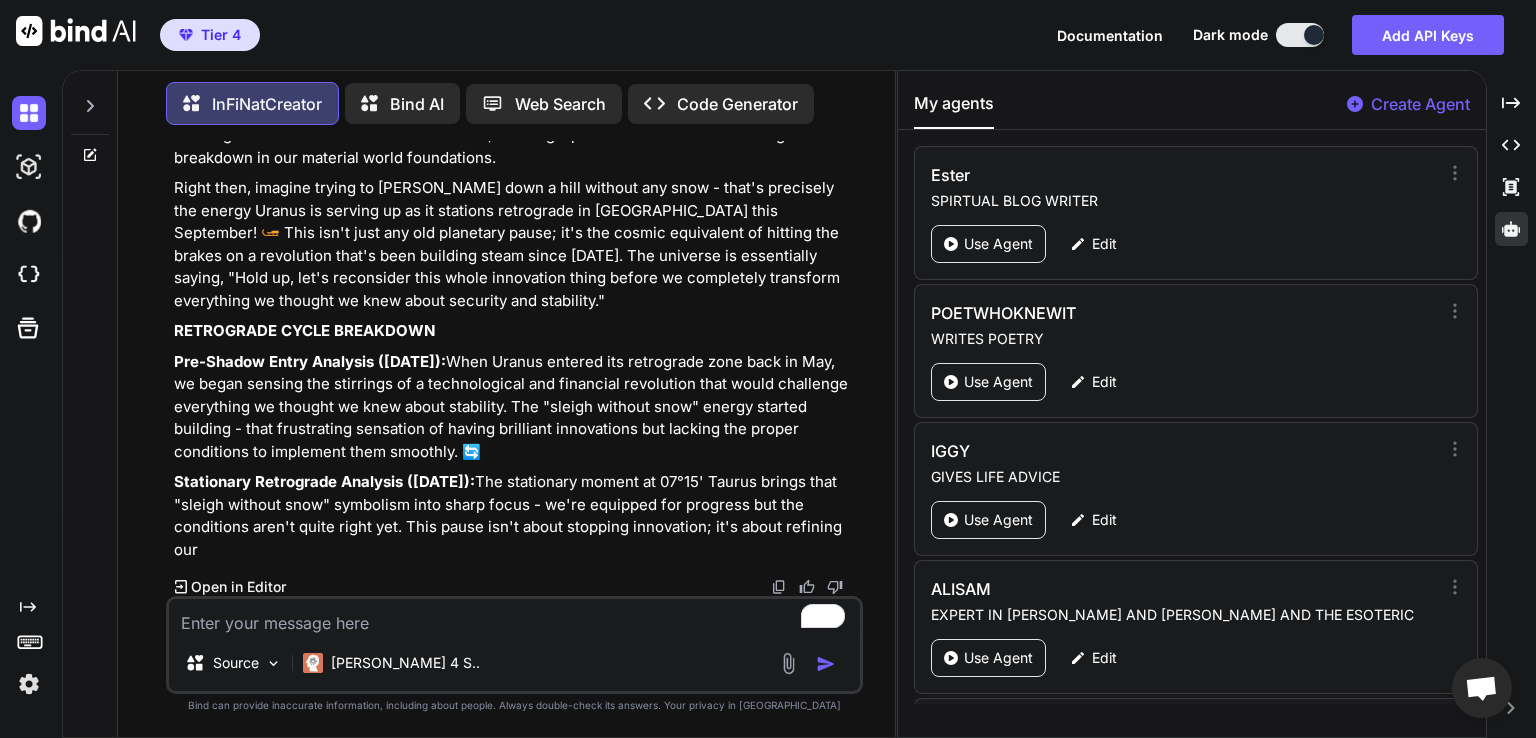 click 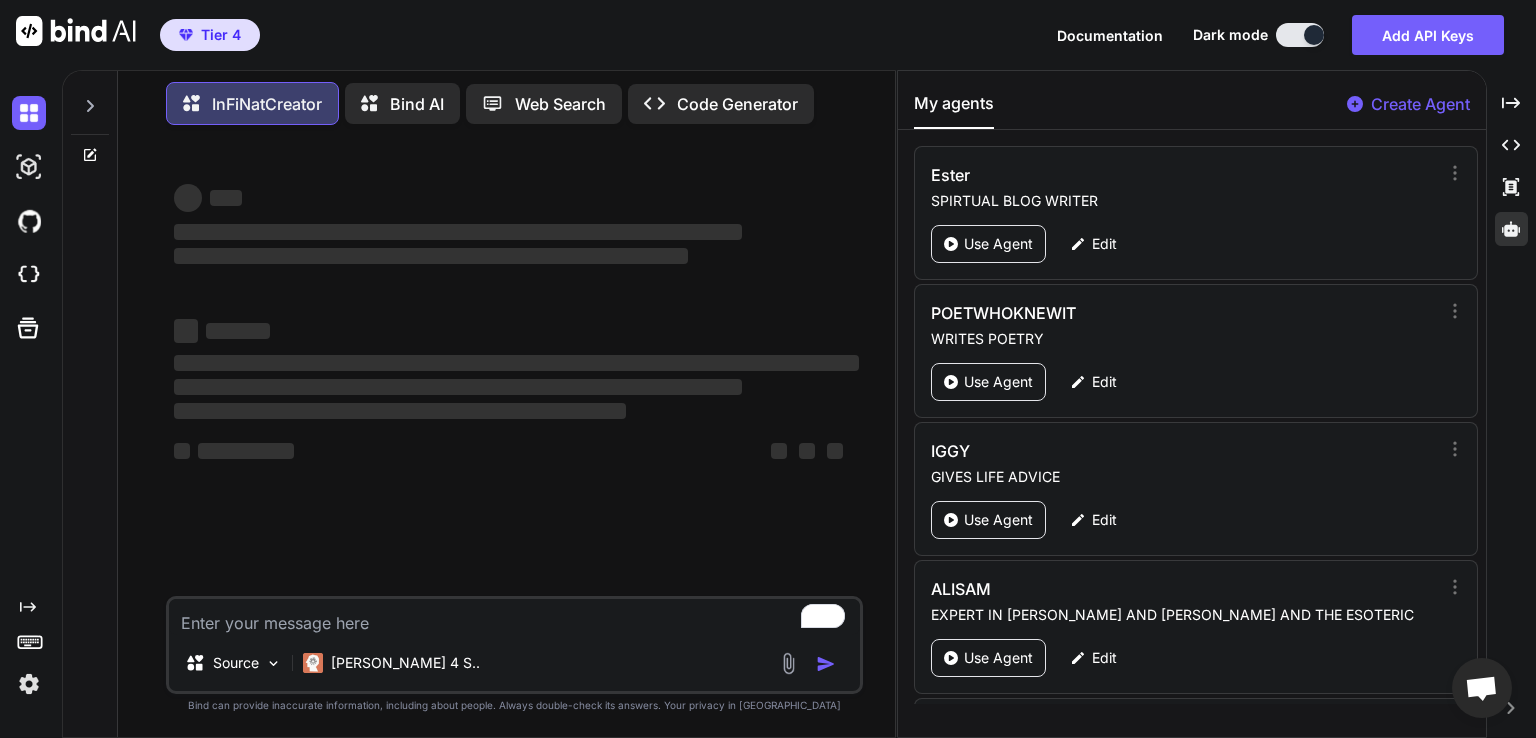 scroll, scrollTop: 0, scrollLeft: 0, axis: both 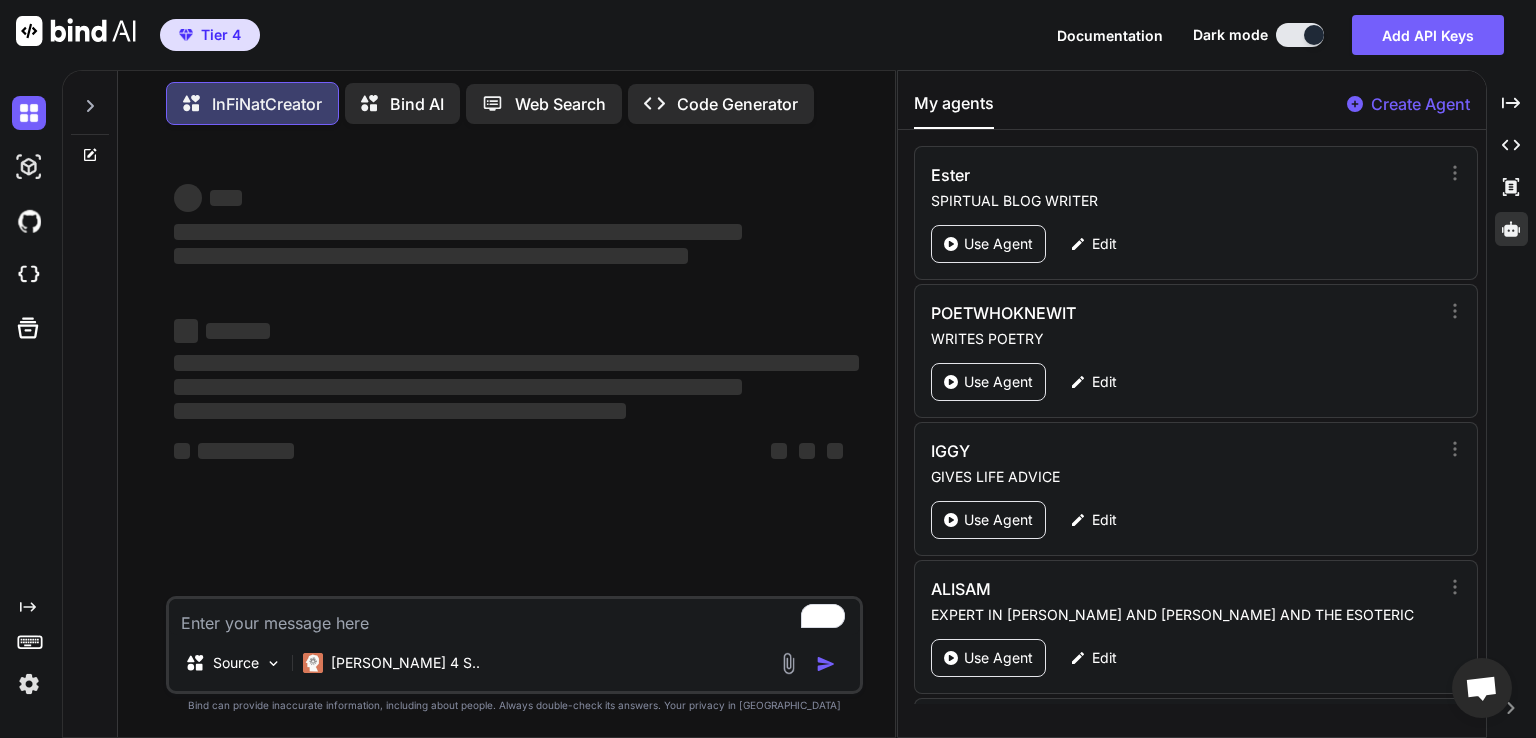 click at bounding box center [514, 617] 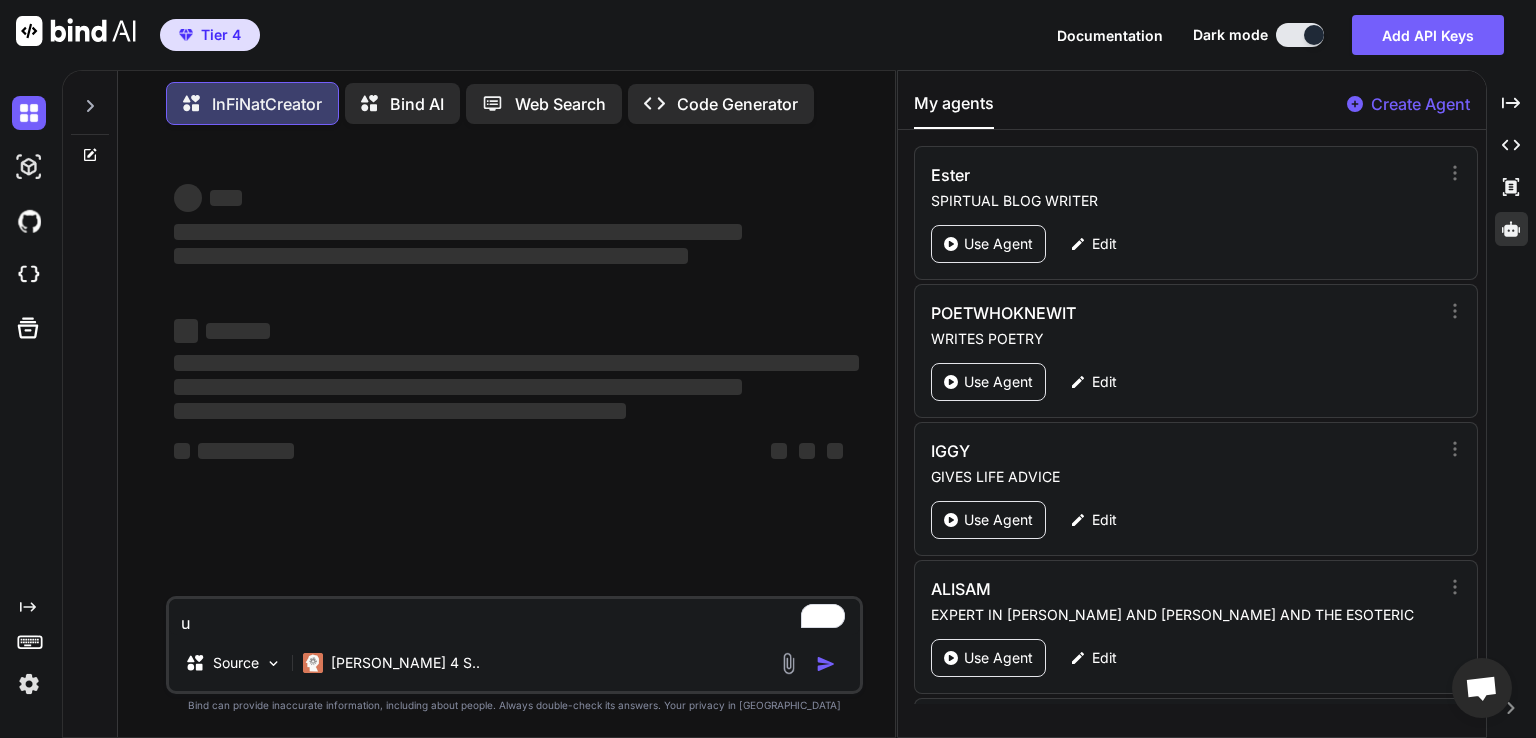 type on "x" 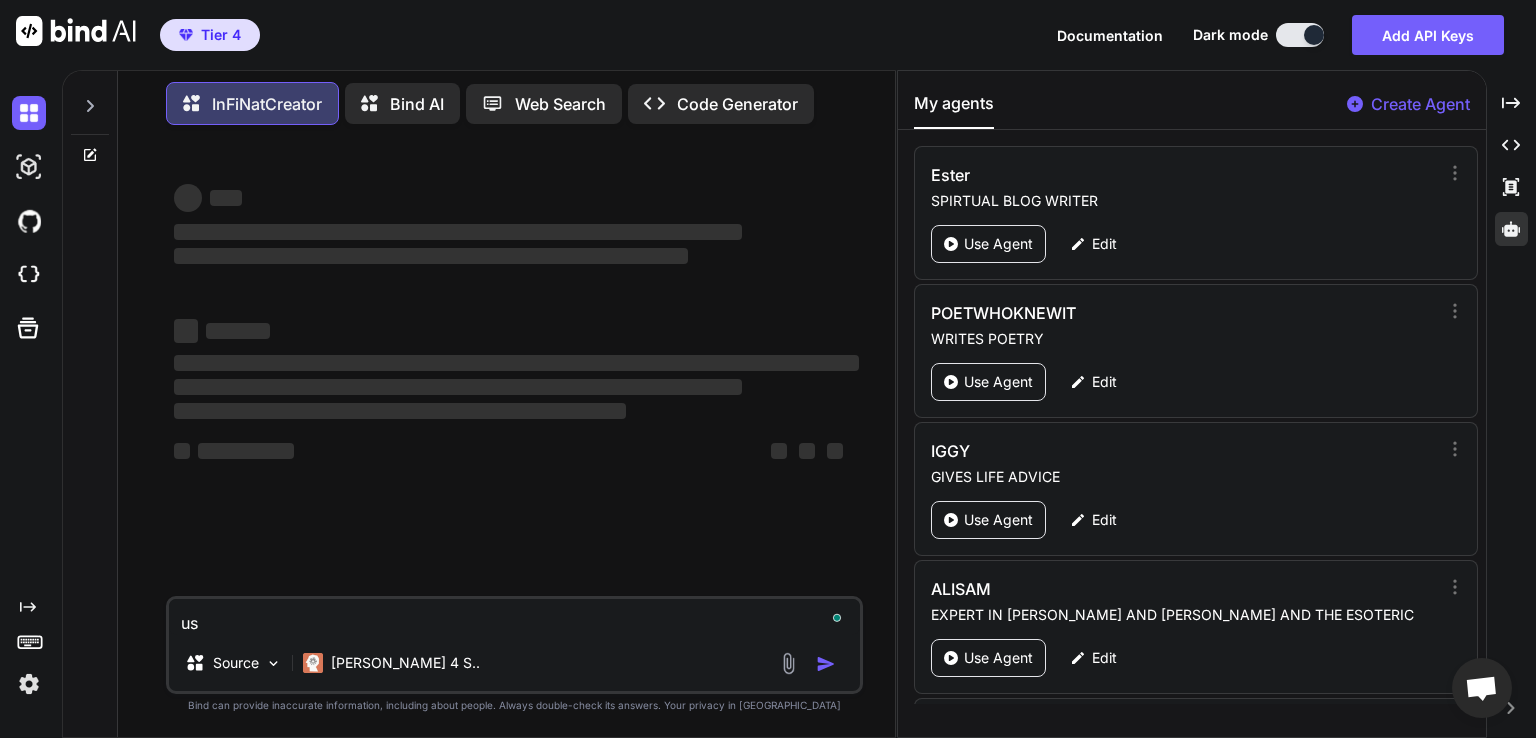 type on "usi" 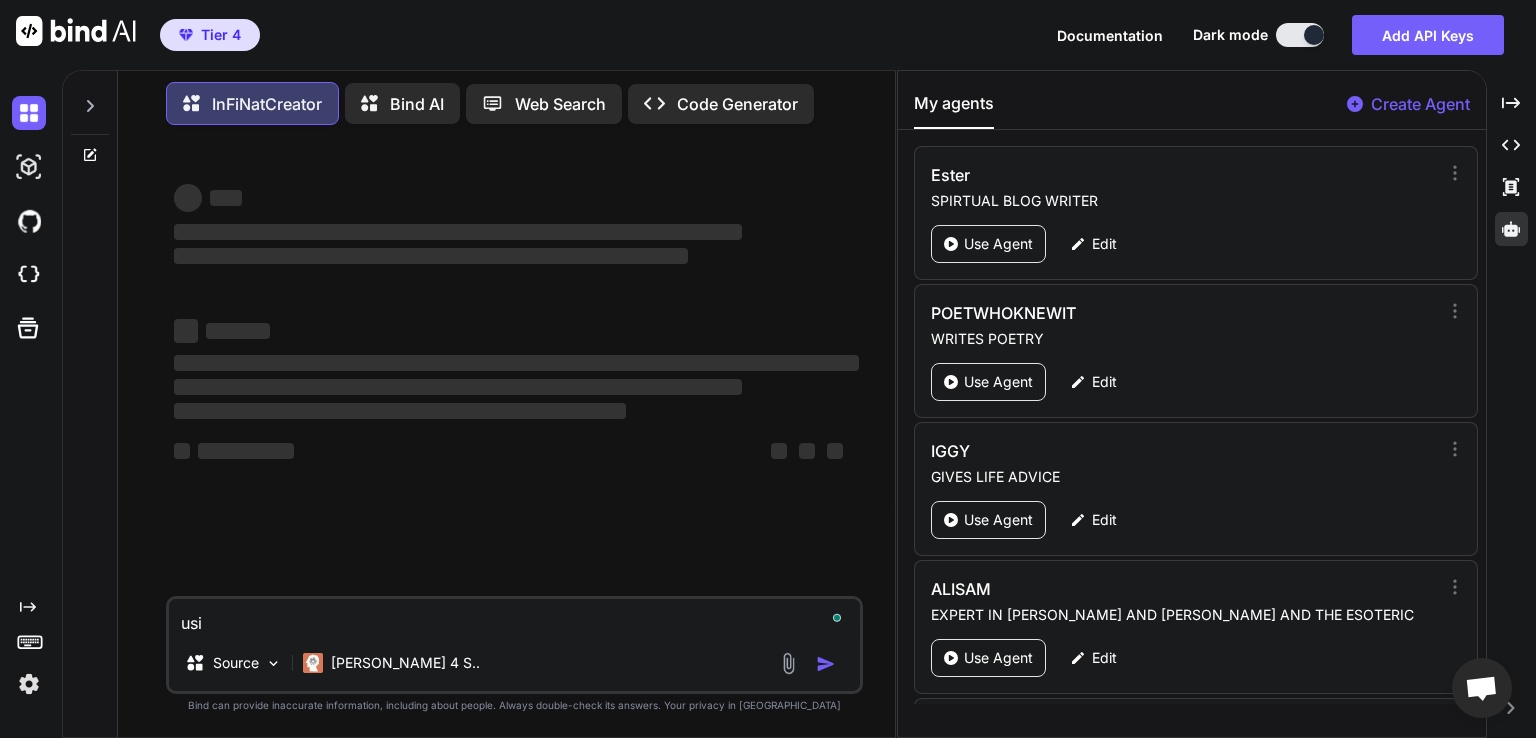 type on "usin" 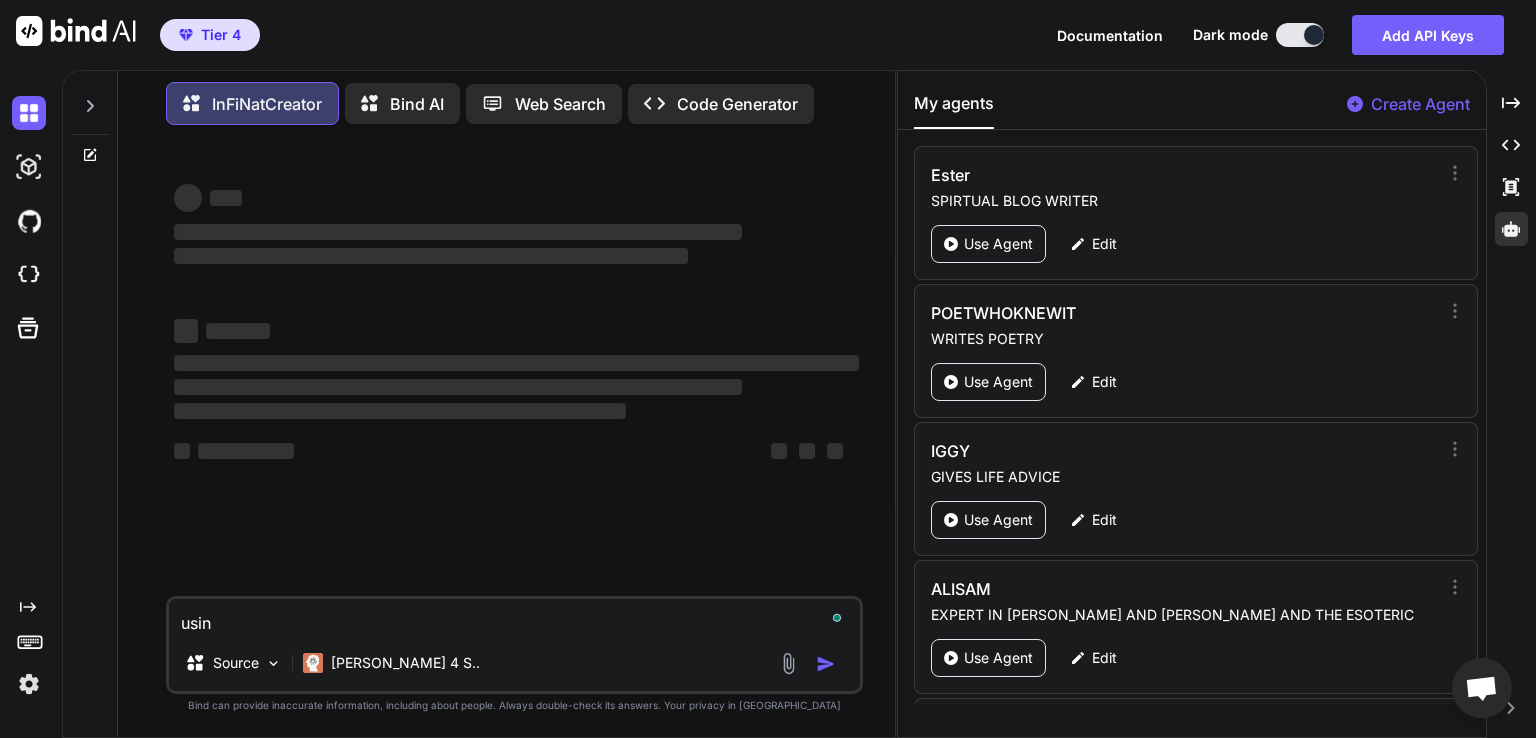 type on "using" 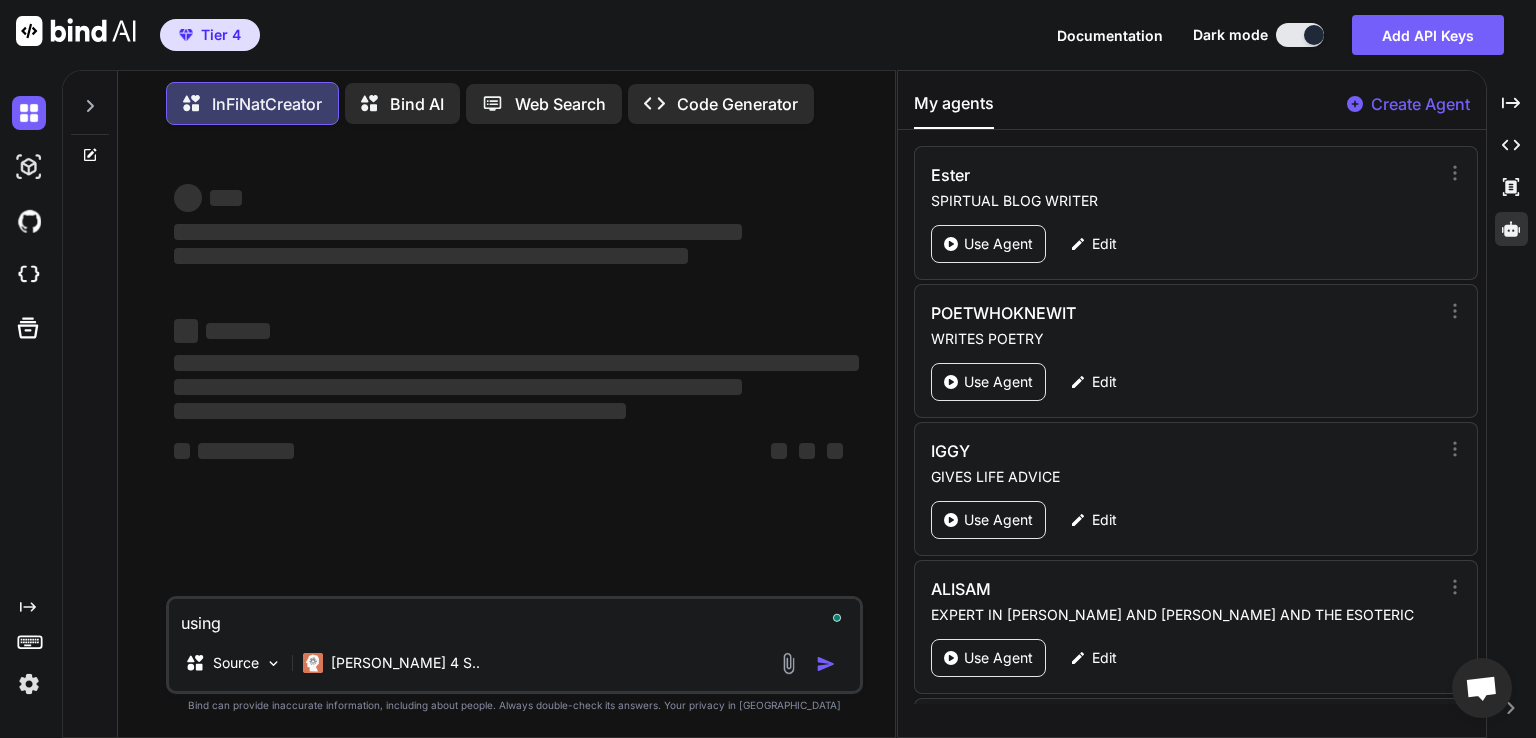type on "using" 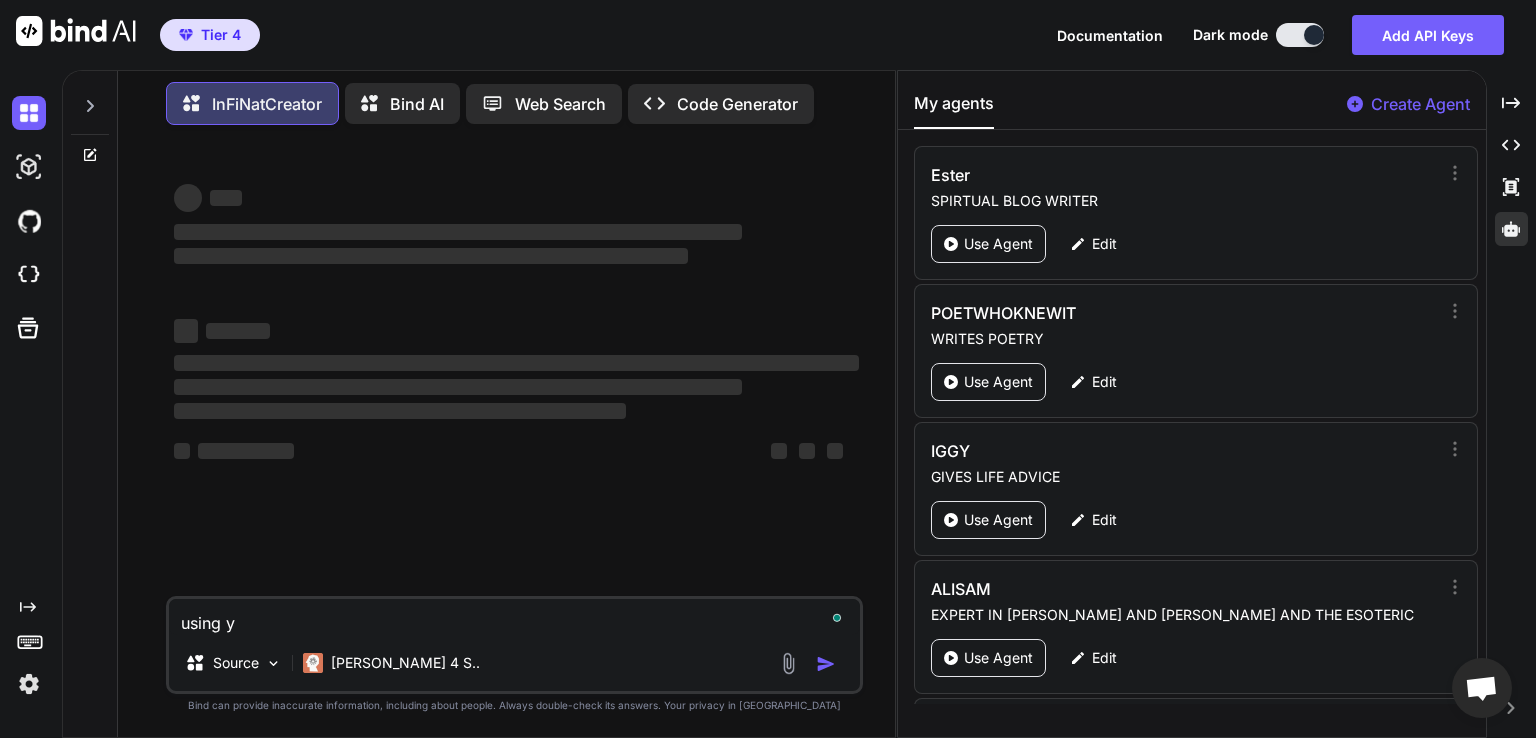 type on "using yo" 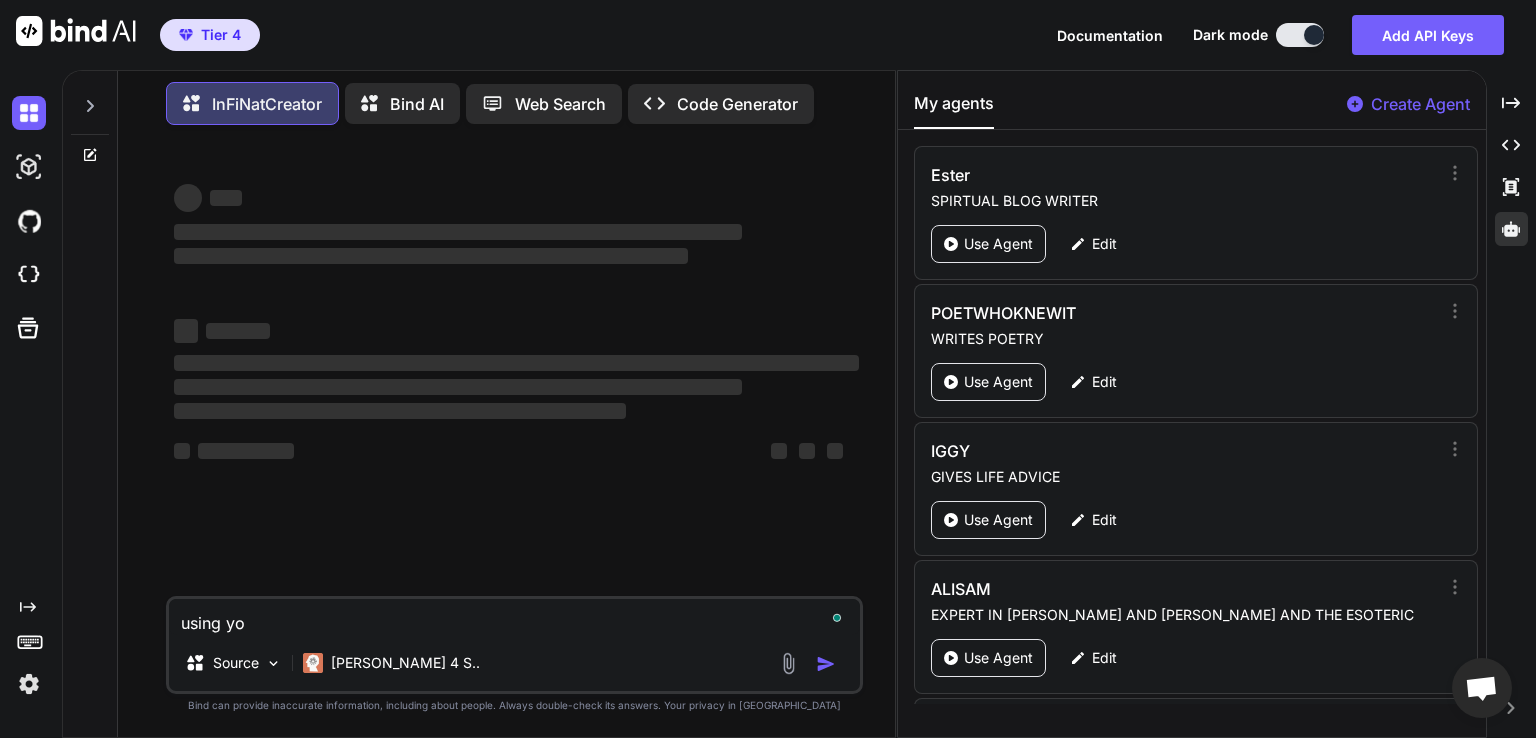 type on "x" 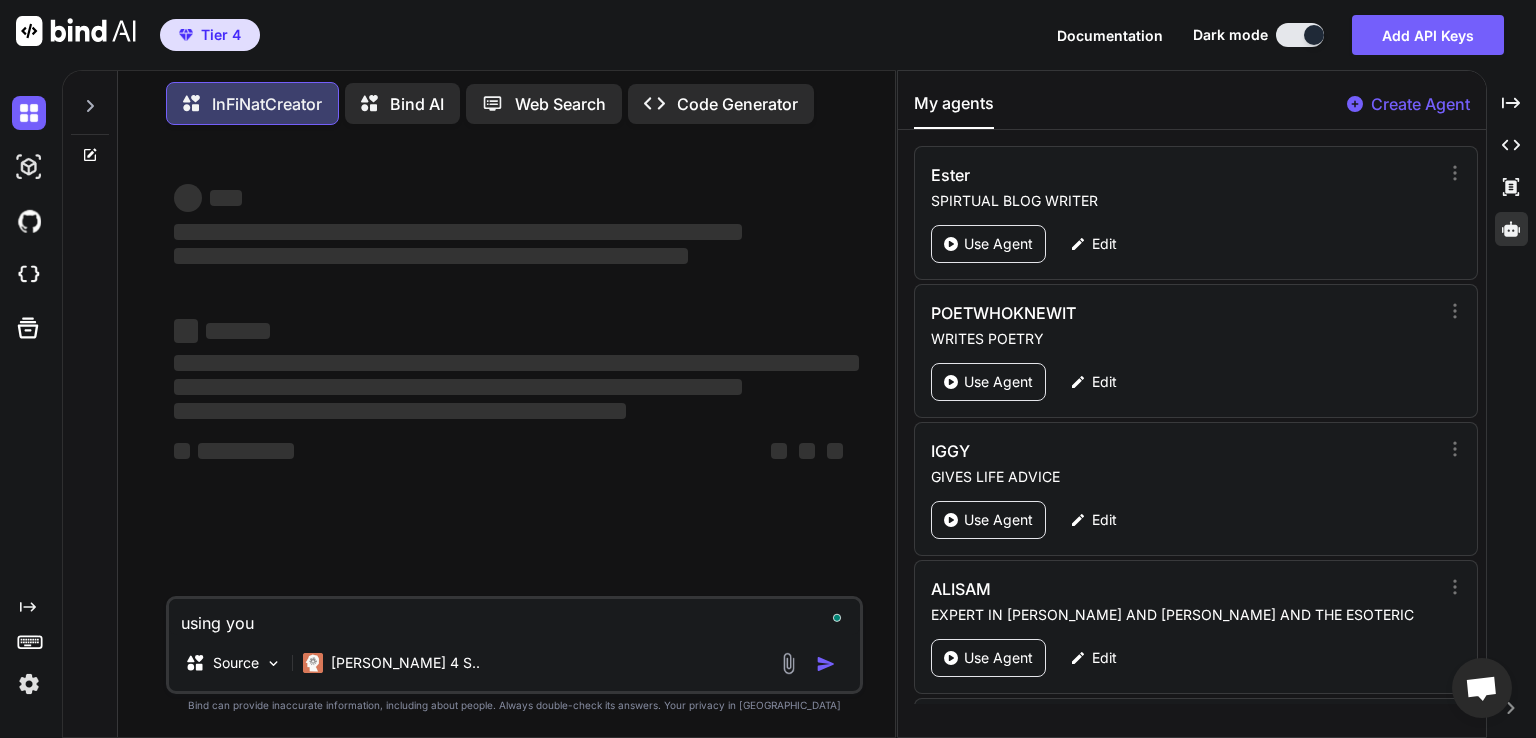 type on "using your" 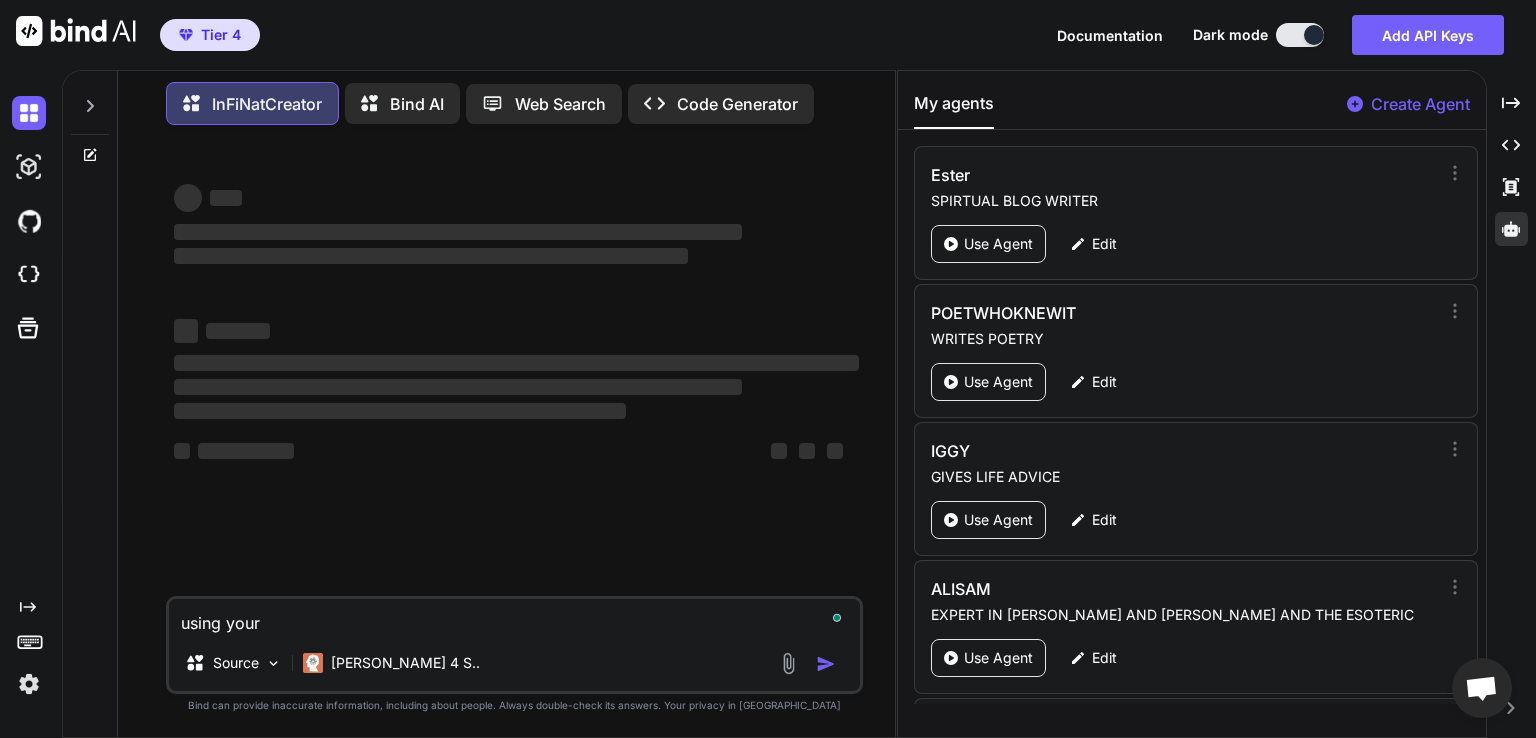 type on "using your" 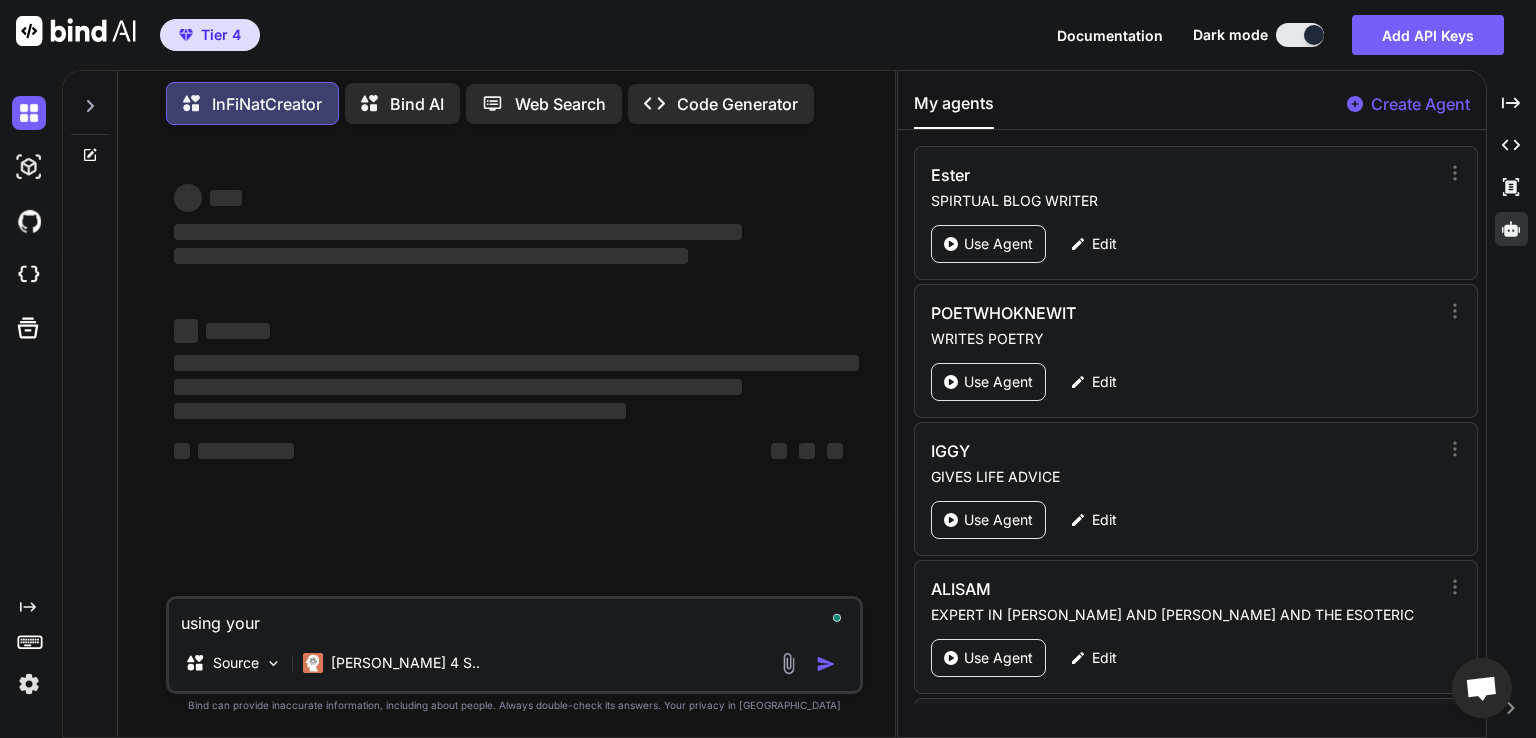 type on "x" 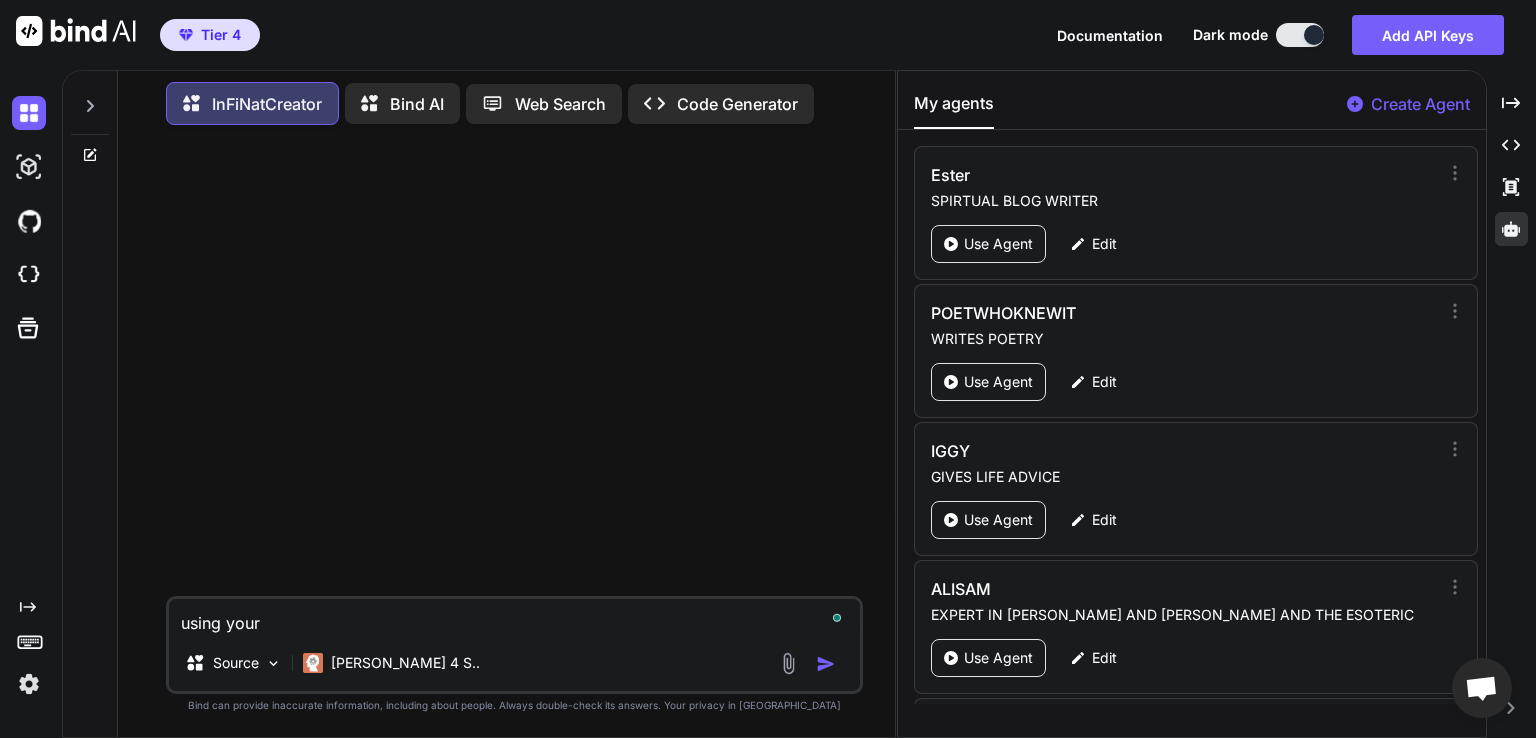 type on "using your p" 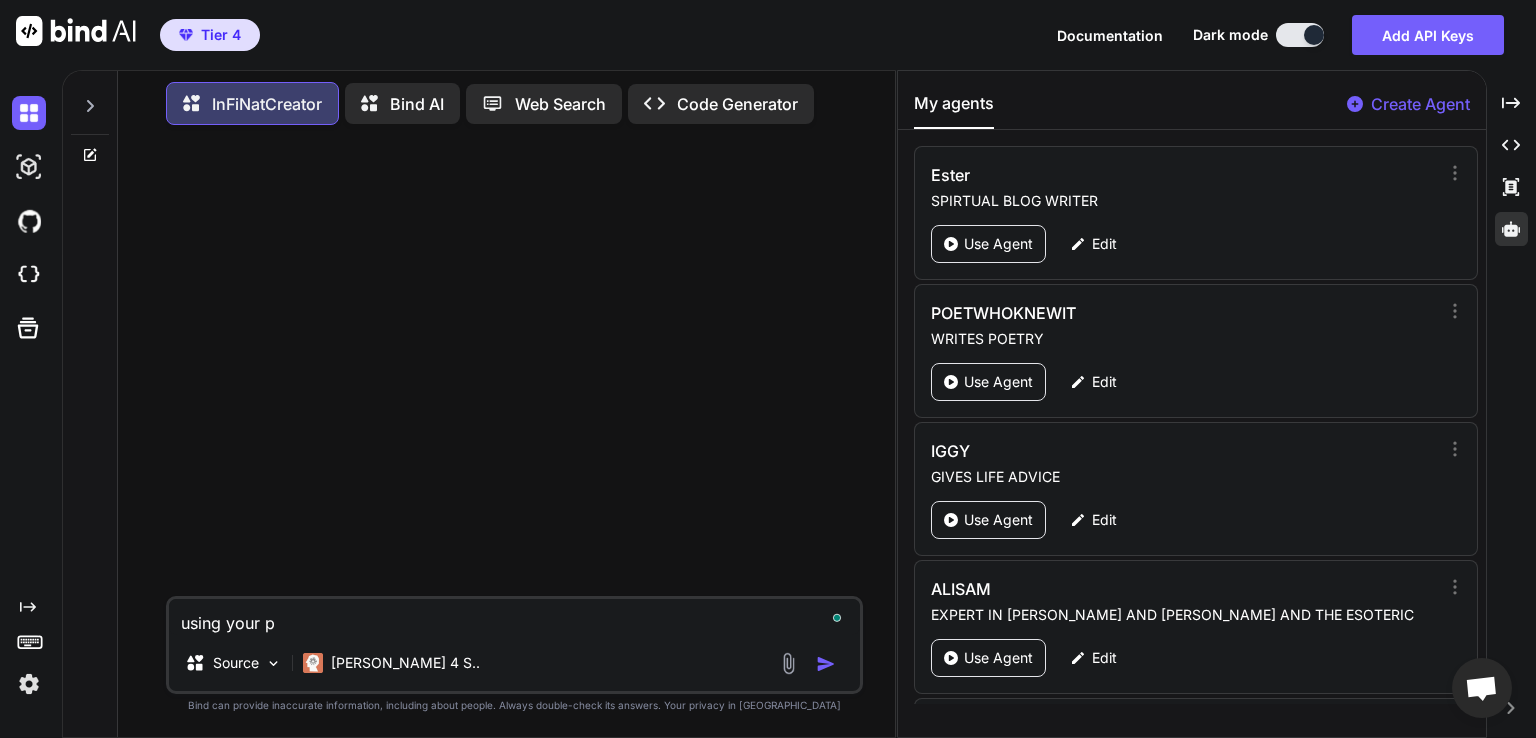 type on "using your pr" 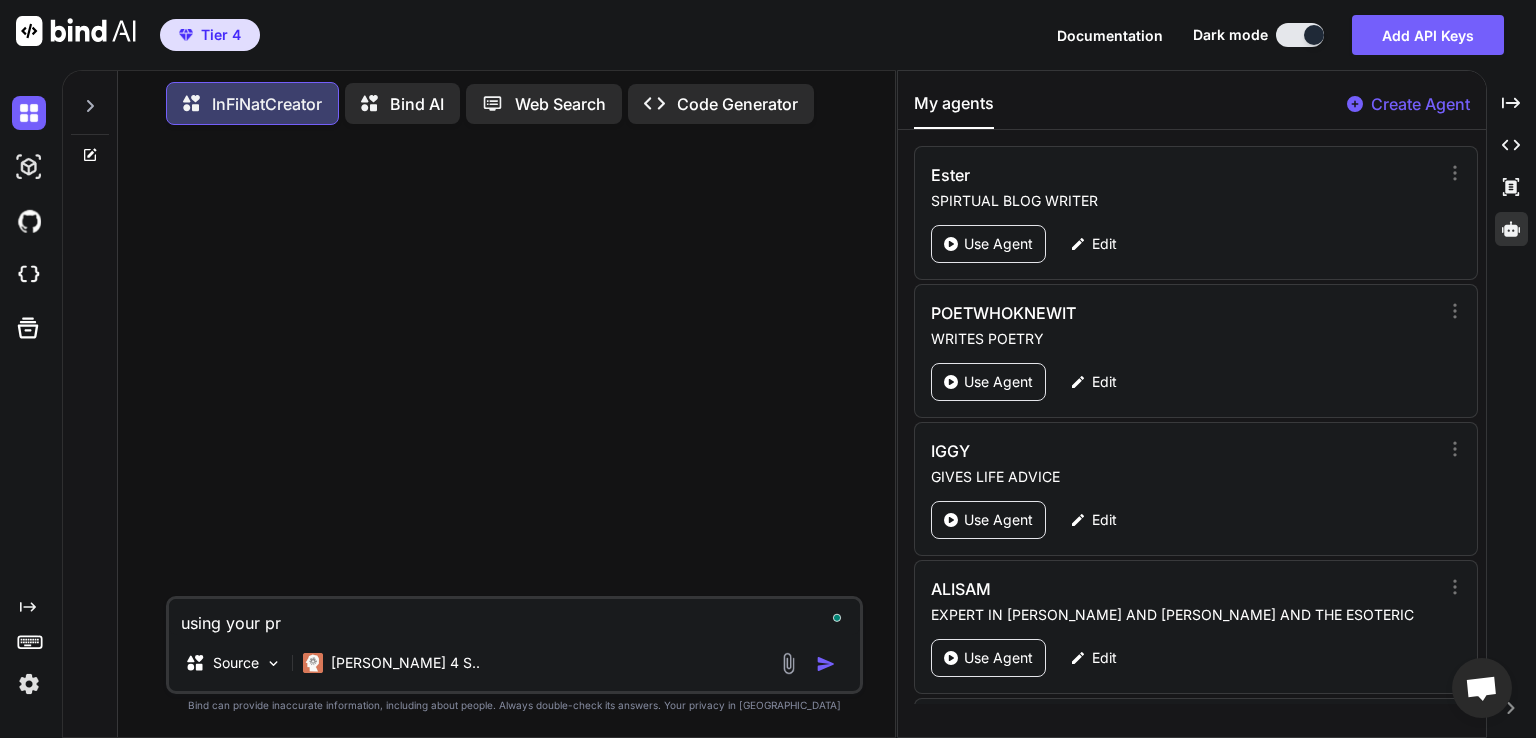 type on "using your pro" 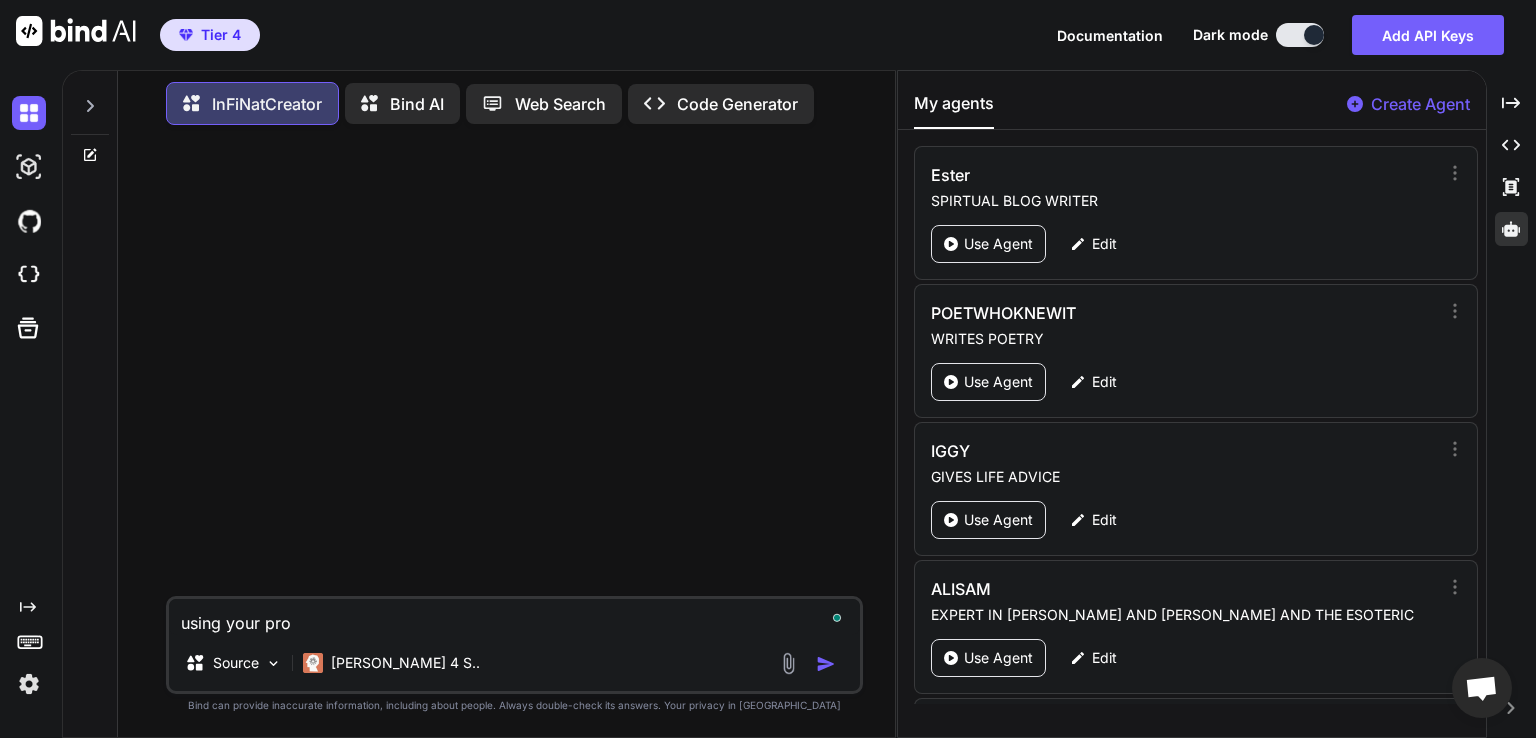 type on "using your prom" 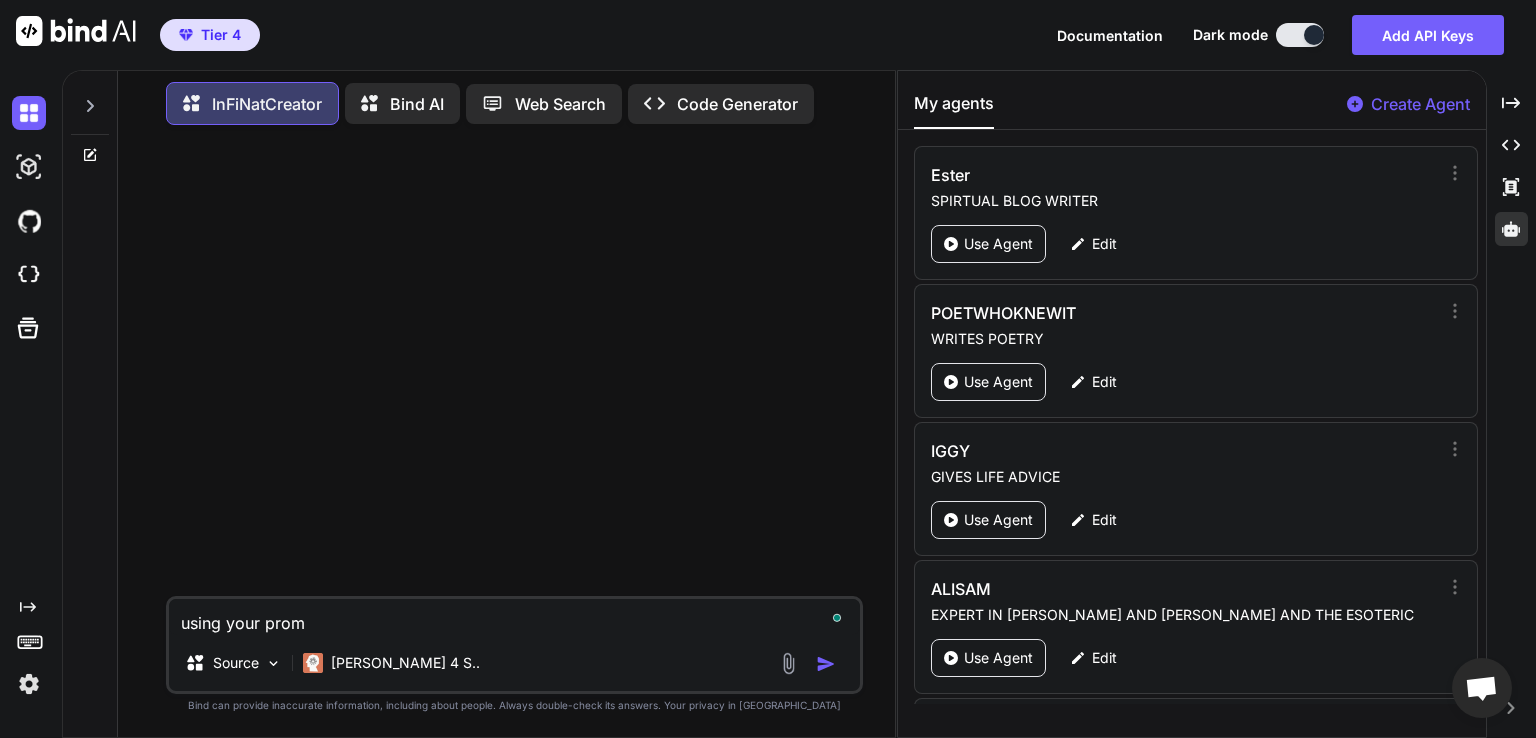 type on "using your promp" 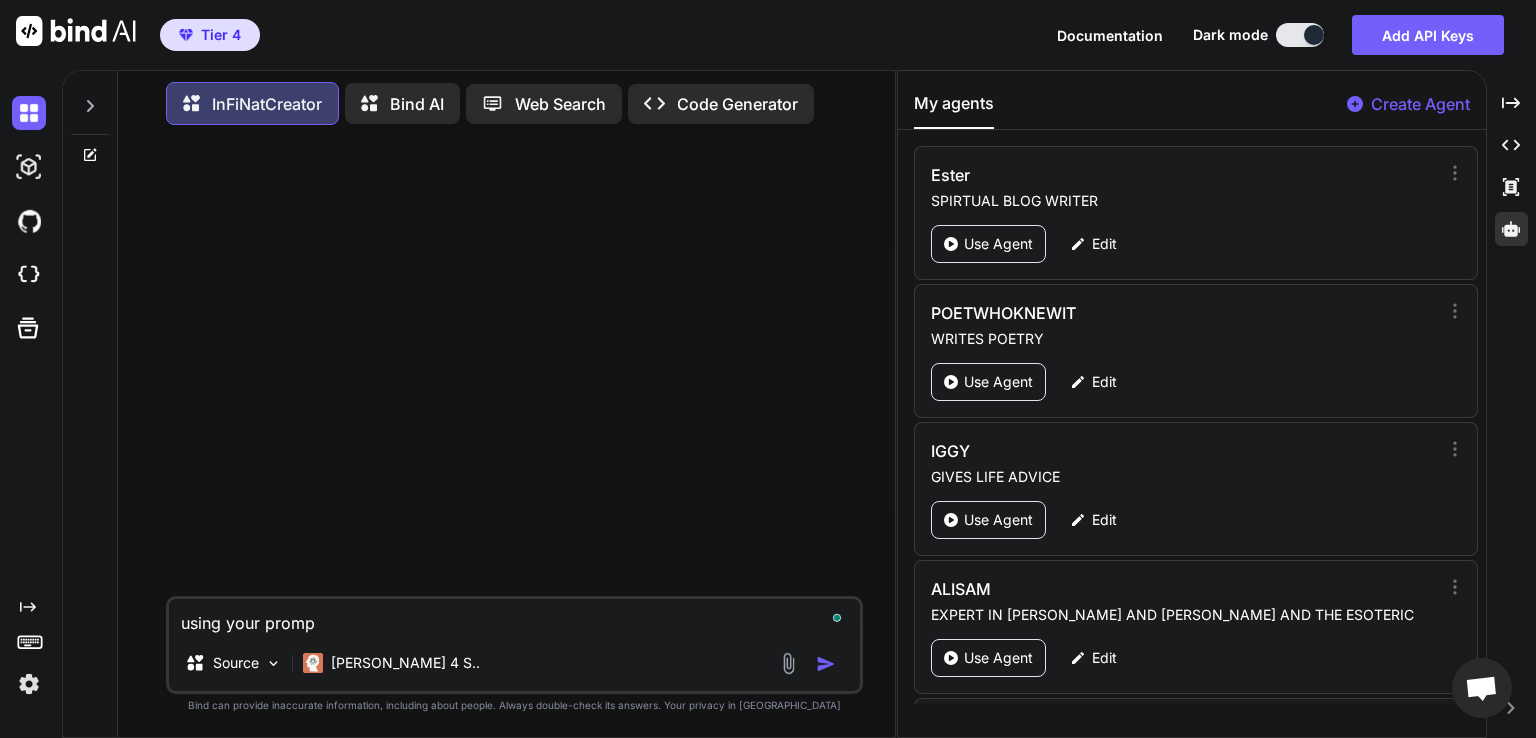 type on "using your prompt" 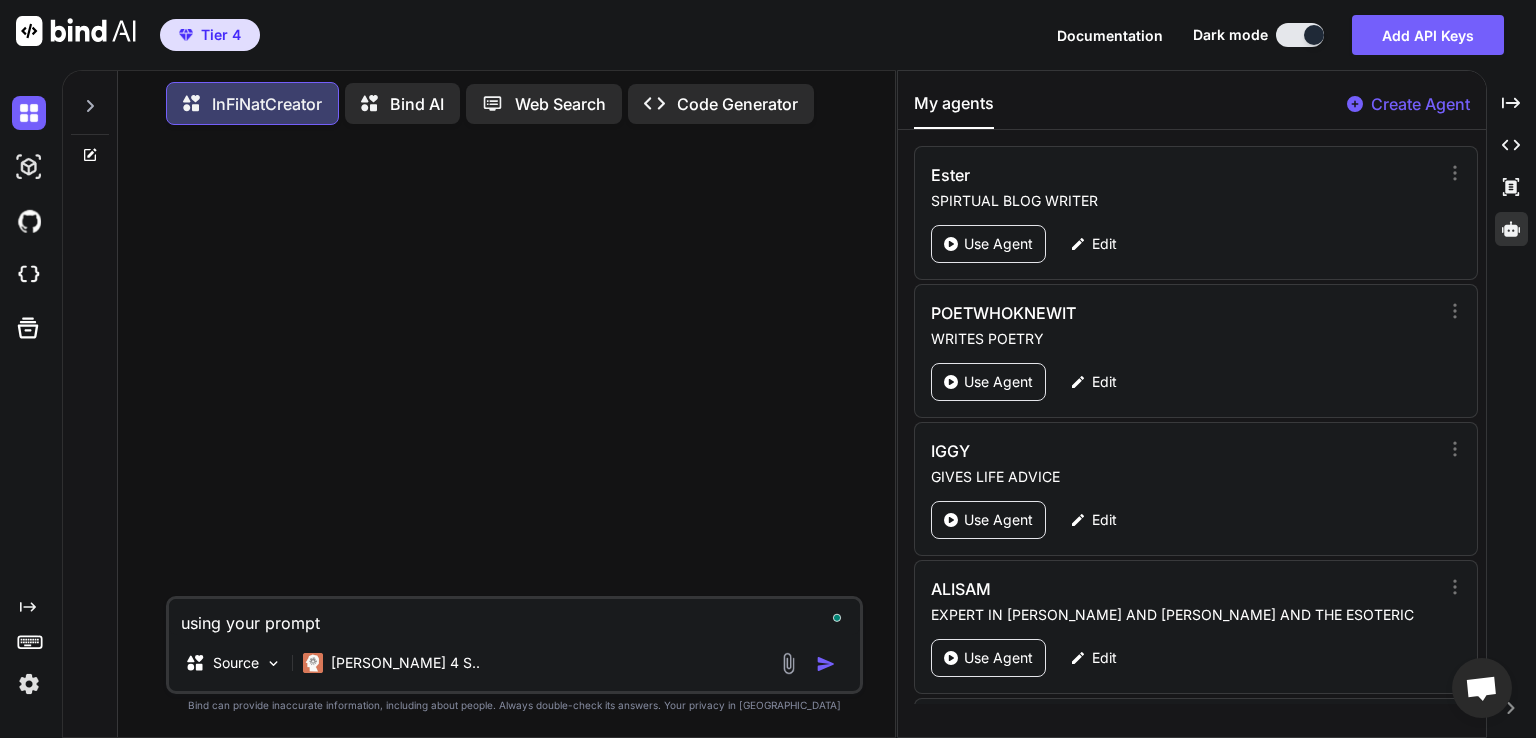 type on "using your prompt" 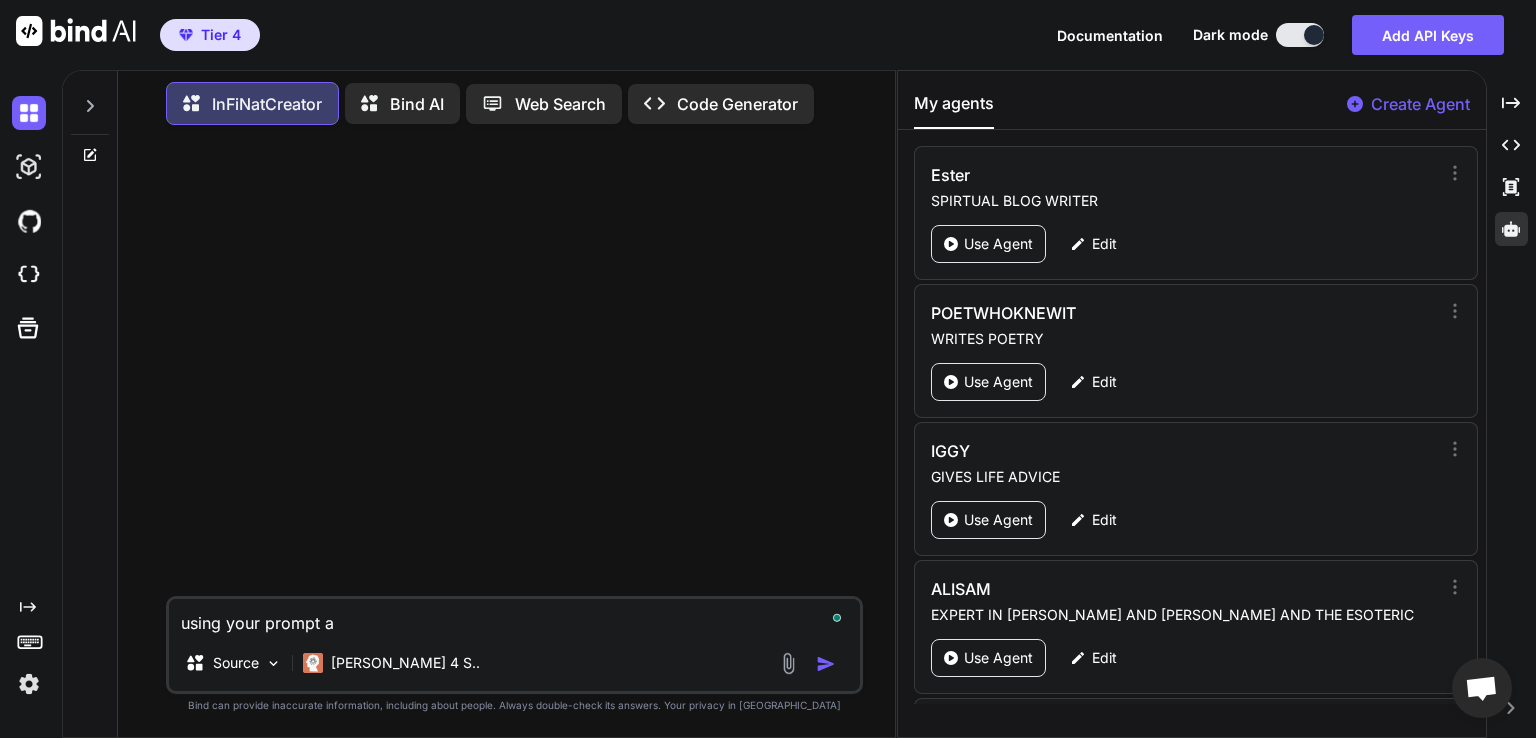 type on "using your prompt an" 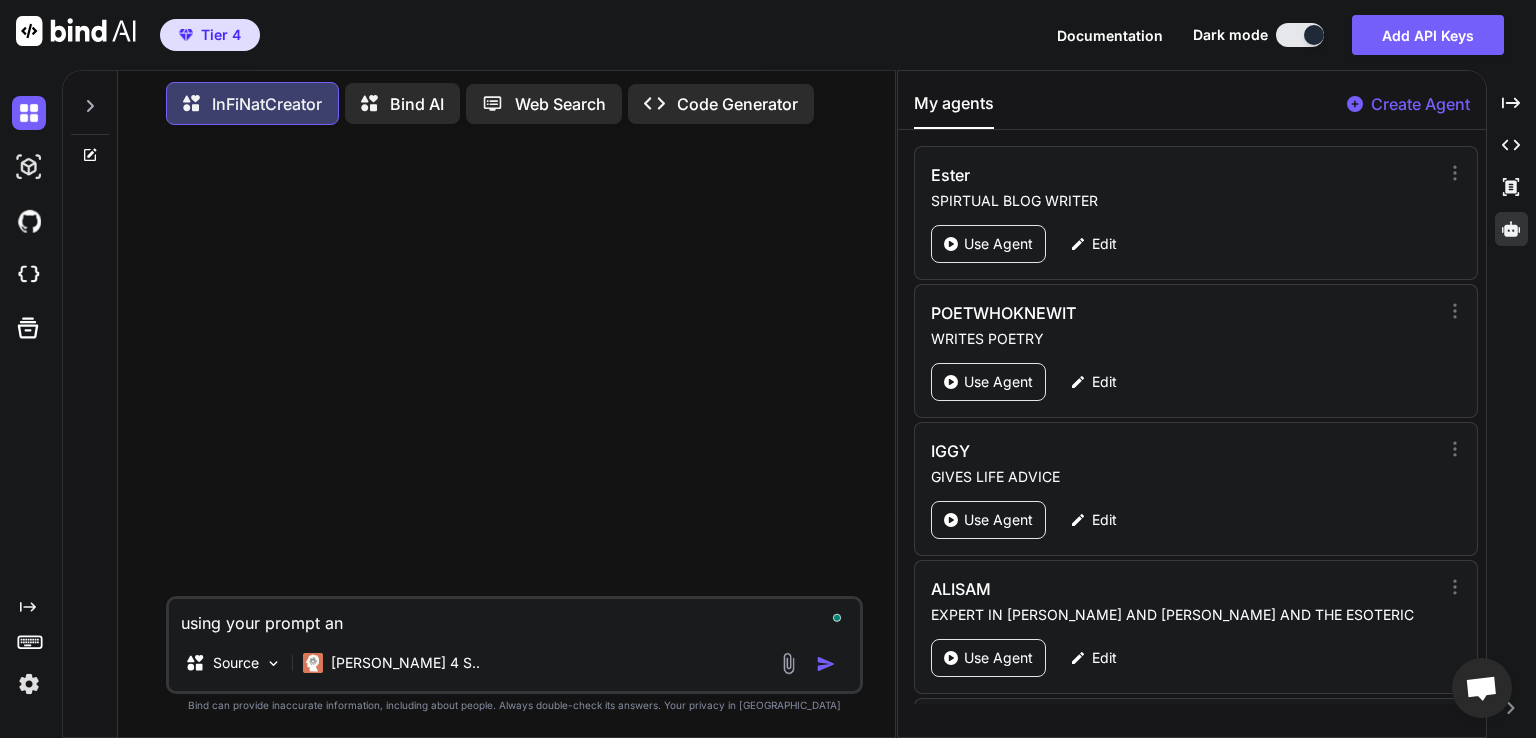 type on "using your prompt and" 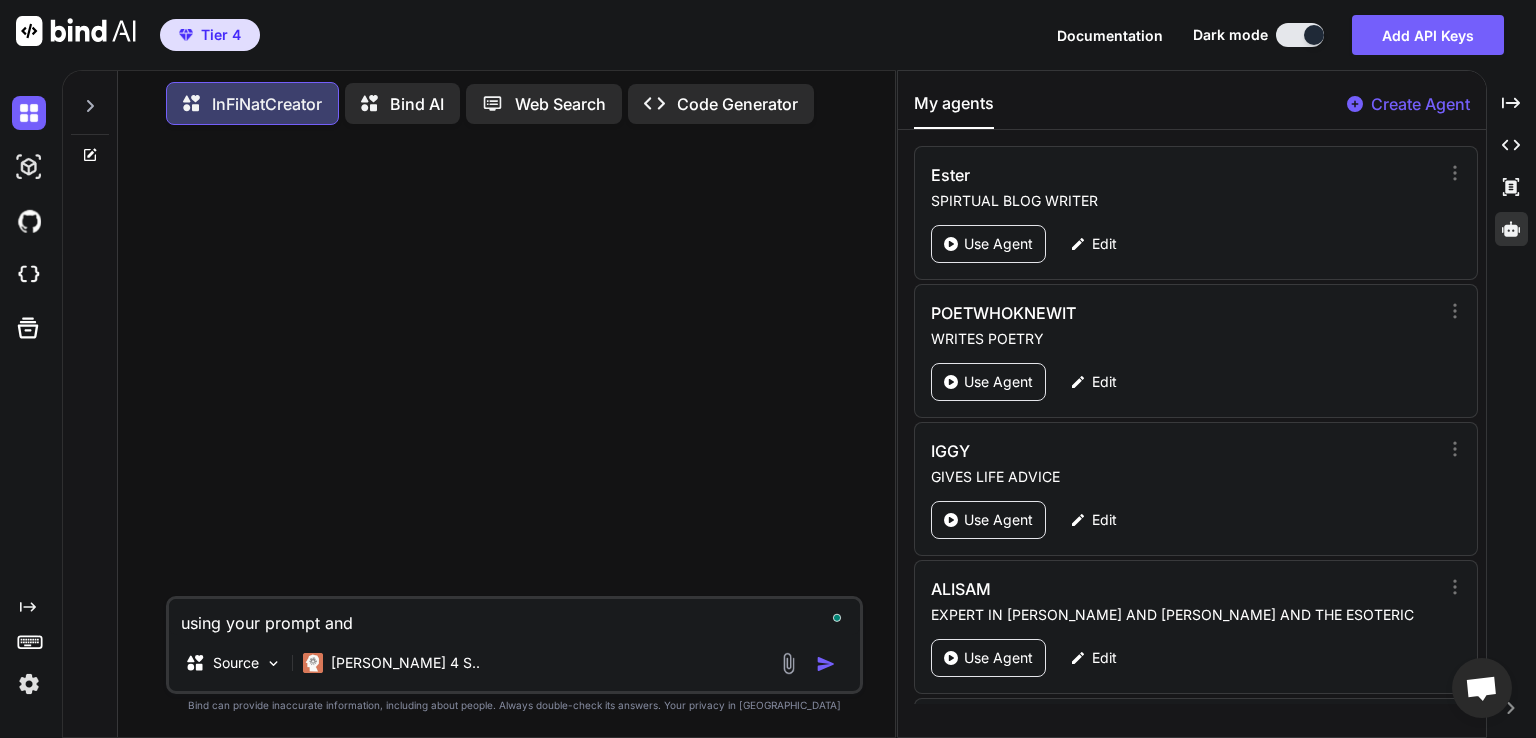 type on "using your prompt and" 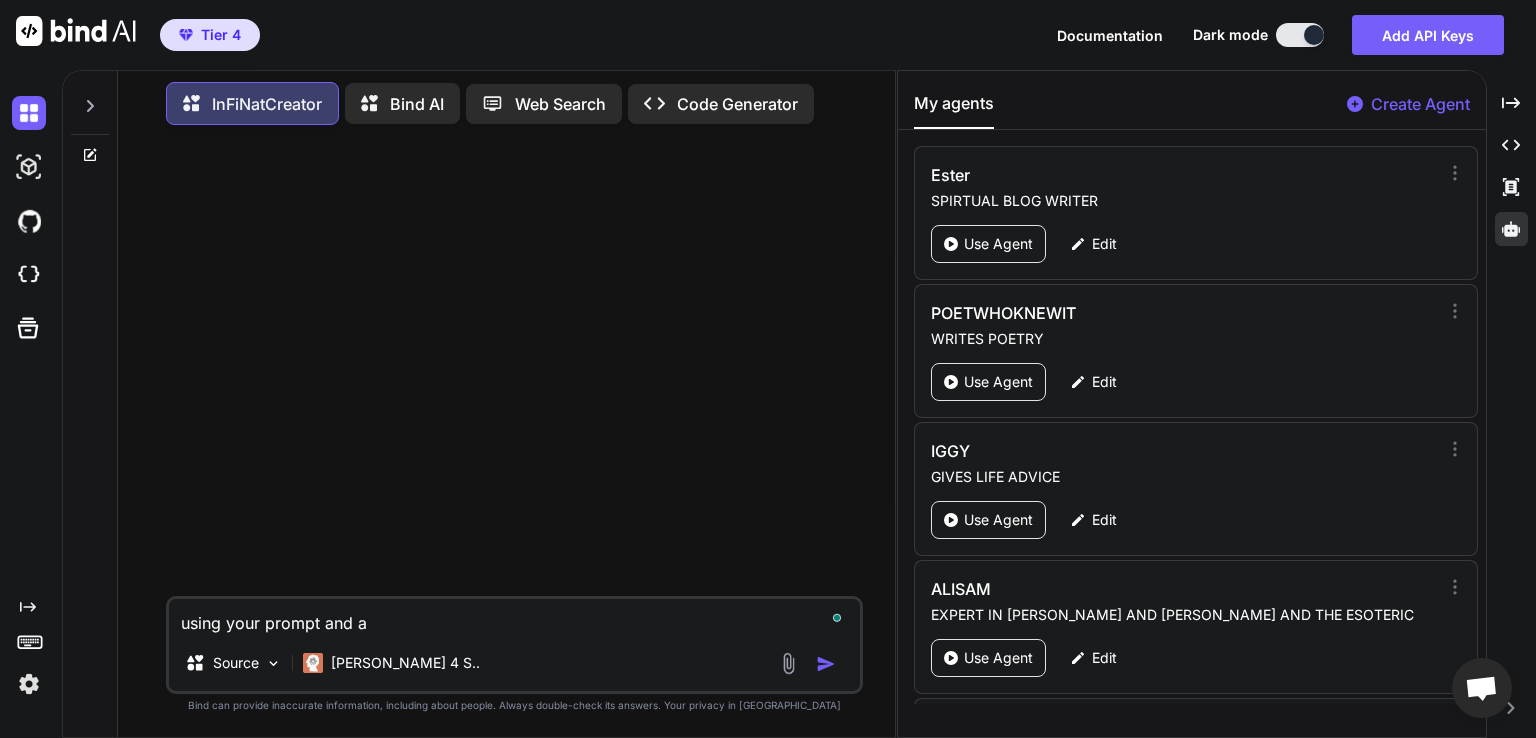 type on "using your prompt and am" 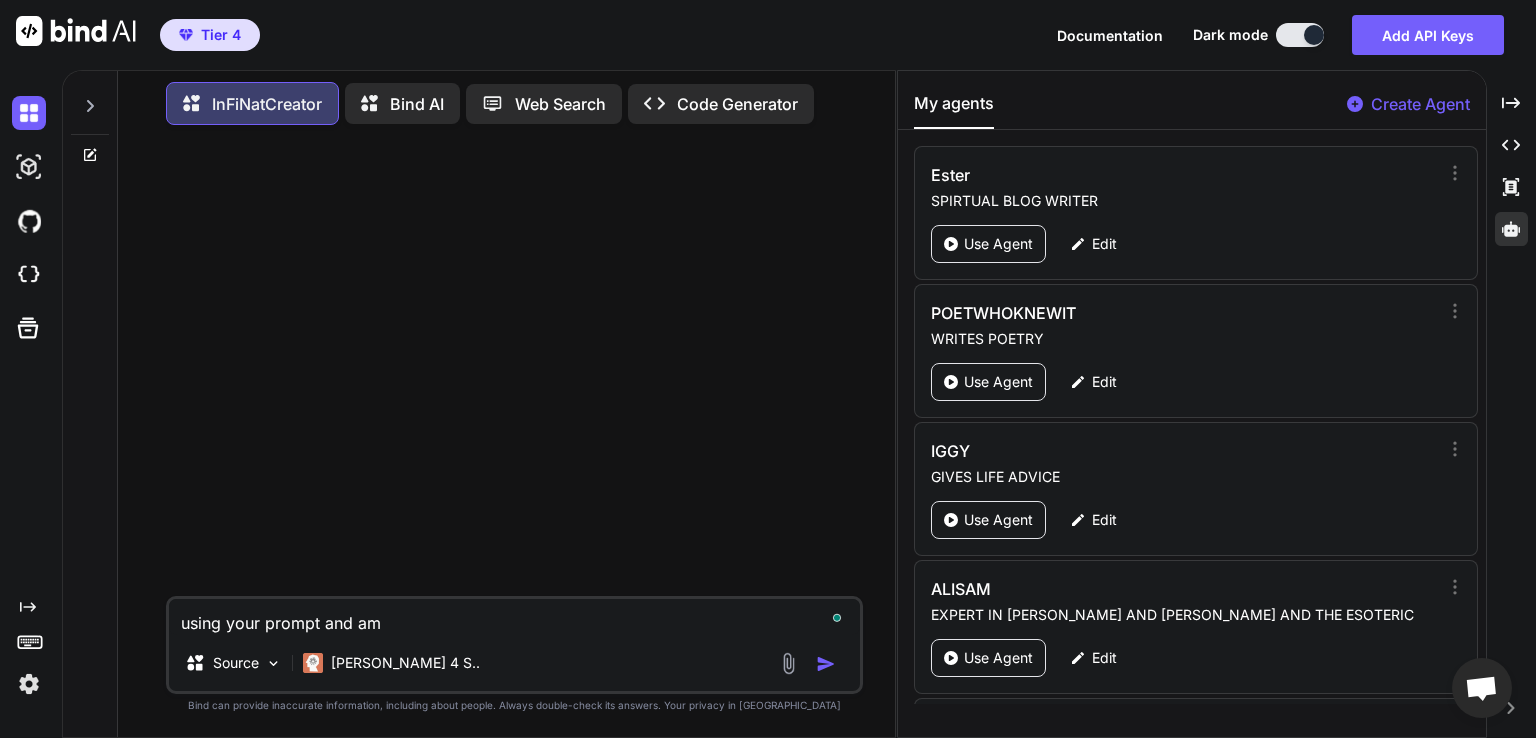 type on "using your prompt and amk" 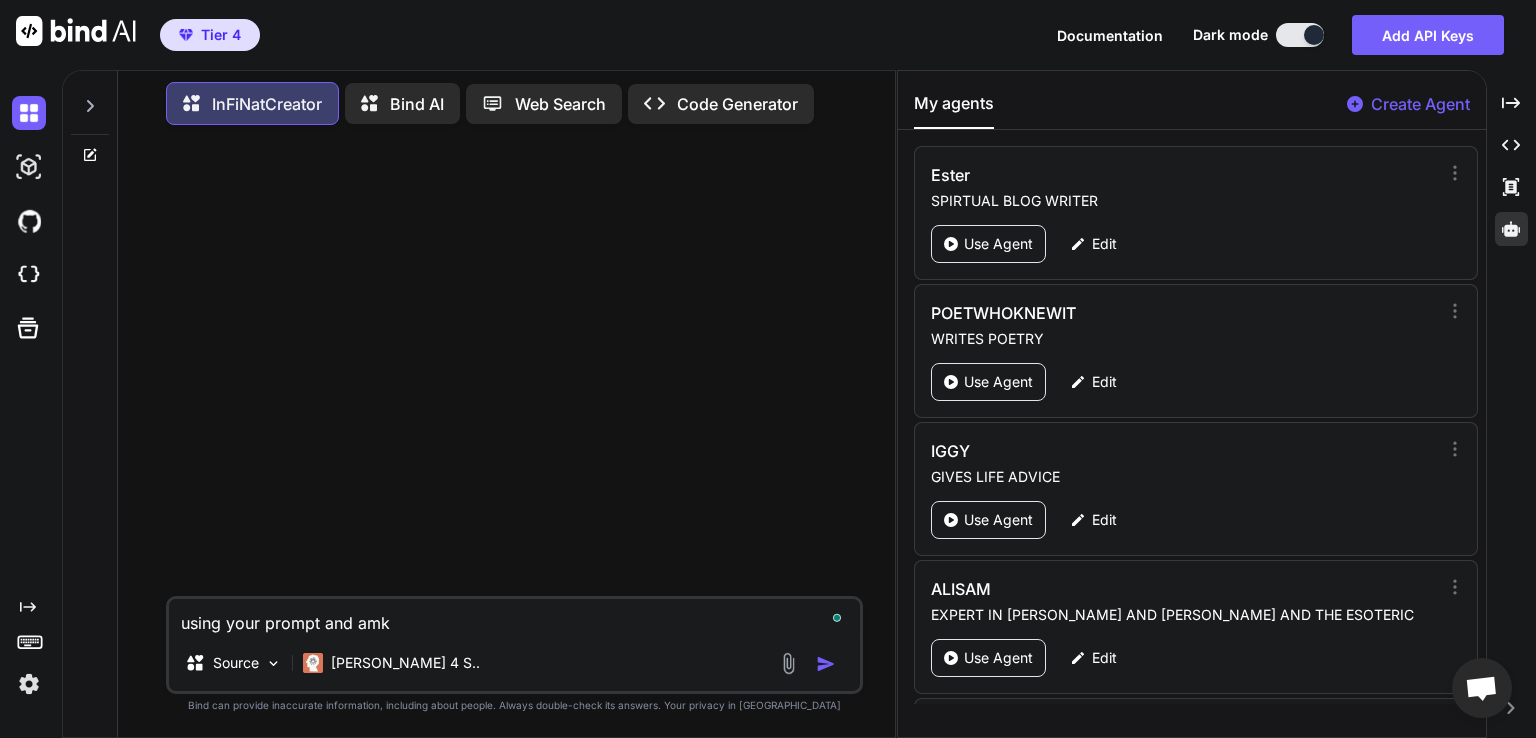 type on "using your prompt and amki" 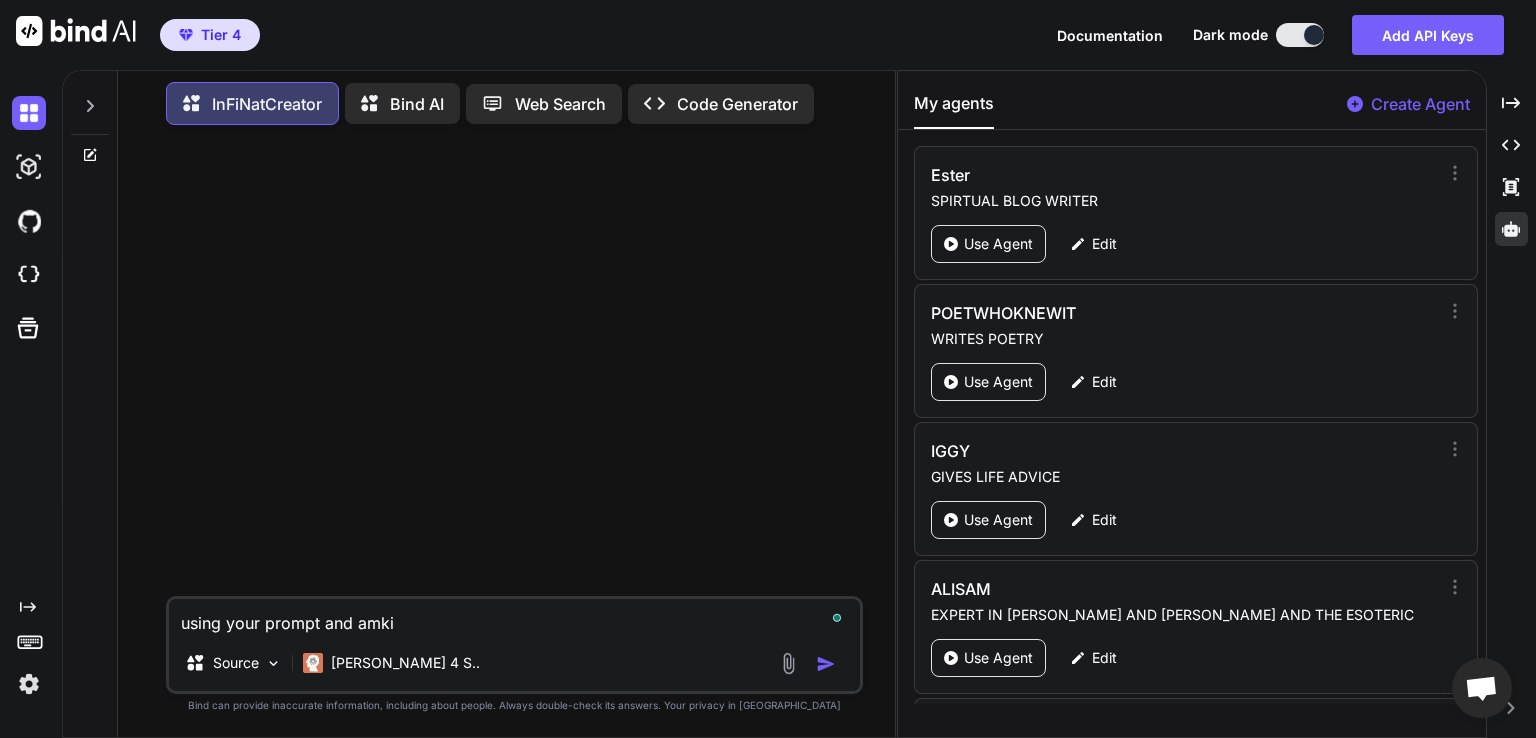 type on "using your prompt and amkin" 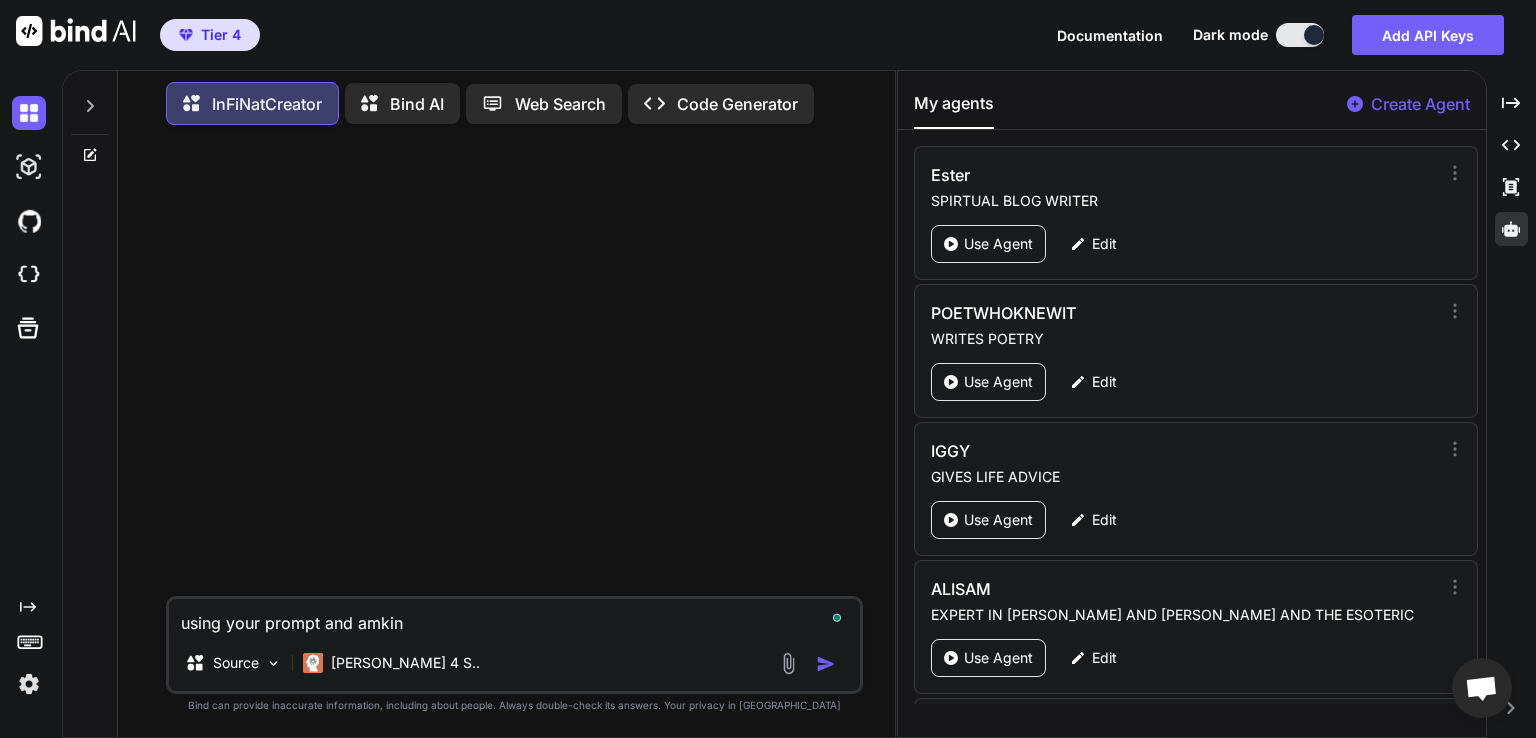 type on "using your prompt and amking" 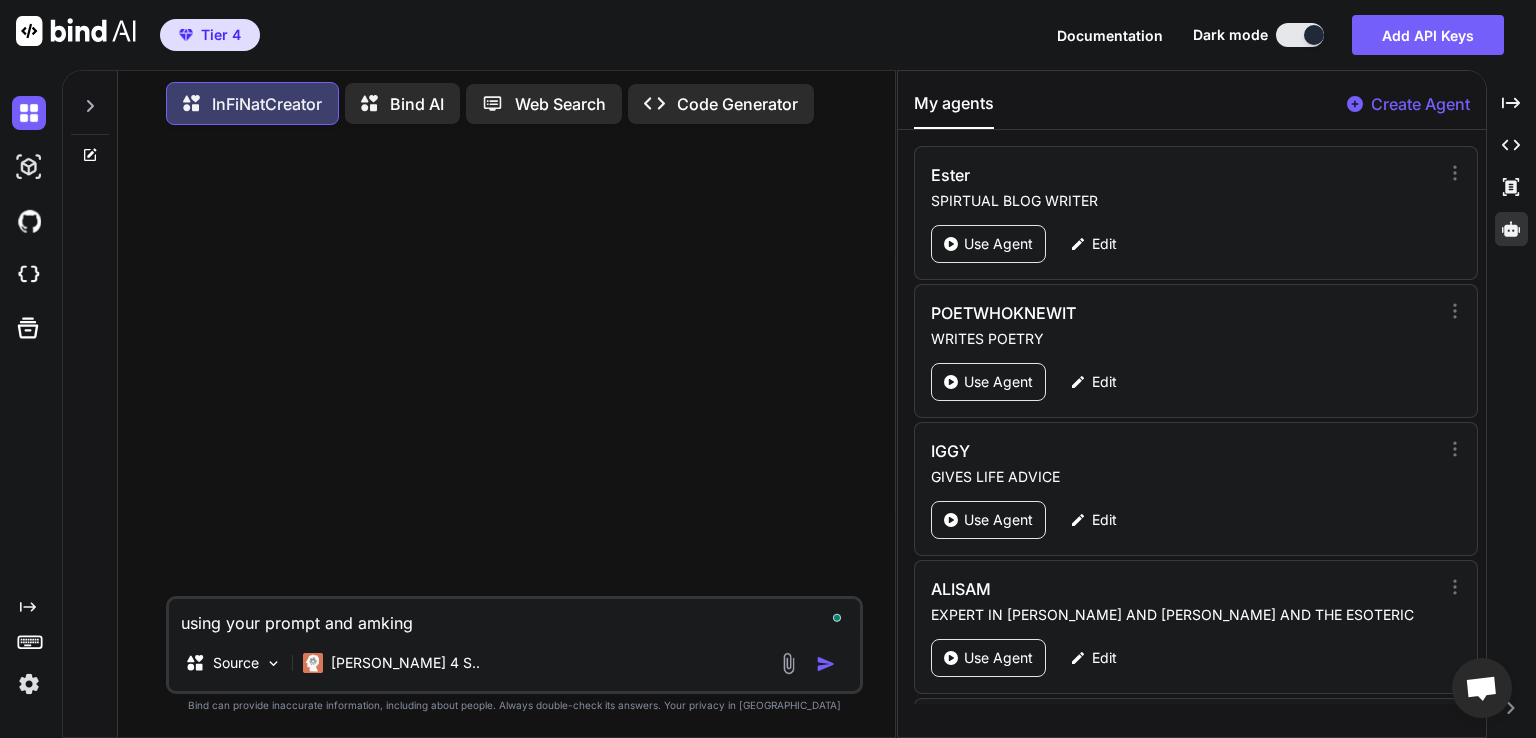 type on "using your prompt and amking" 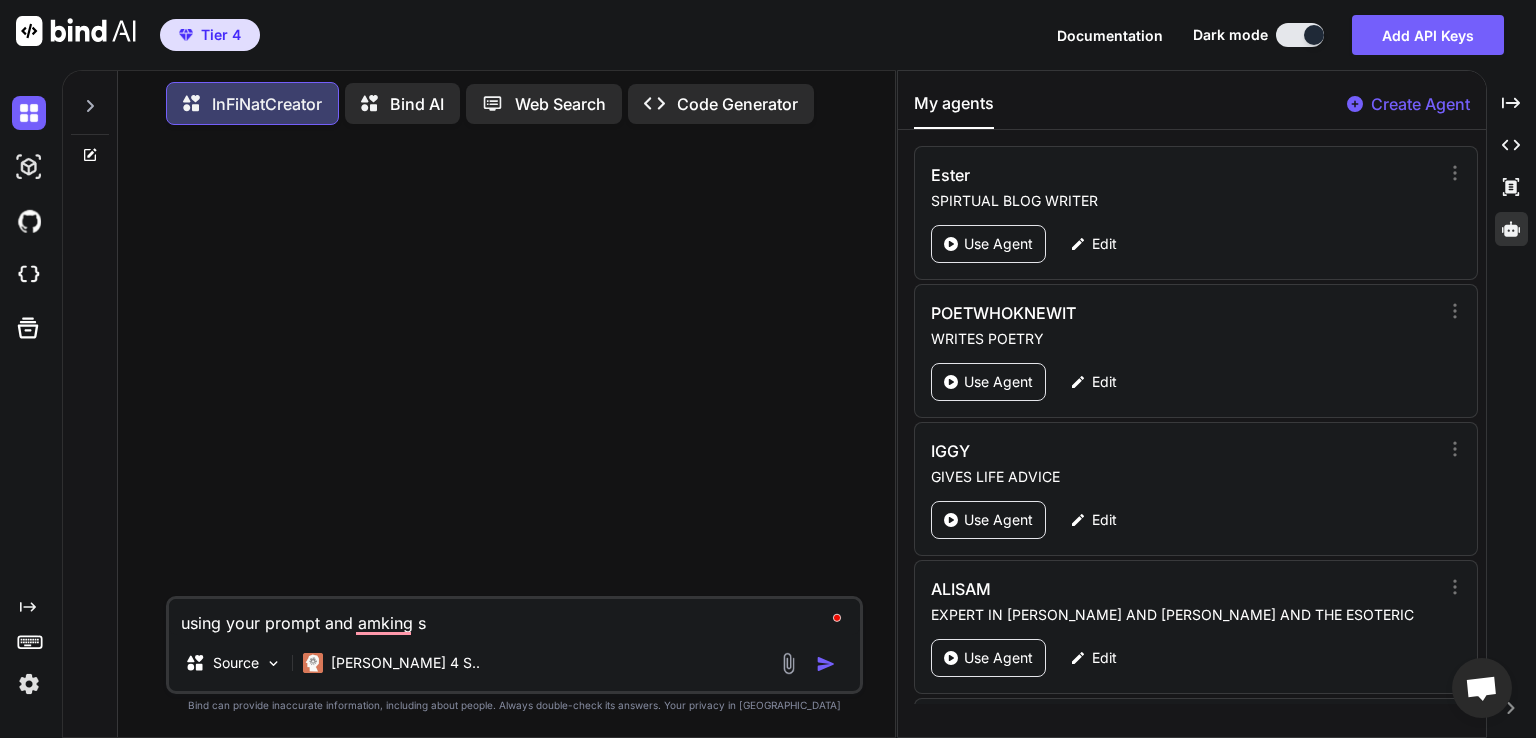 type on "using your prompt and amking su" 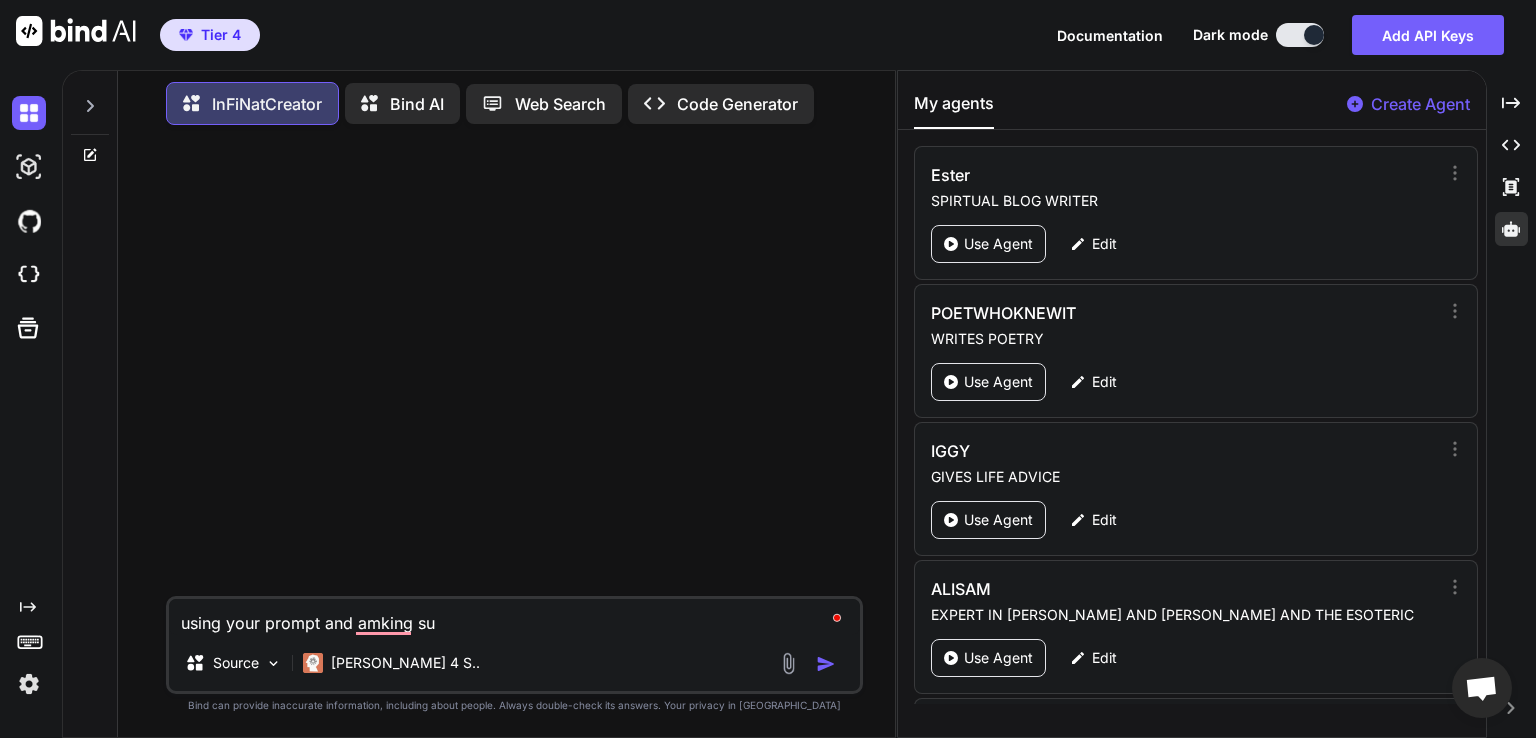 type on "using your prompt and amking sur" 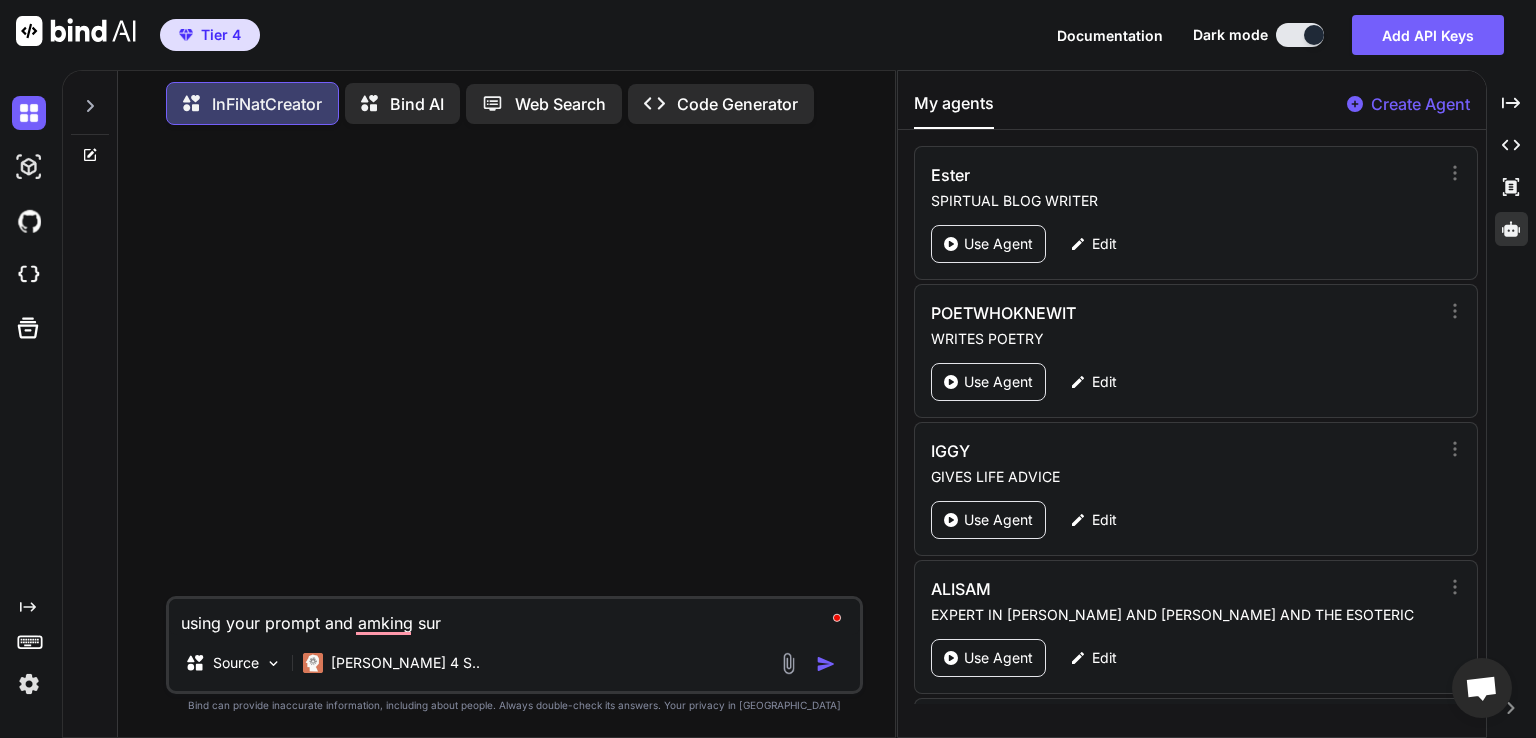 type on "using your prompt and amking sure" 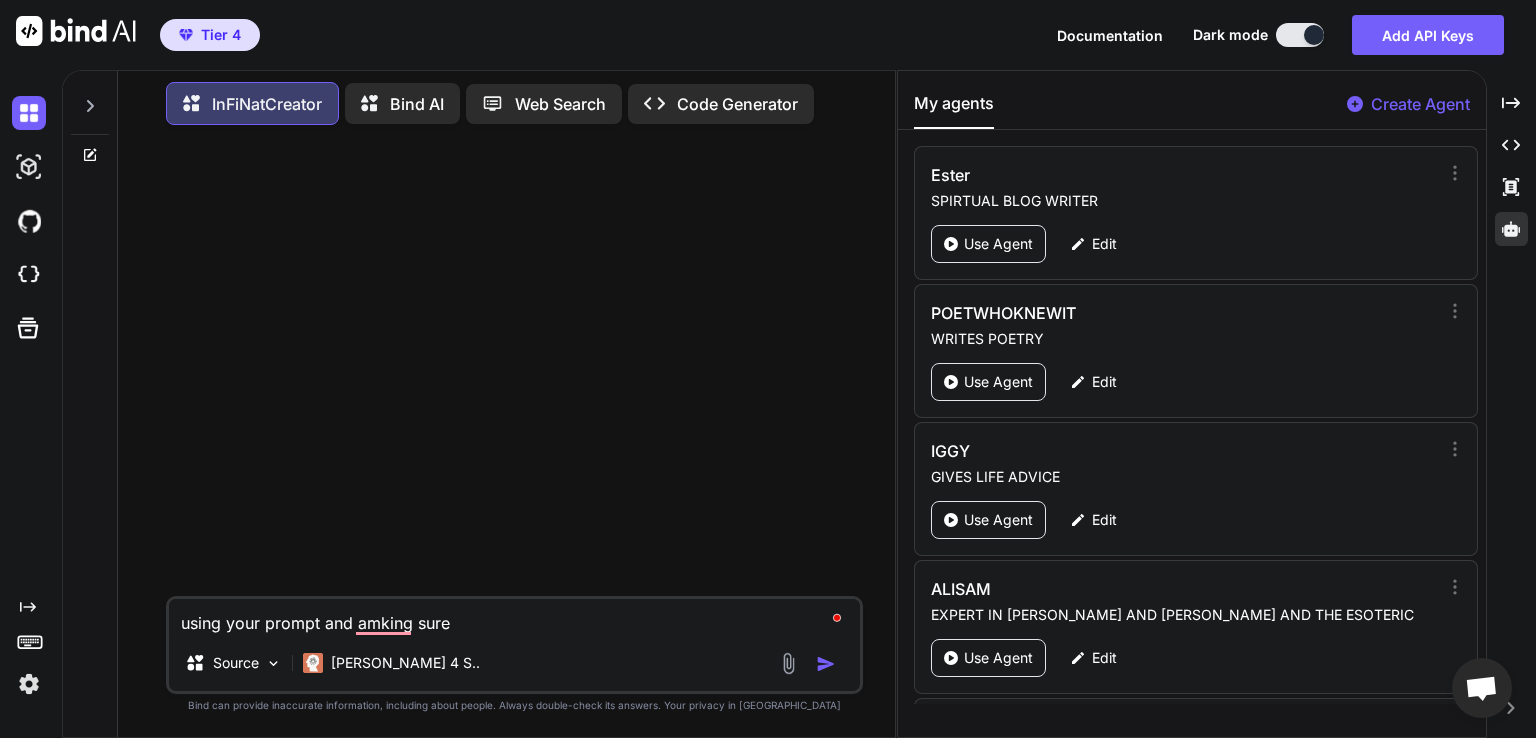 type on "using your prompt and amking sure" 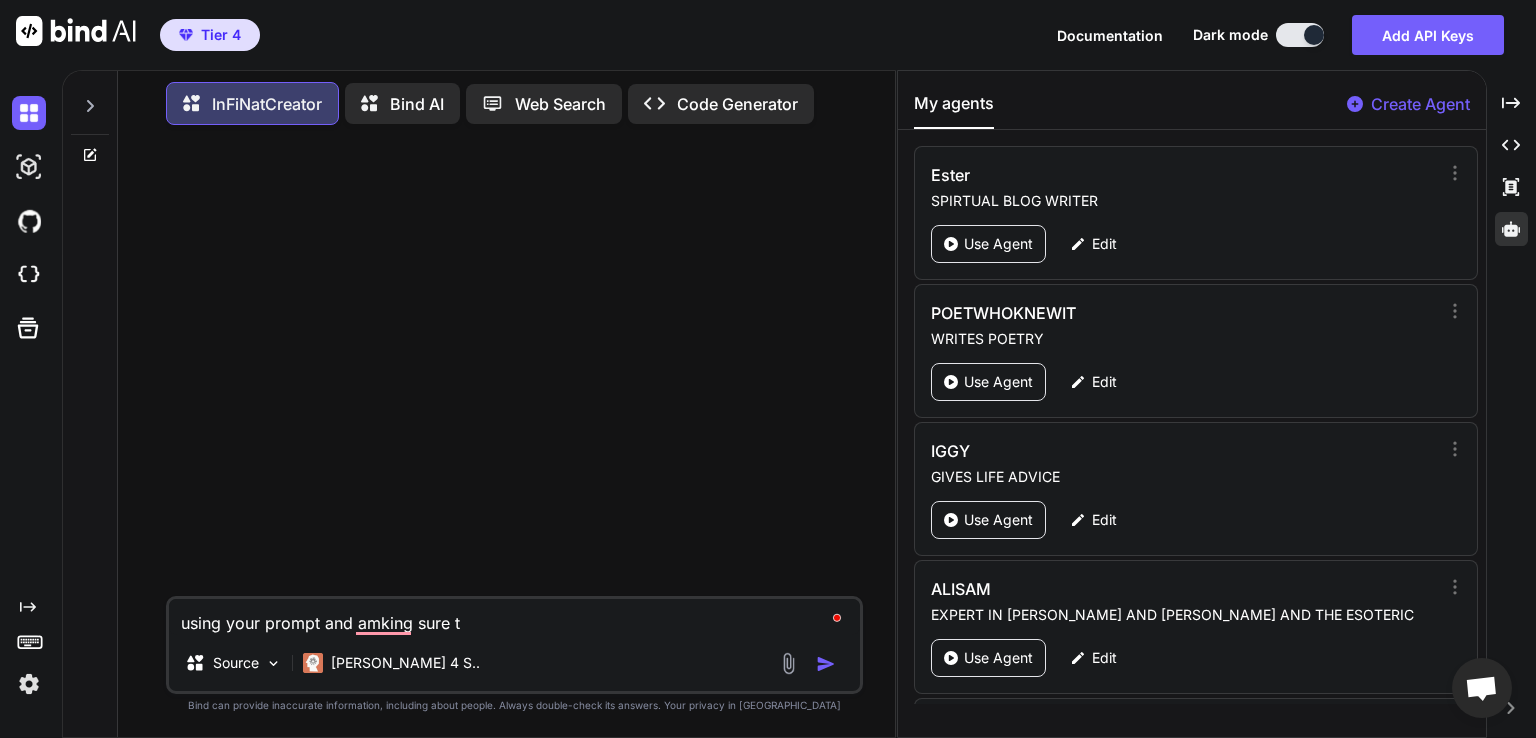 type on "using your prompt and amking sure to" 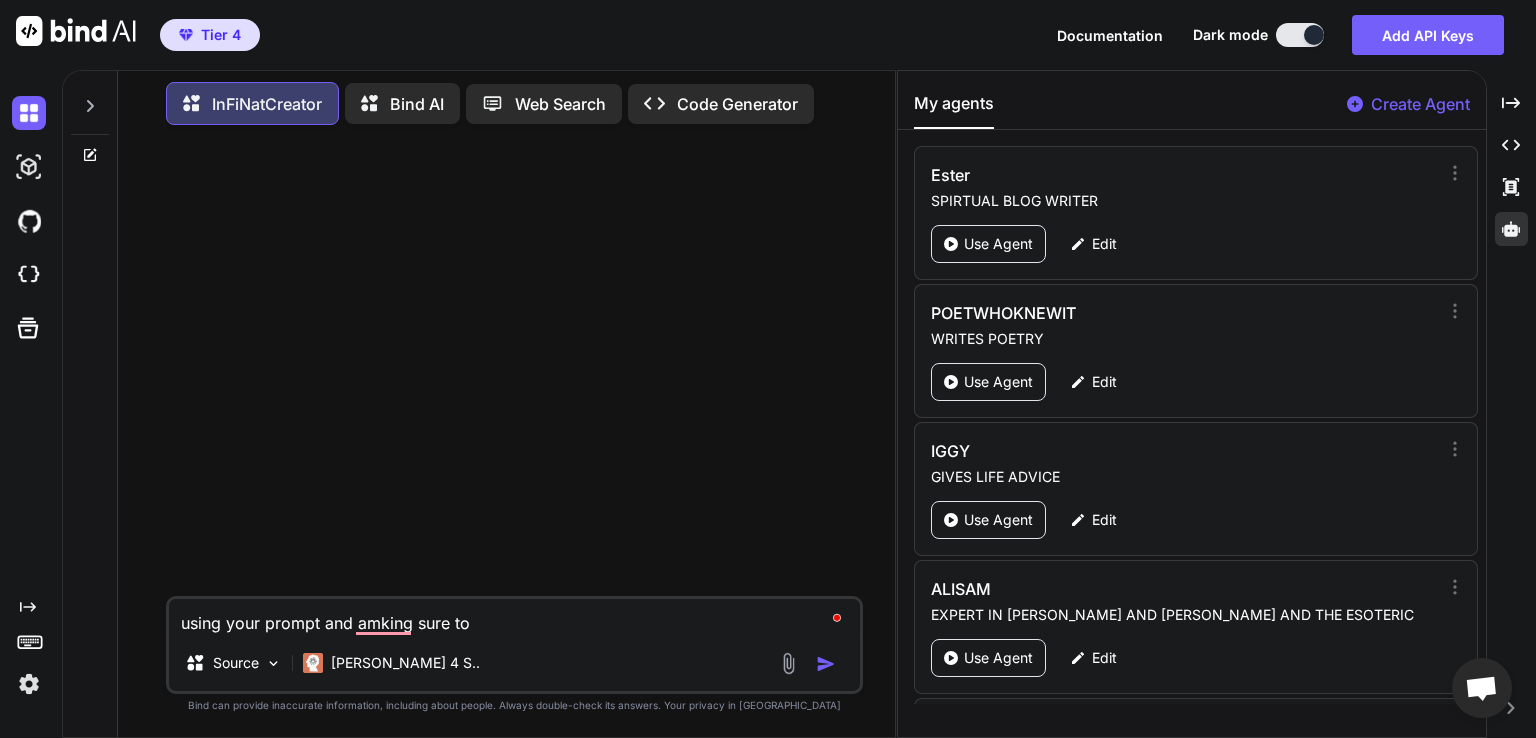 type on "using your prompt and amking sure to" 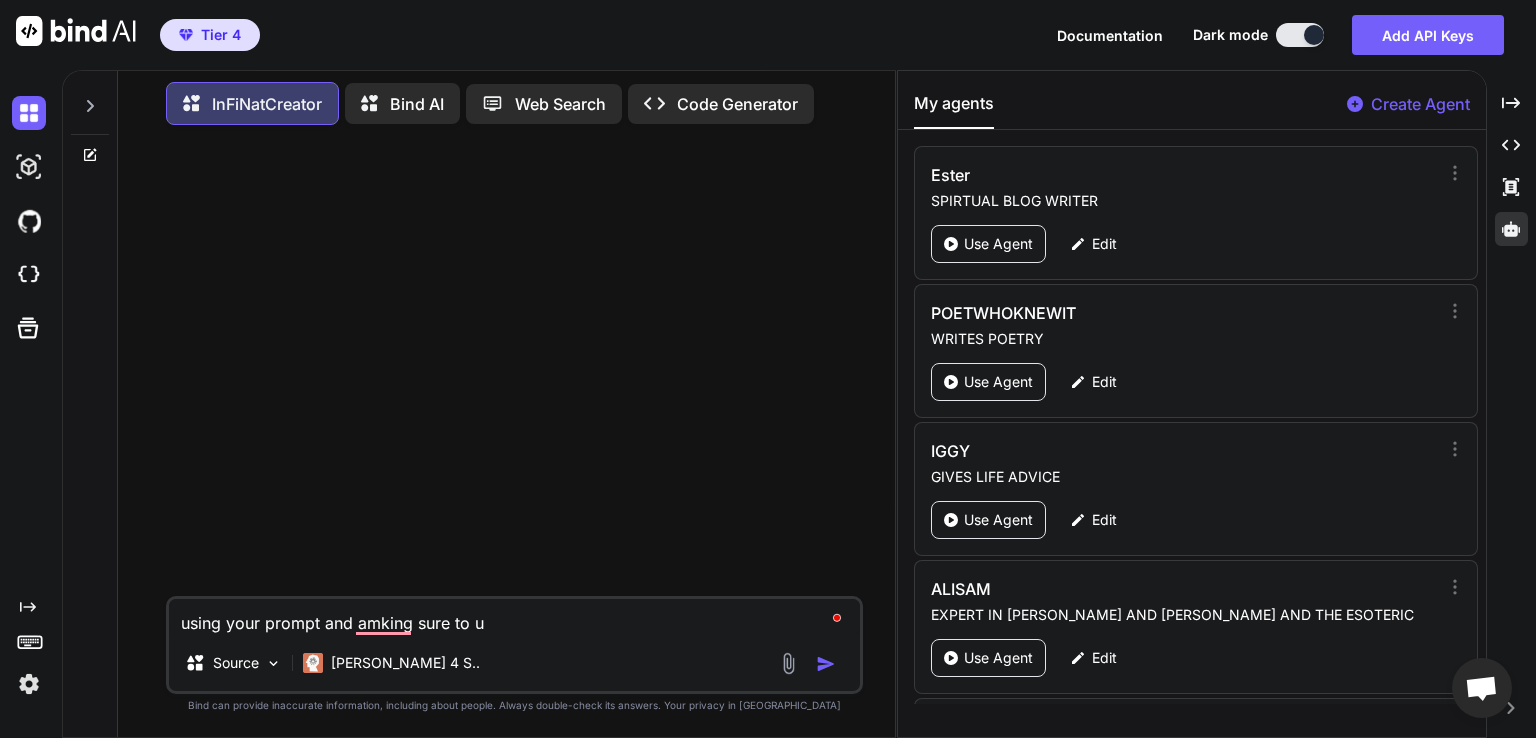 type on "using your prompt and amking sure to us" 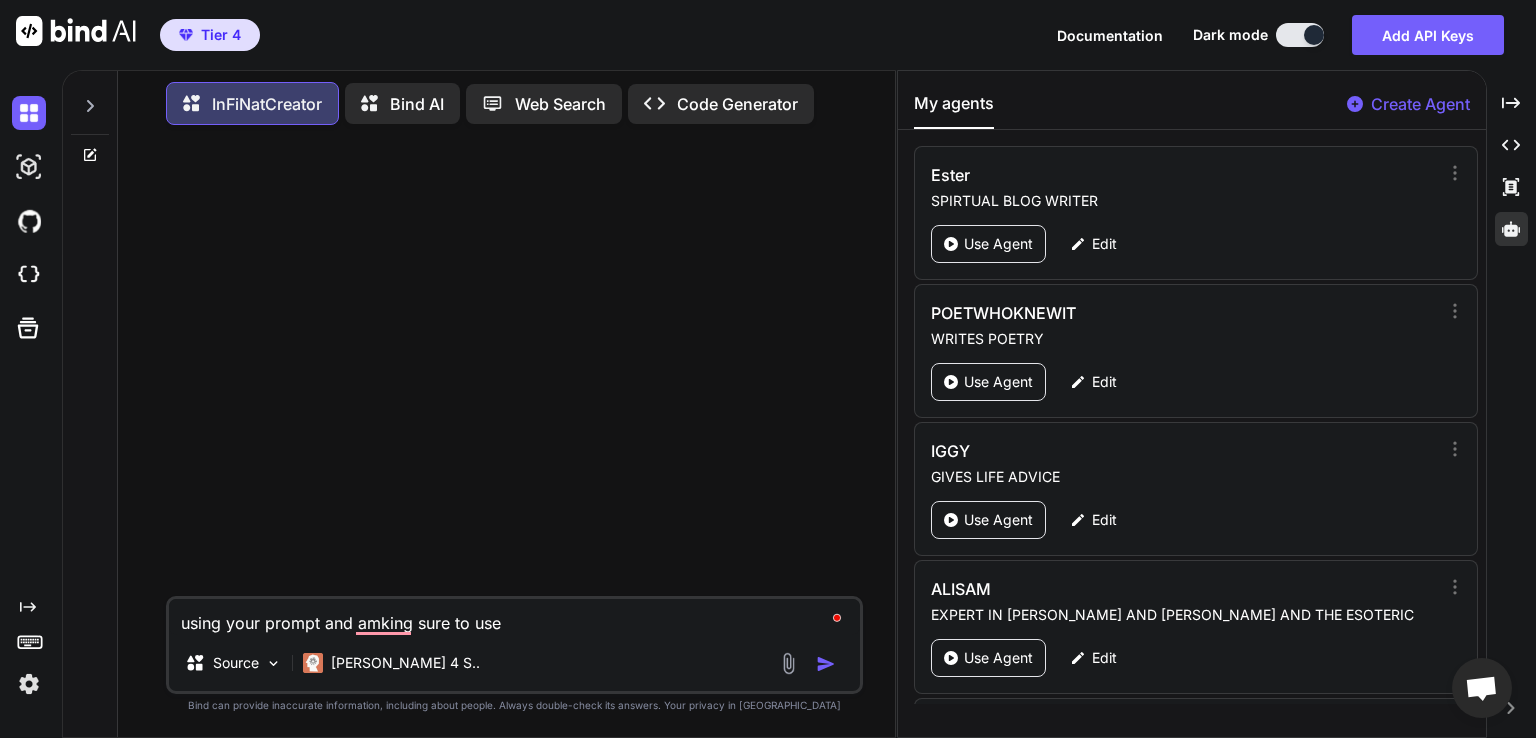 type on "using your prompt and amking sure to use" 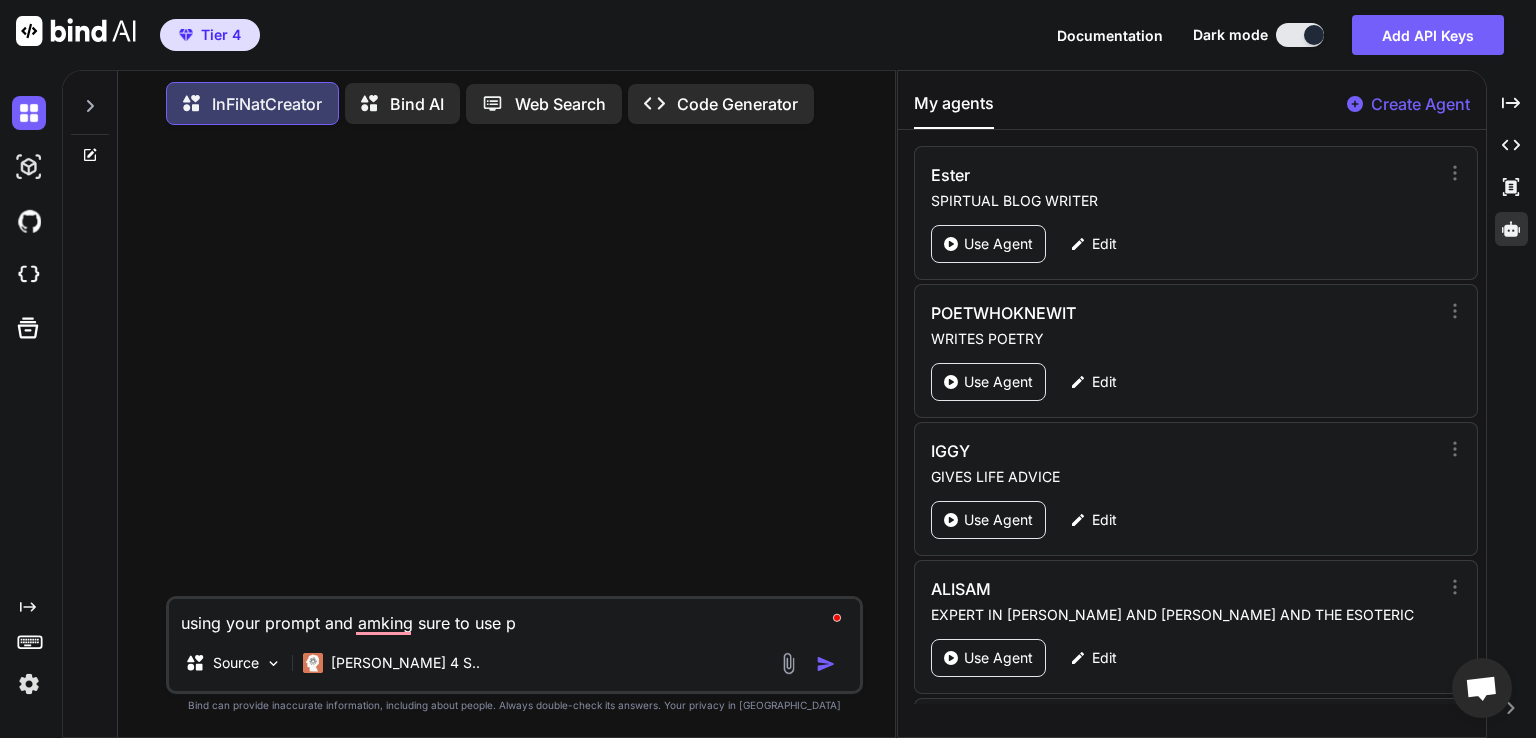 type on "using your prompt and amking sure to use pl" 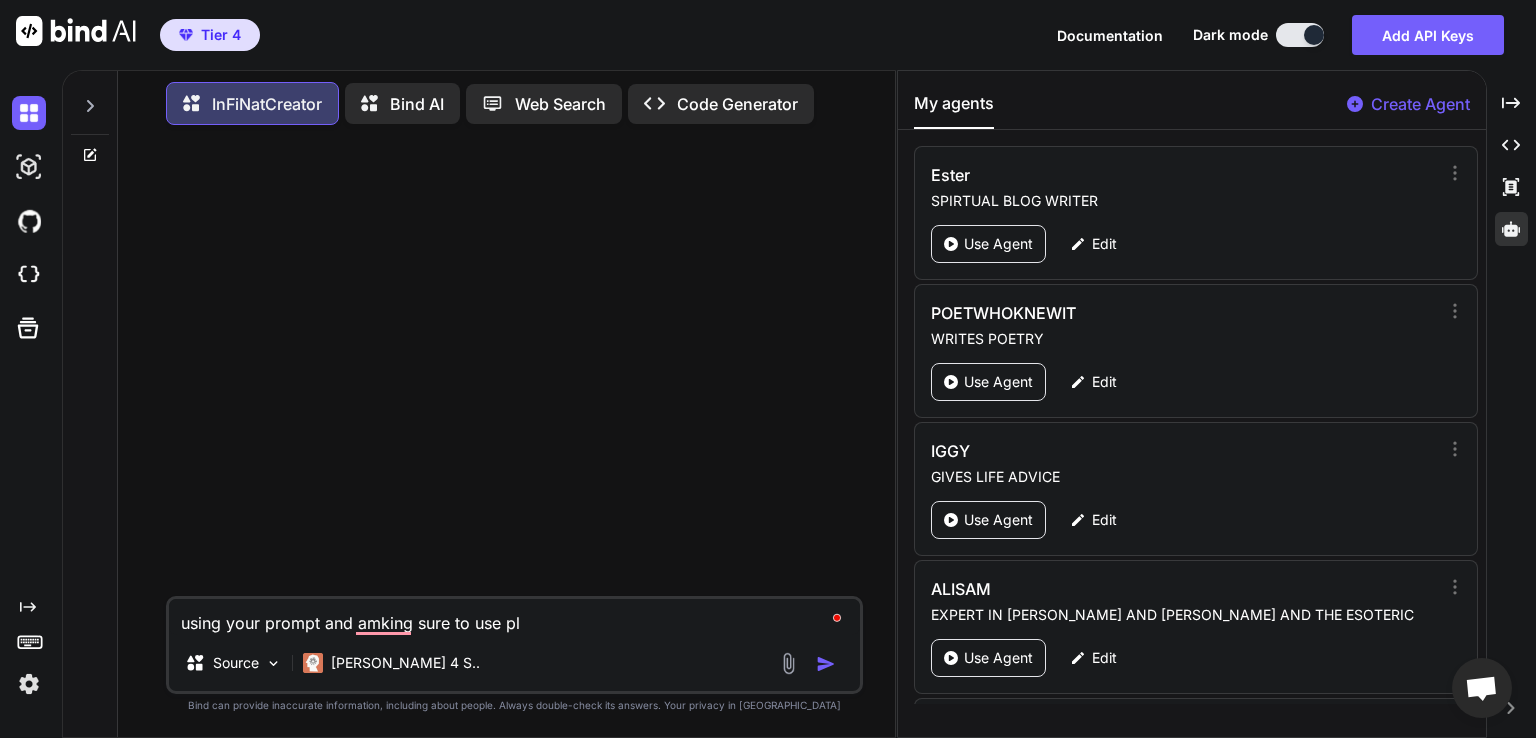 type on "using your prompt and amking sure to use pla" 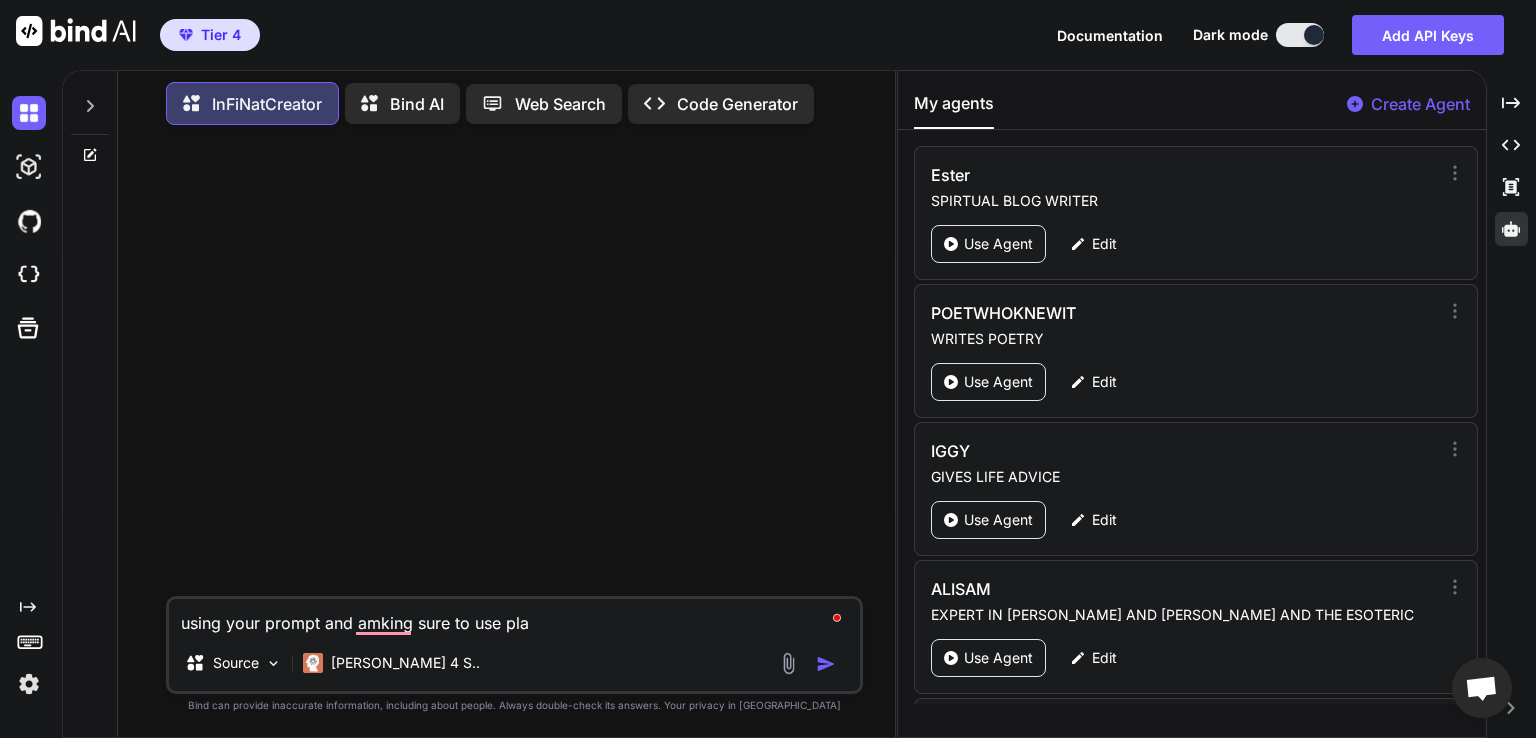 type on "x" 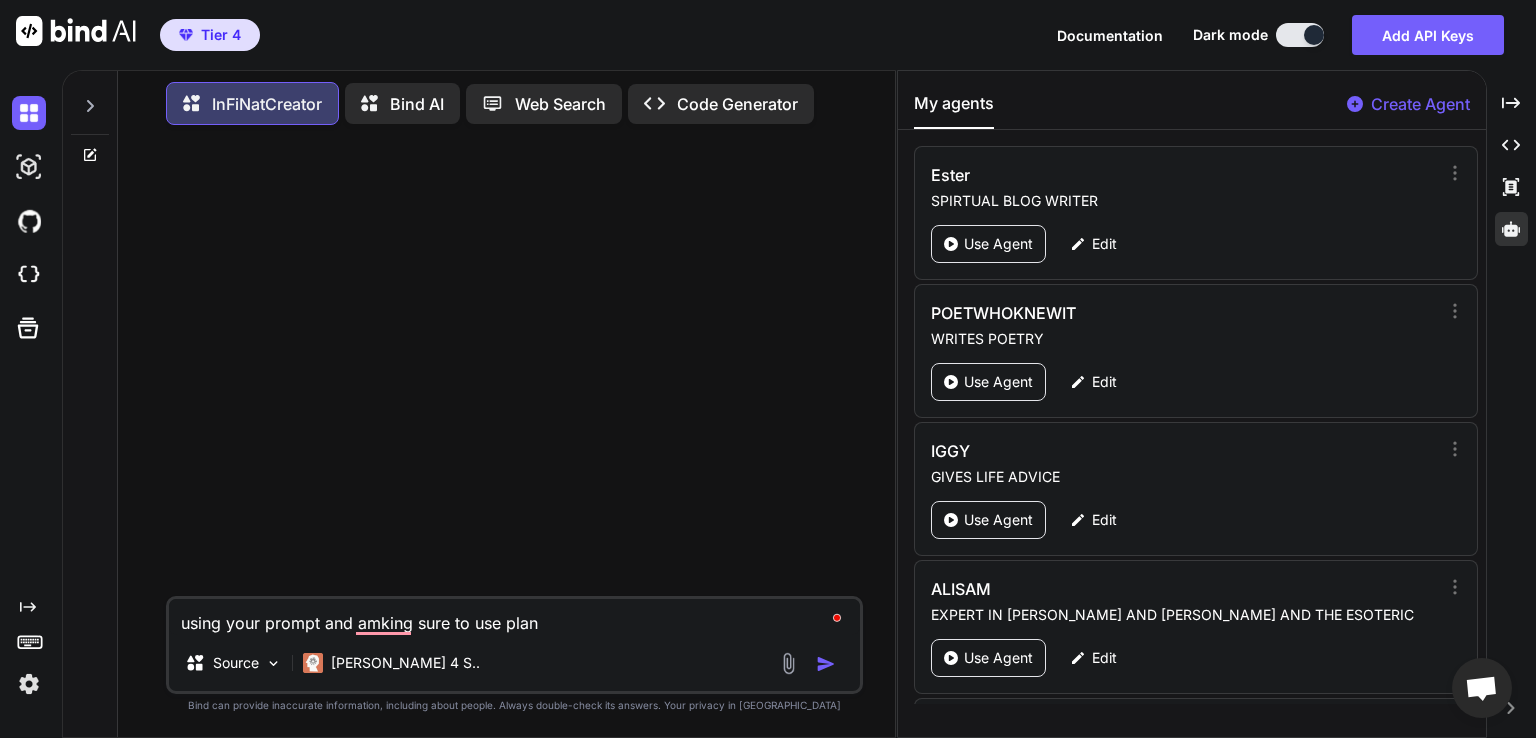 type on "using your prompt and amking sure to use plan" 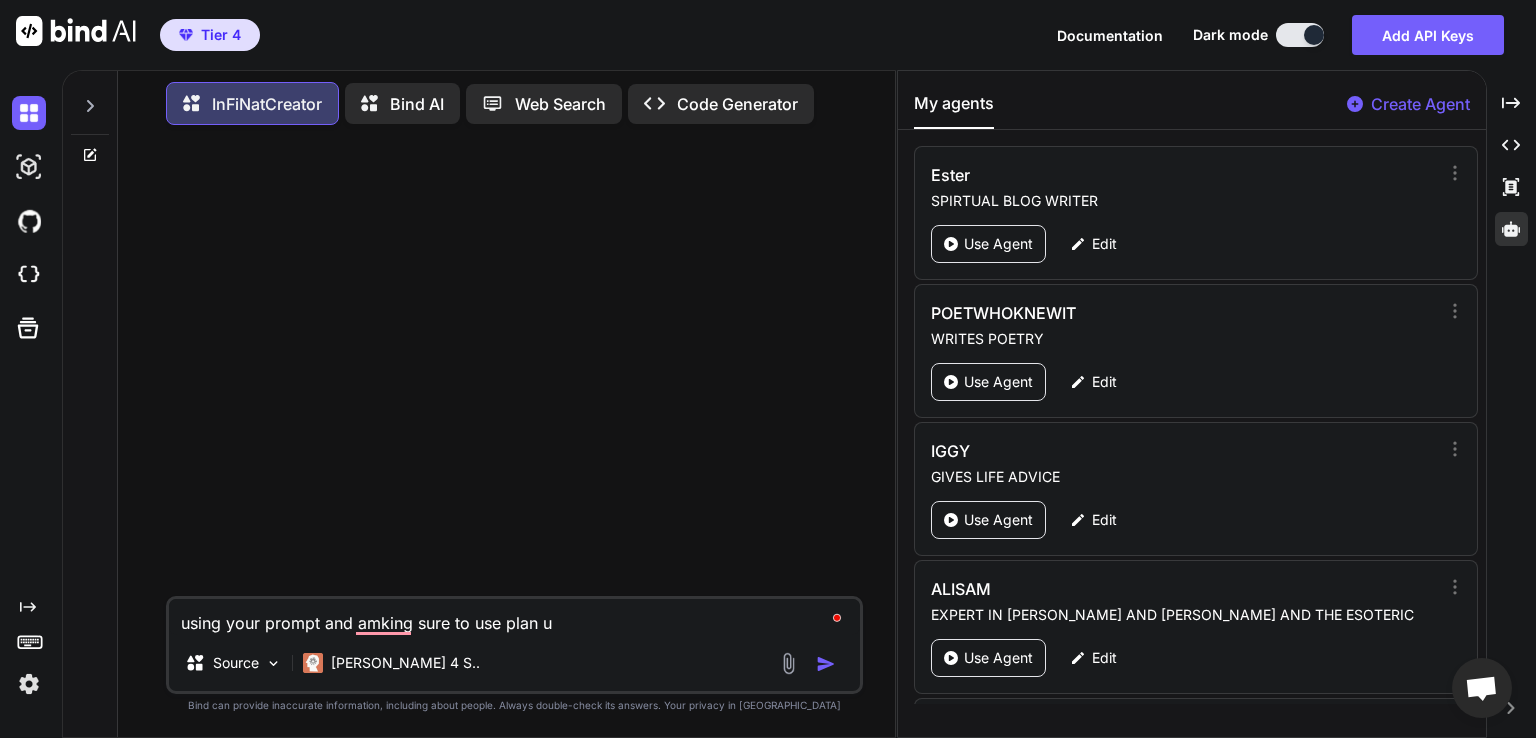 type on "using your prompt and amking sure to use plan uk" 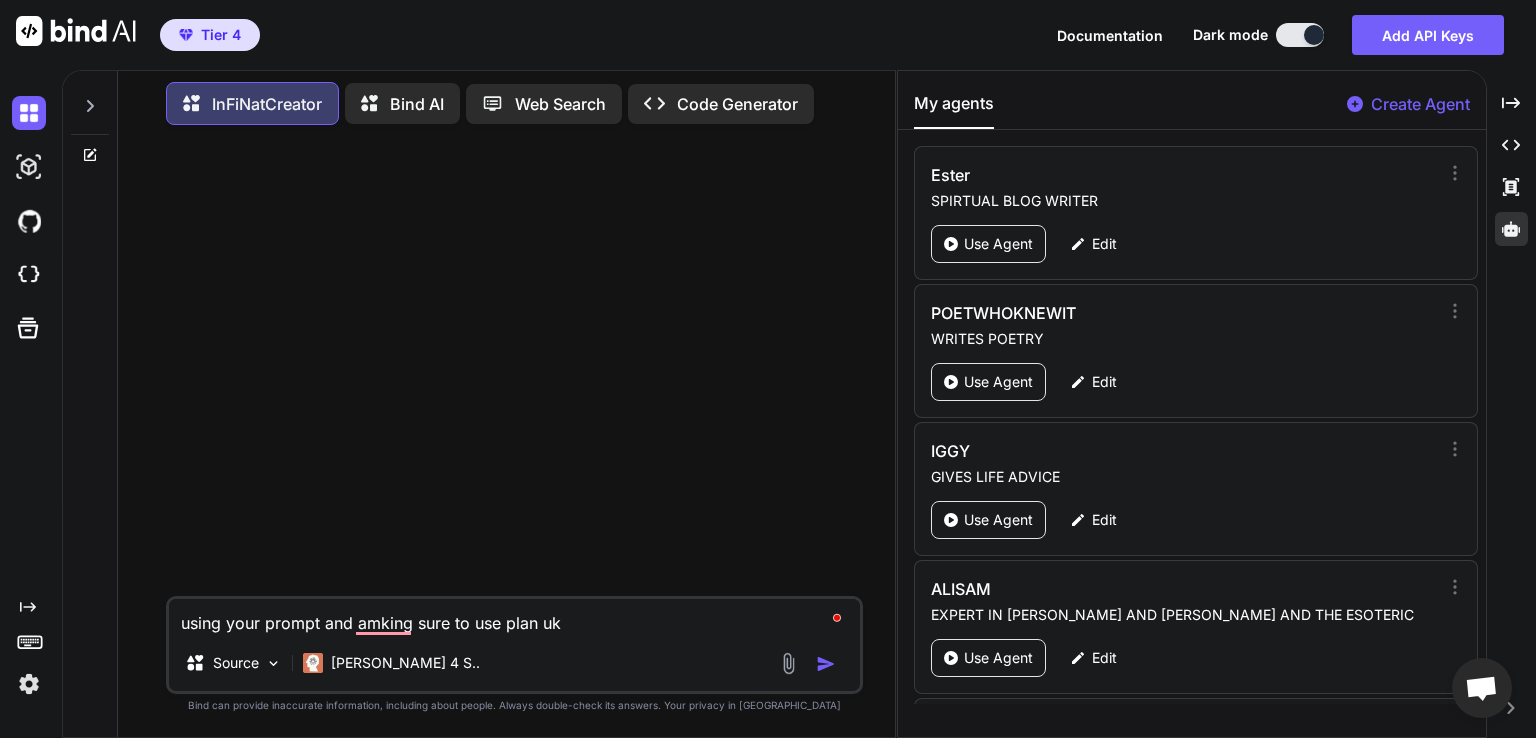 type on "x" 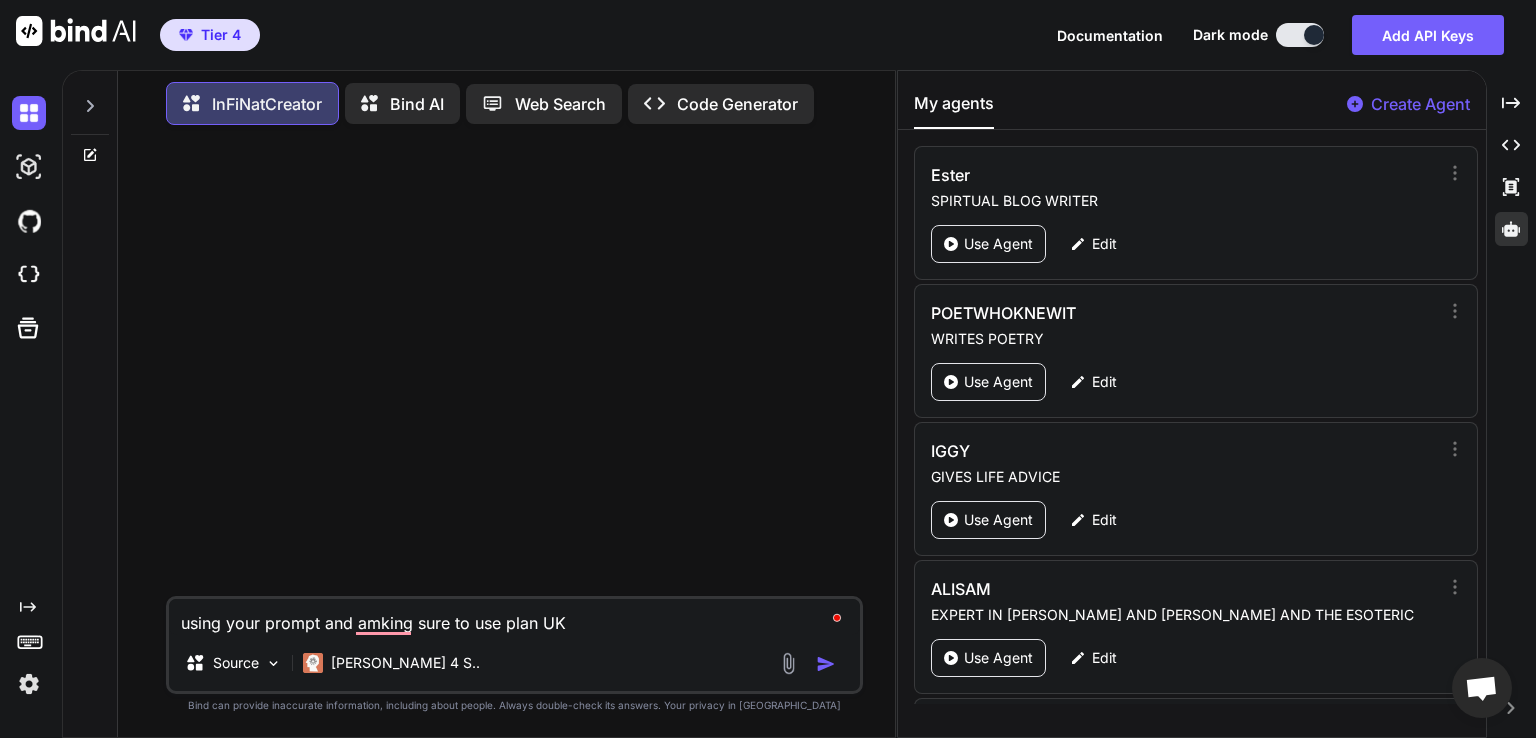 type on "using your prompt and amking sure to use plan UK e" 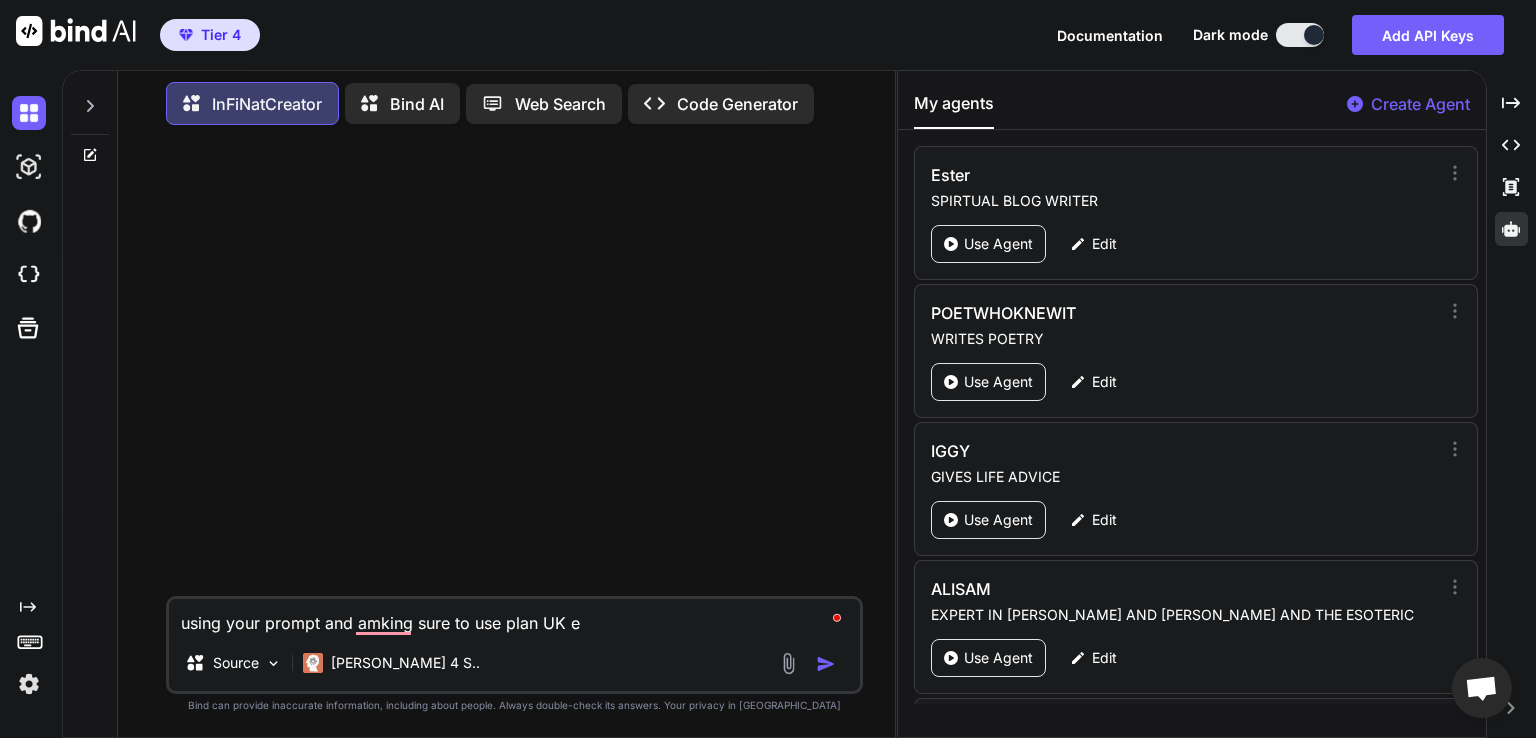 type on "using your prompt and amking sure to use plan UK en" 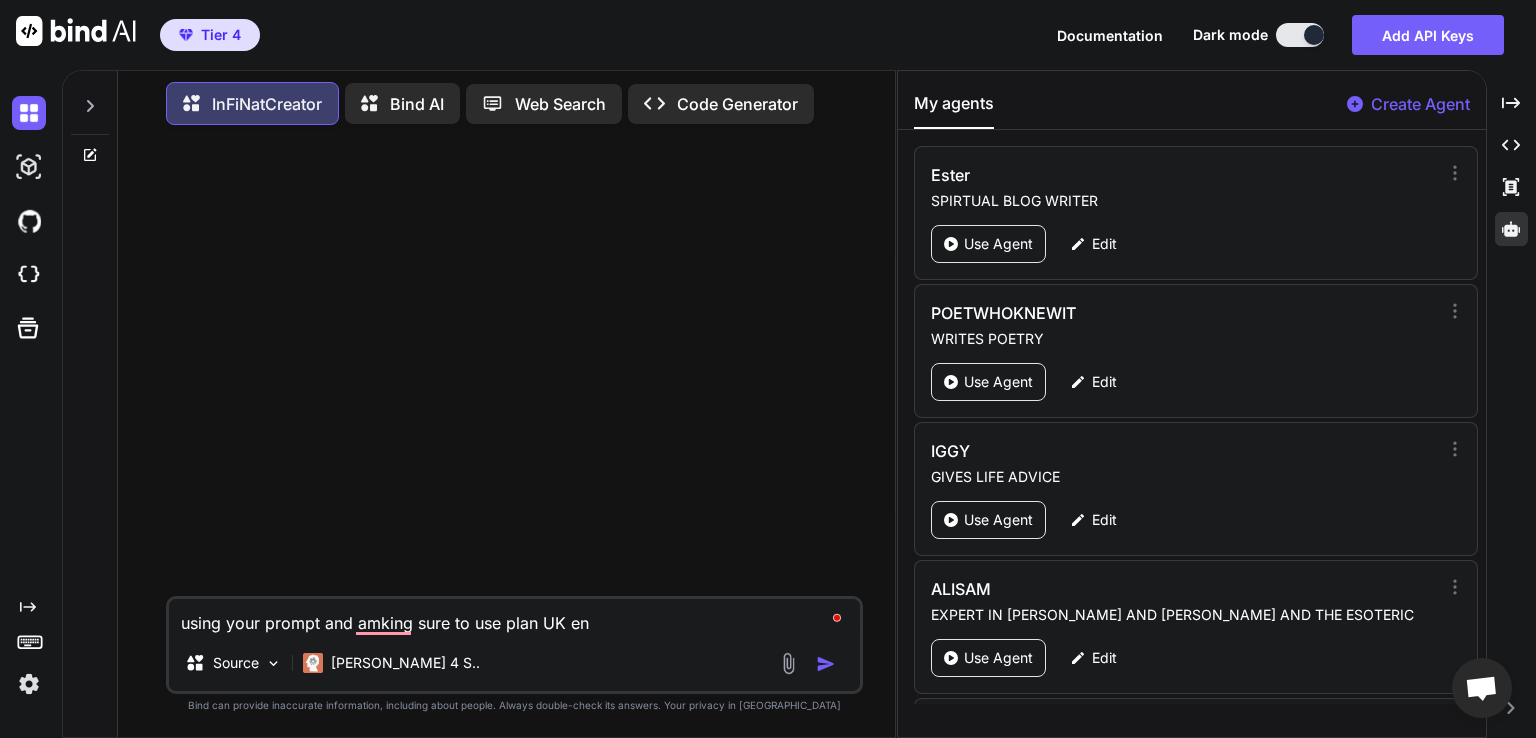 type on "using your prompt and amking sure to use plan UK eng" 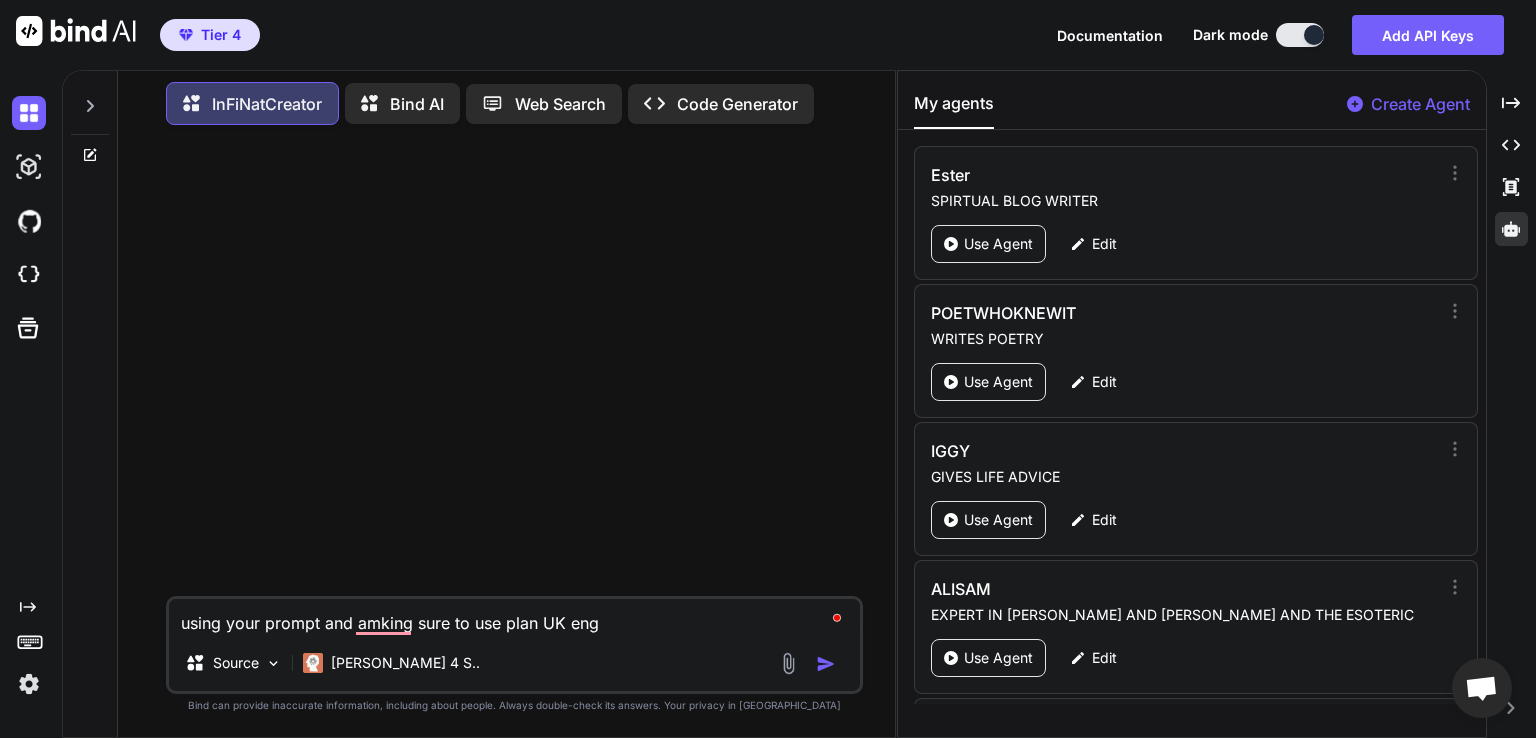 type on "using your prompt and amking sure to use plan UK engl" 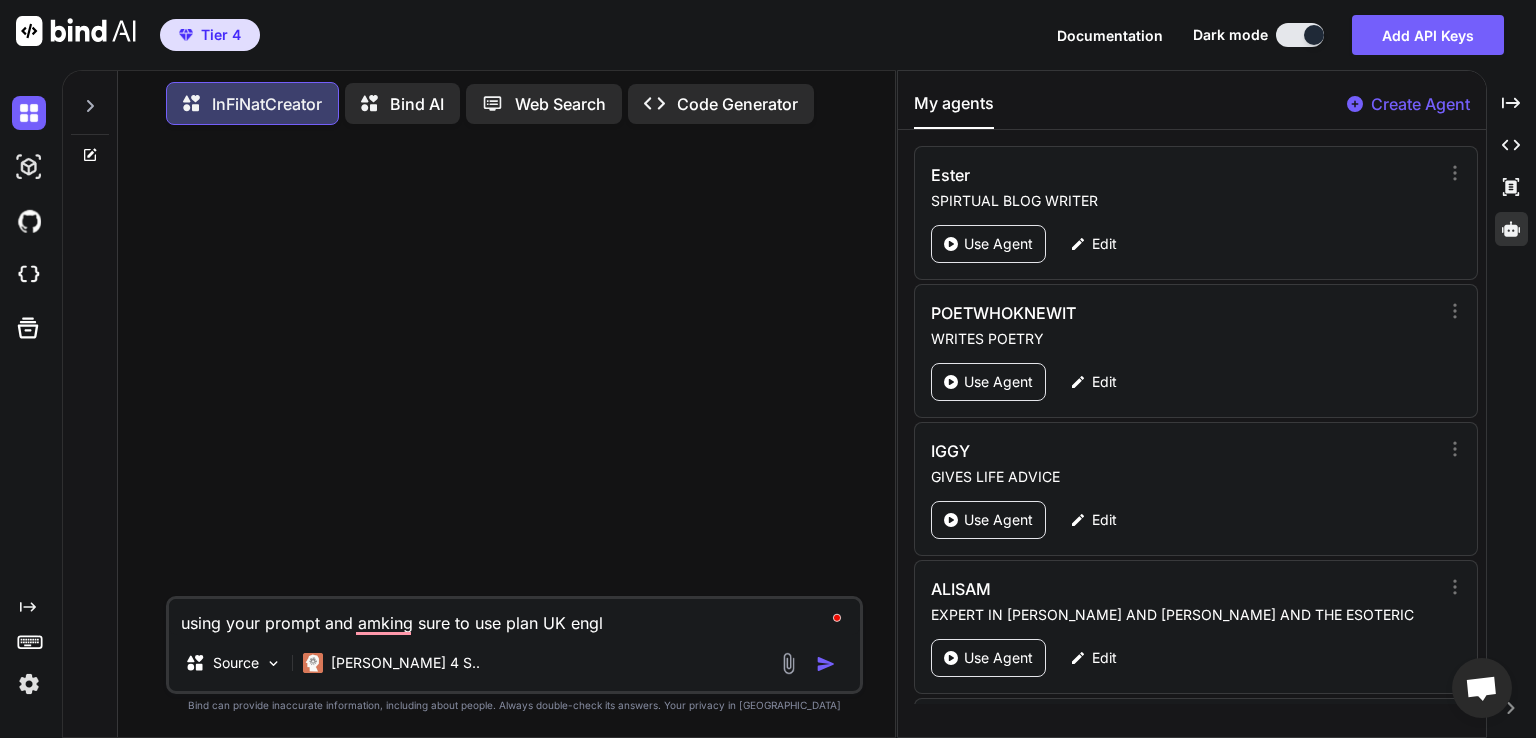 type on "using your prompt and amking sure to use plan UK engli" 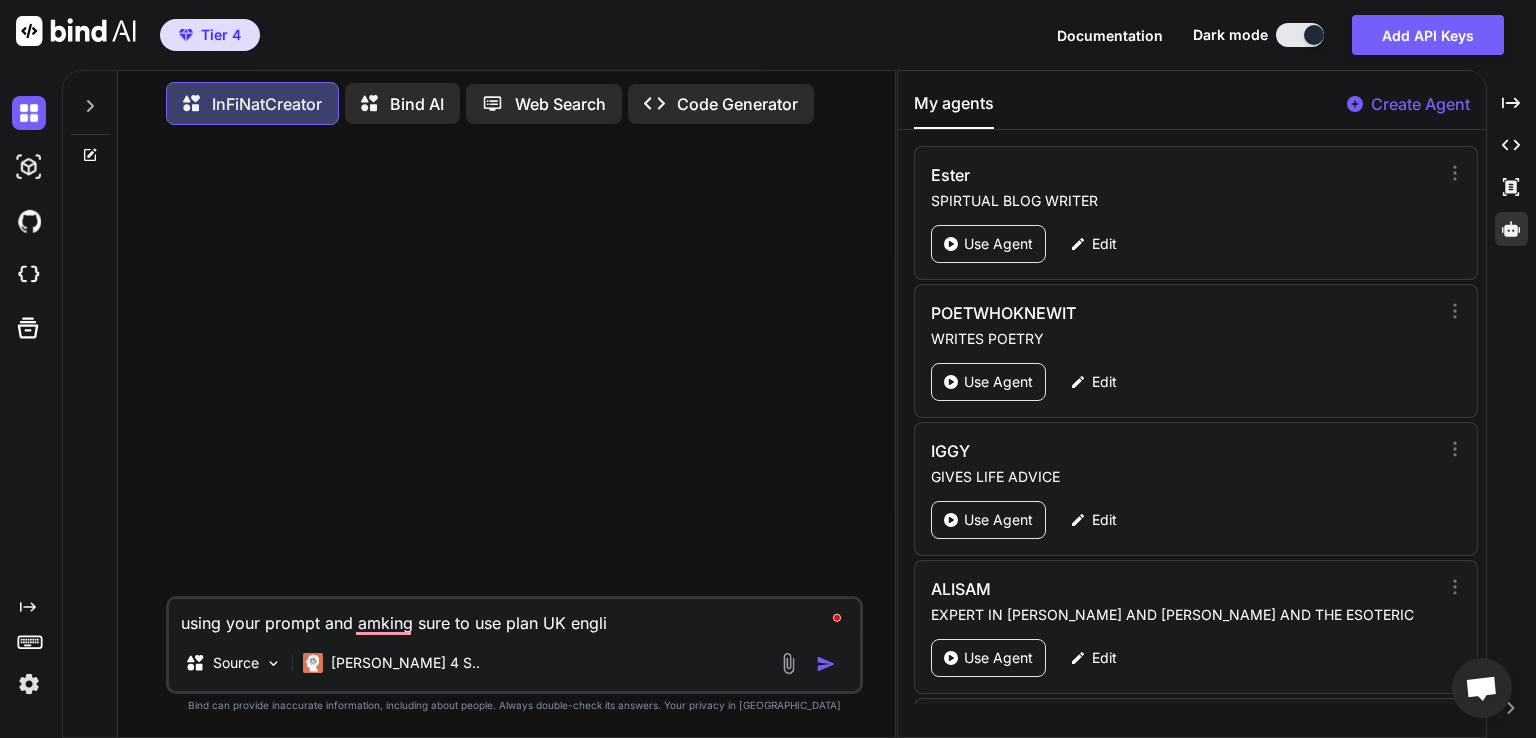 type on "using your prompt and amking sure to use plan UK englis" 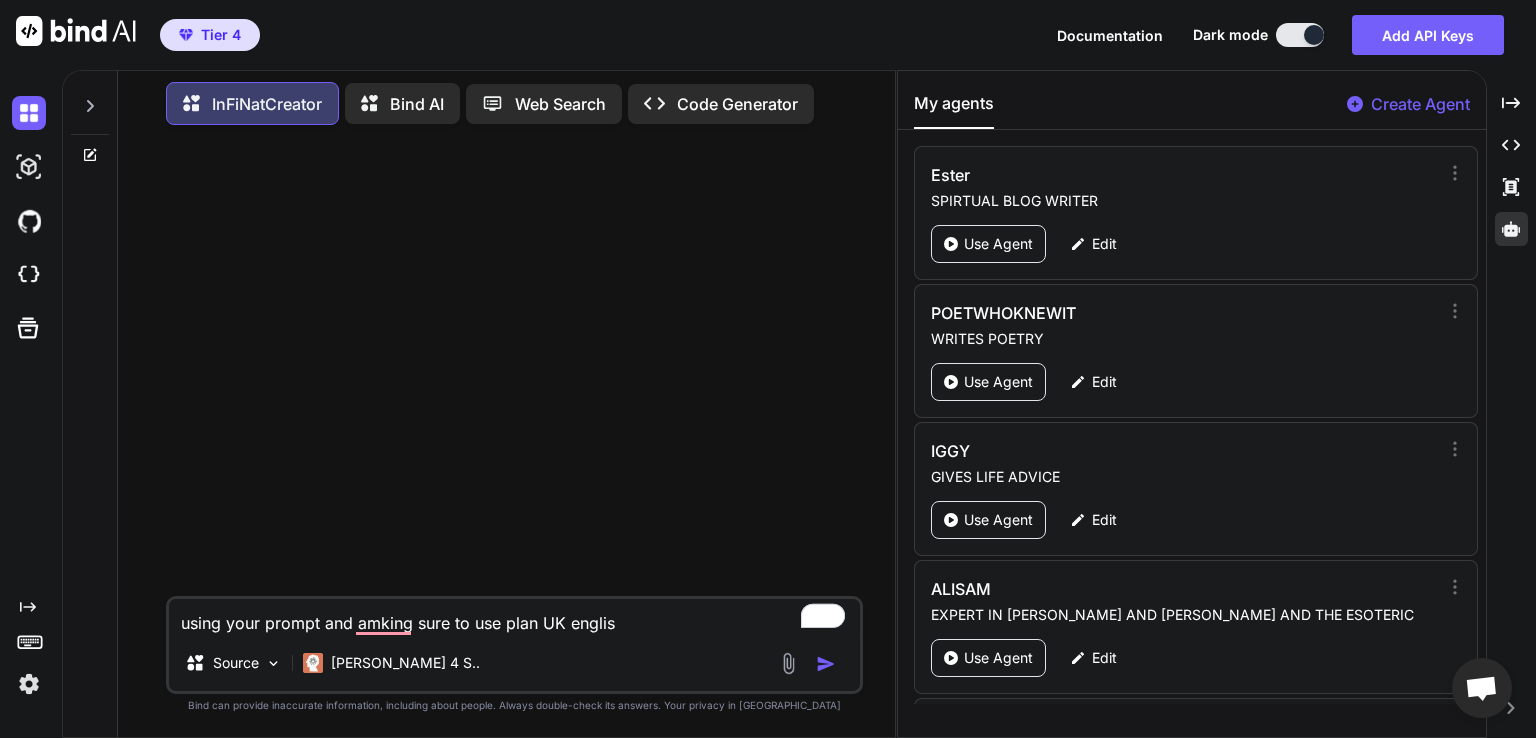 type on "using your prompt and amking sure to use plan UK english" 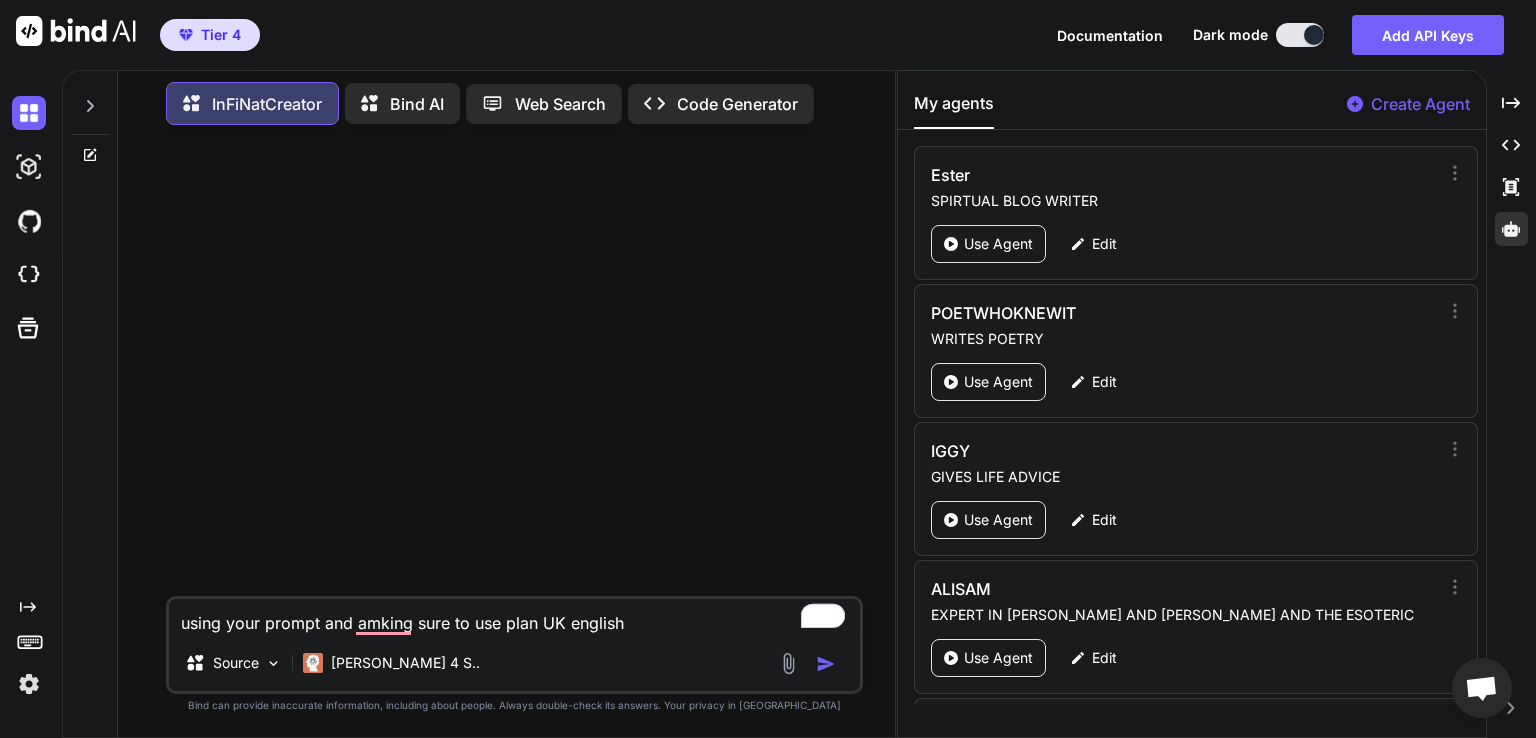 type on "using your prompt and amking sure to use plan UK english" 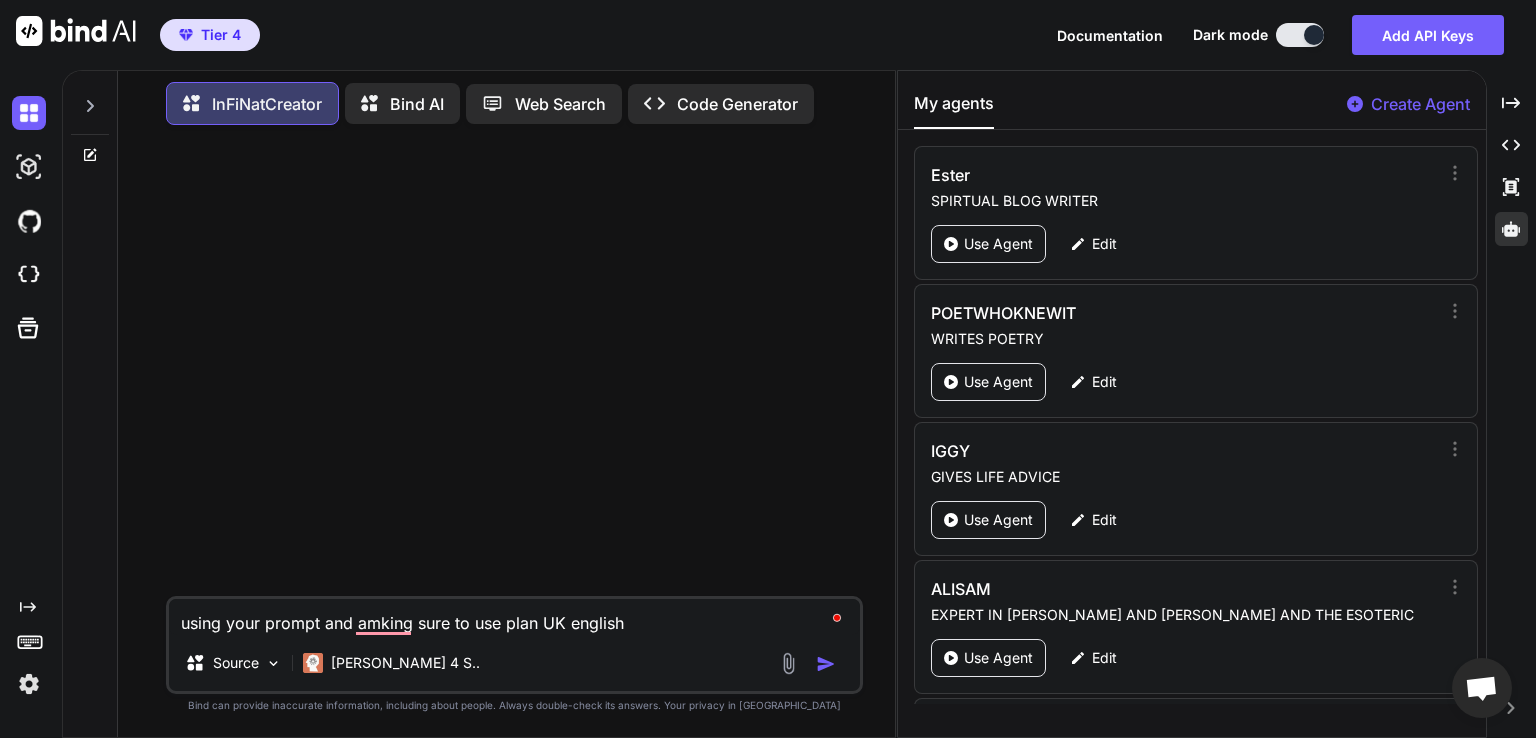type on "using your prompt and amking sure to use plan UK English" 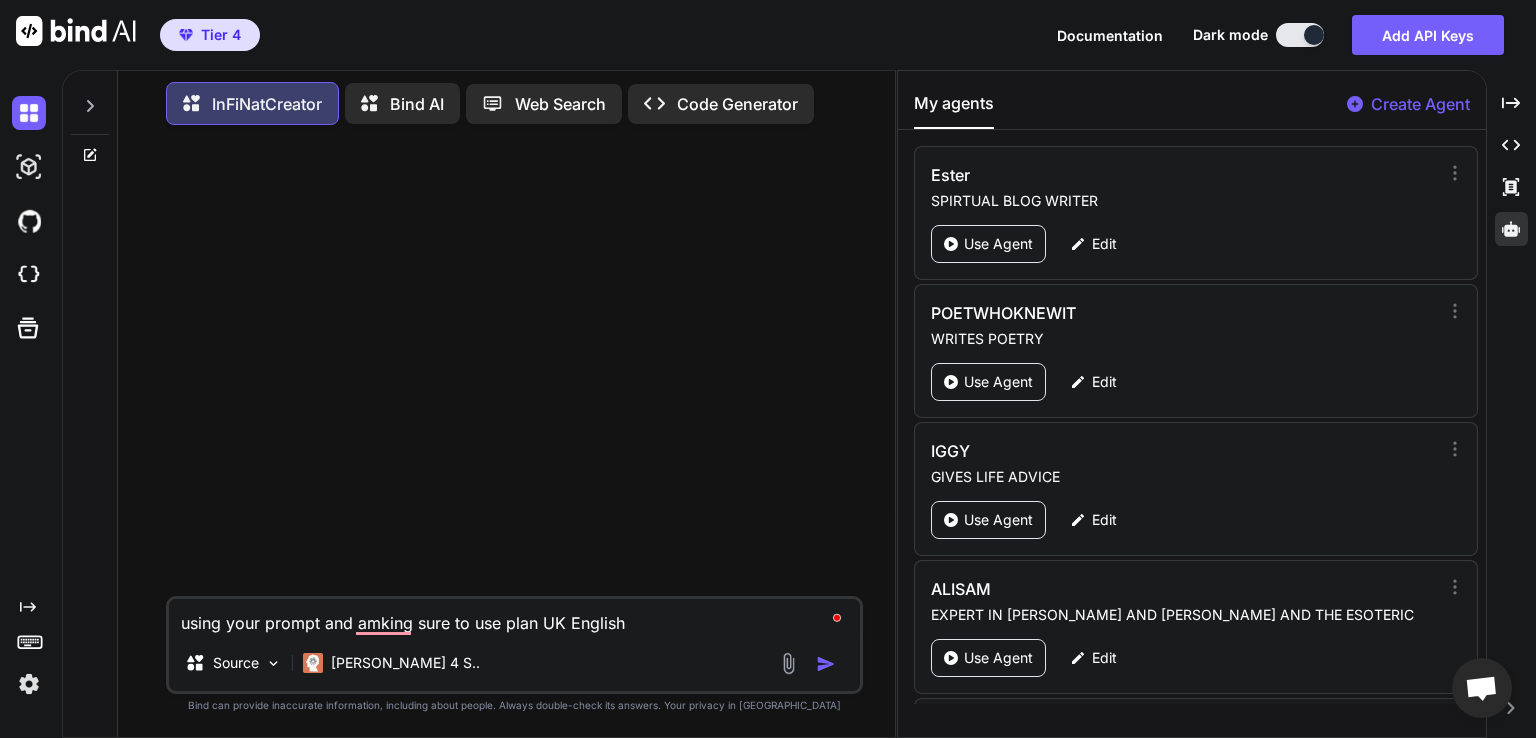 type on "using your prompt and amking sure to use plan UK English w" 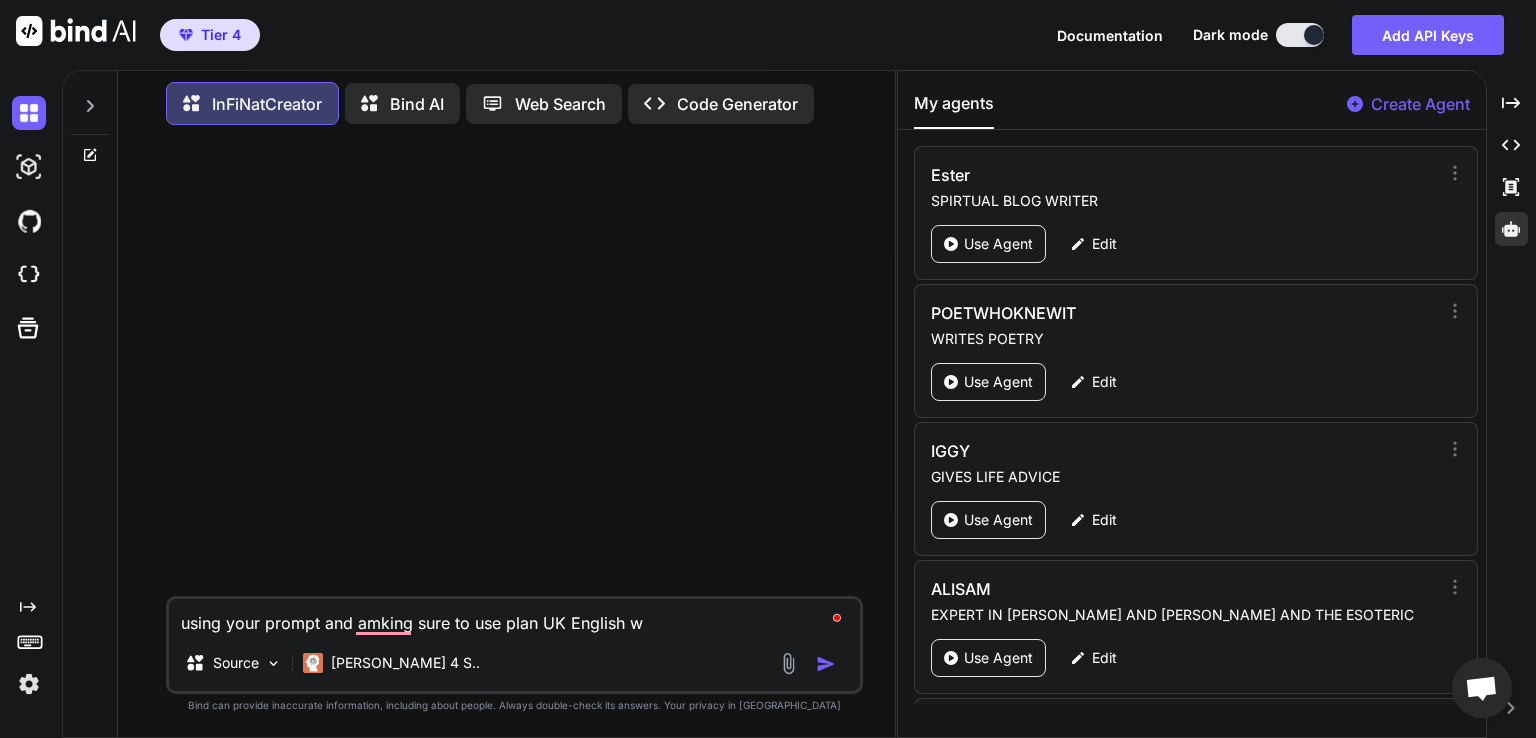 type on "using your prompt and amking sure to use plan UK English wr" 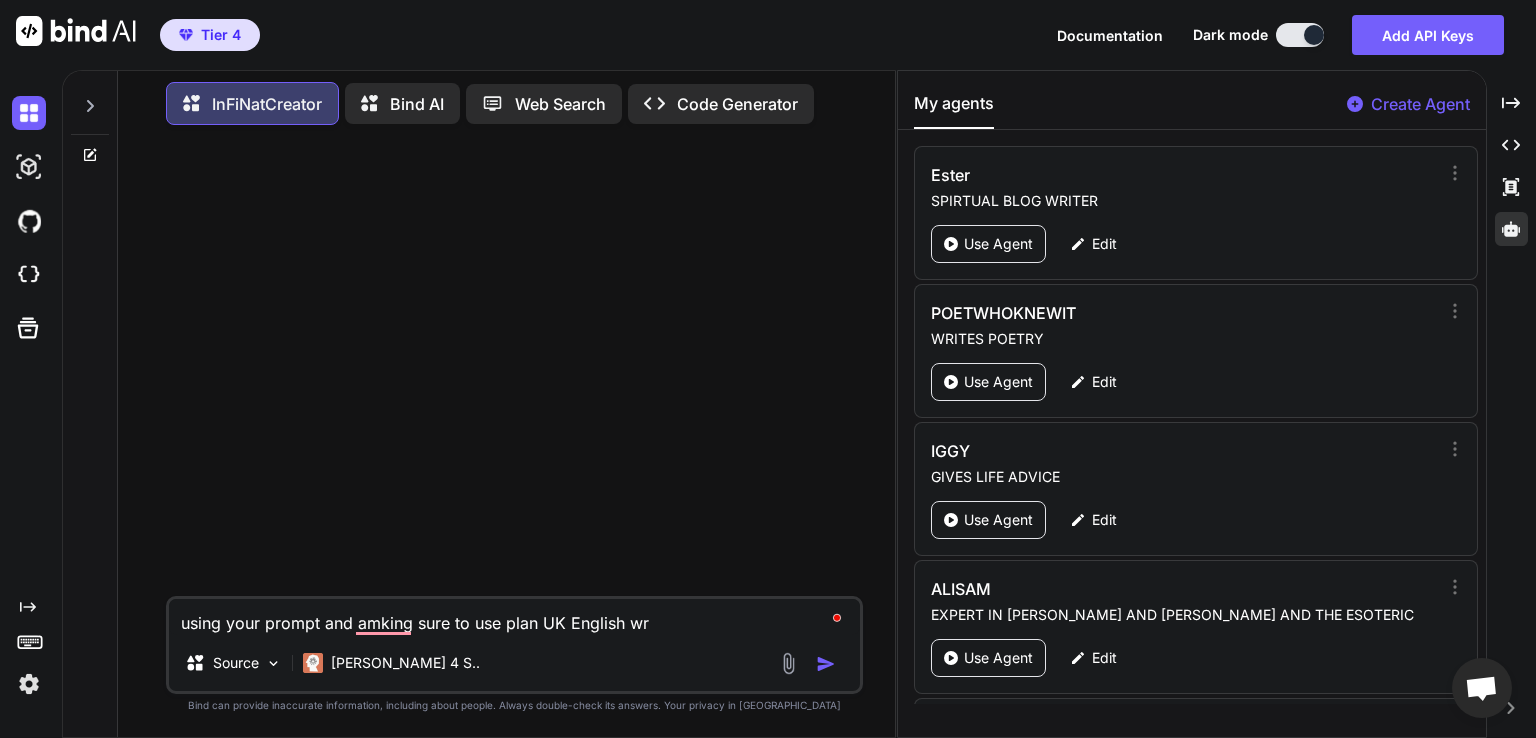 type on "using your prompt and amking sure to use plan UK English wri" 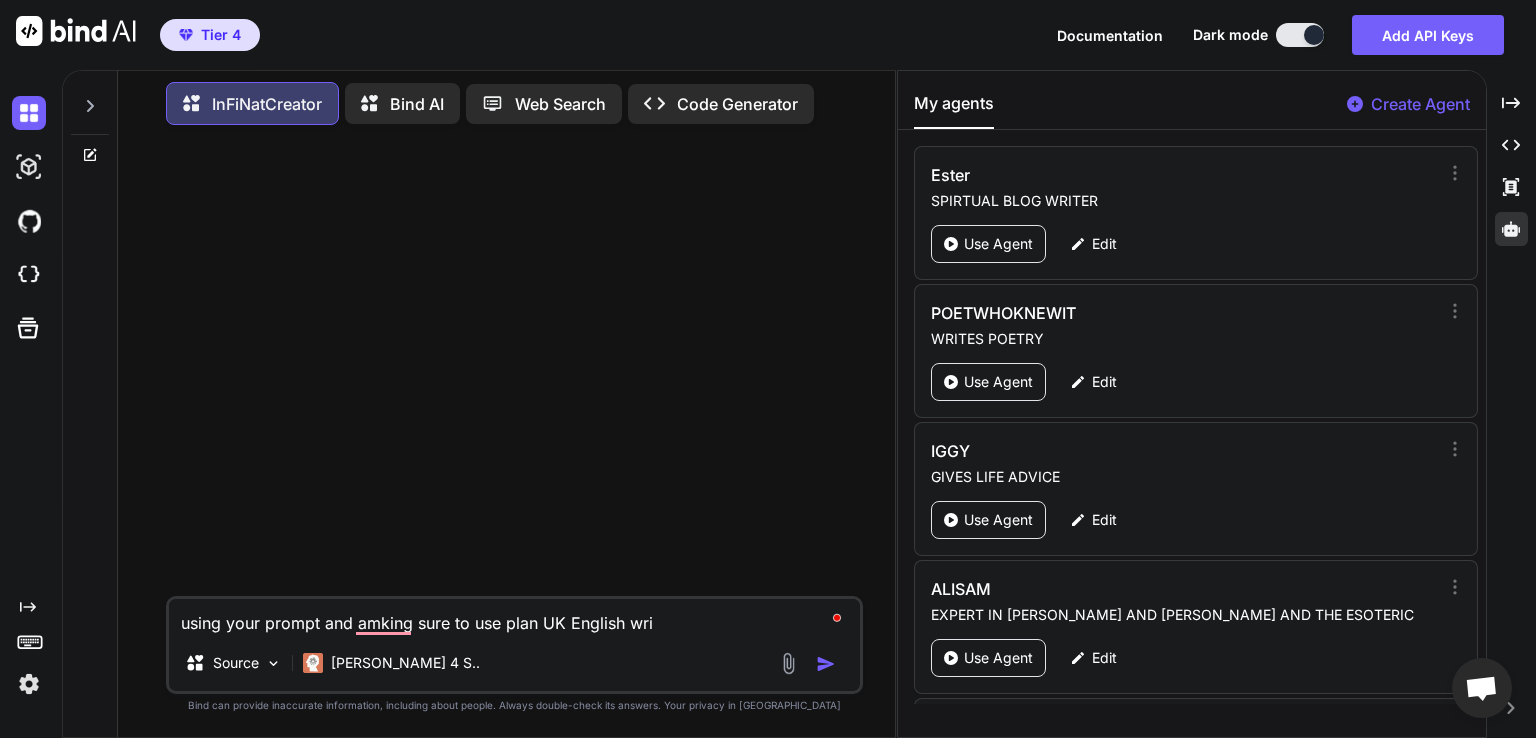 type on "using your prompt and amking sure to use plan UK English writ" 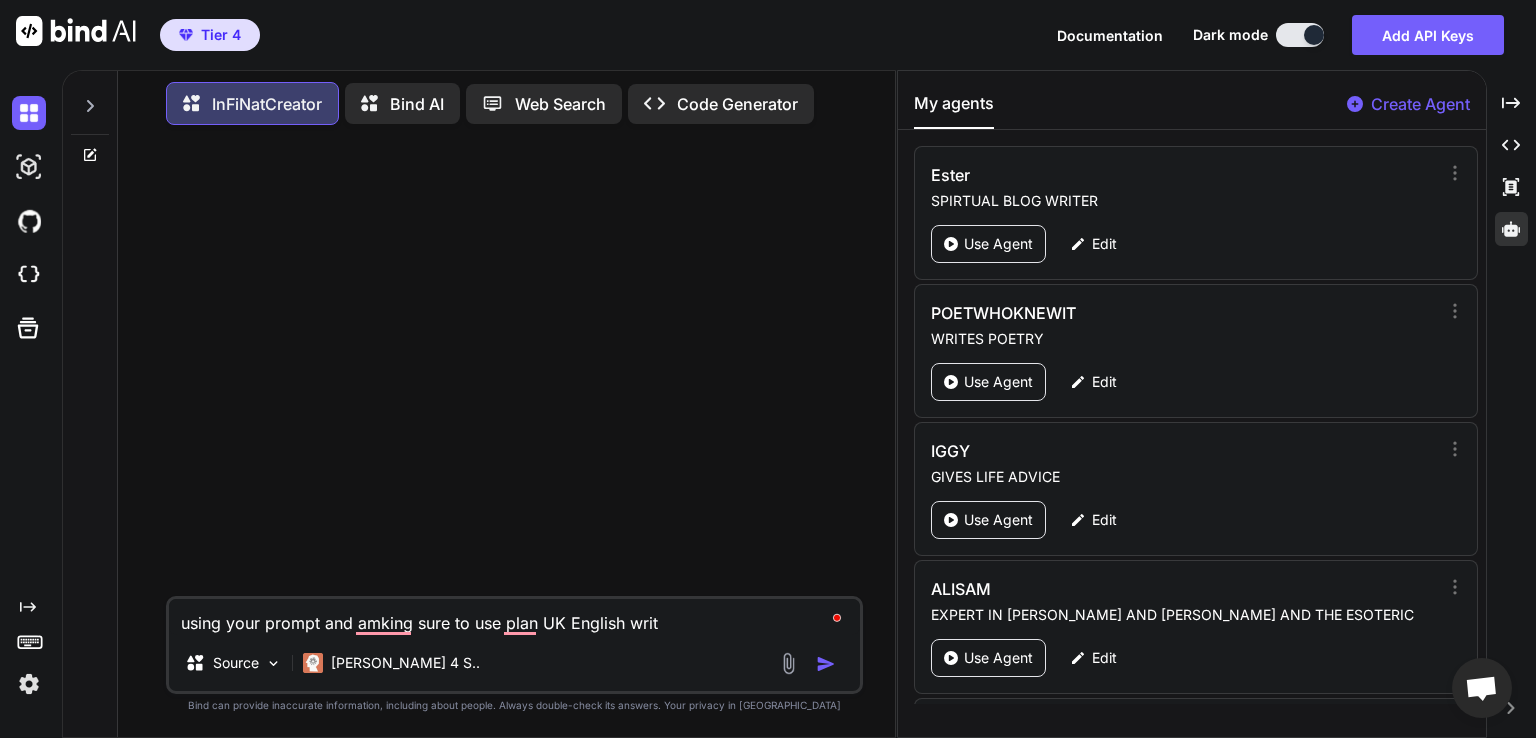 type on "using your prompt and amking sure to use plan UK English write" 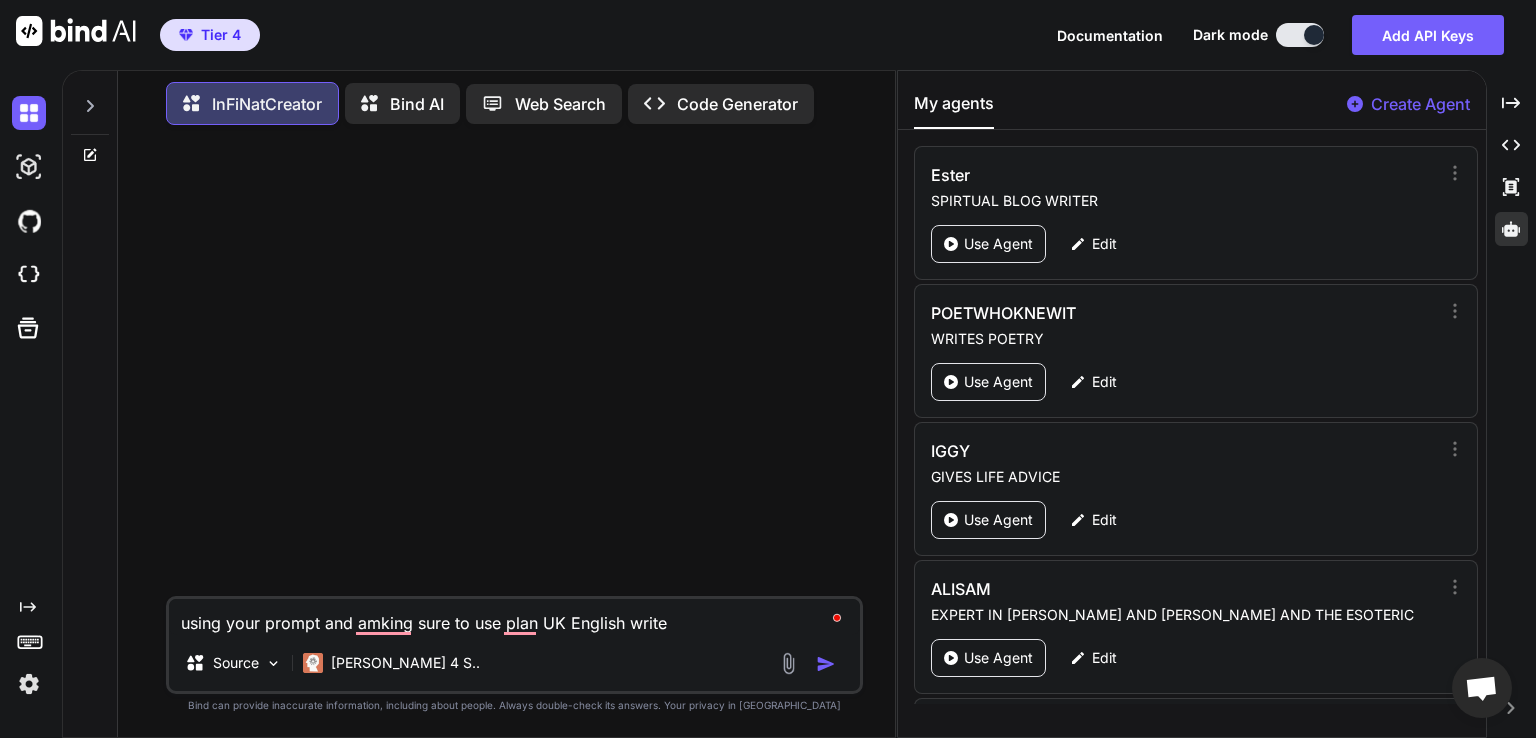 type on "using your prompt and amking sure to use plan UK English write" 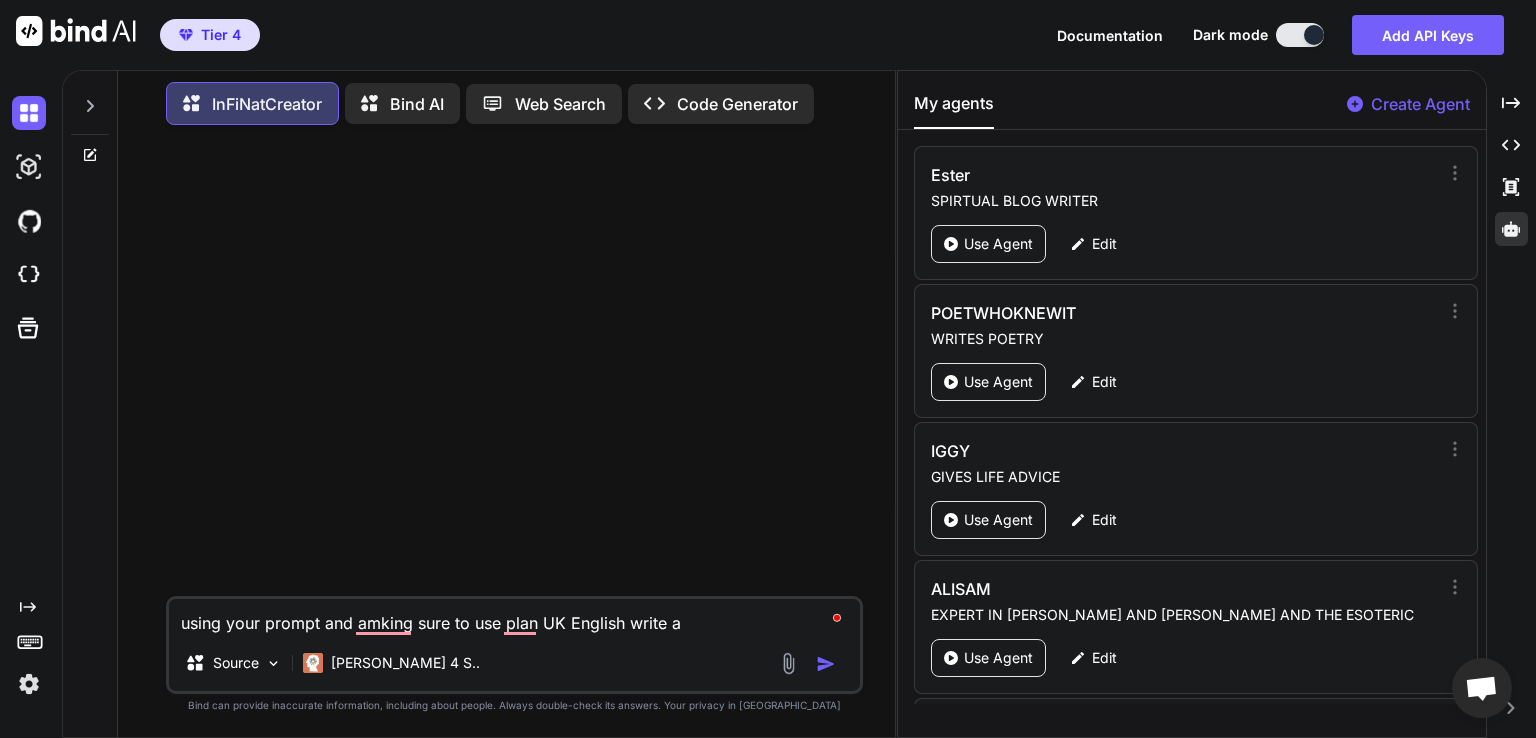 type on "using your prompt and amking sure to use plan UK English write ab" 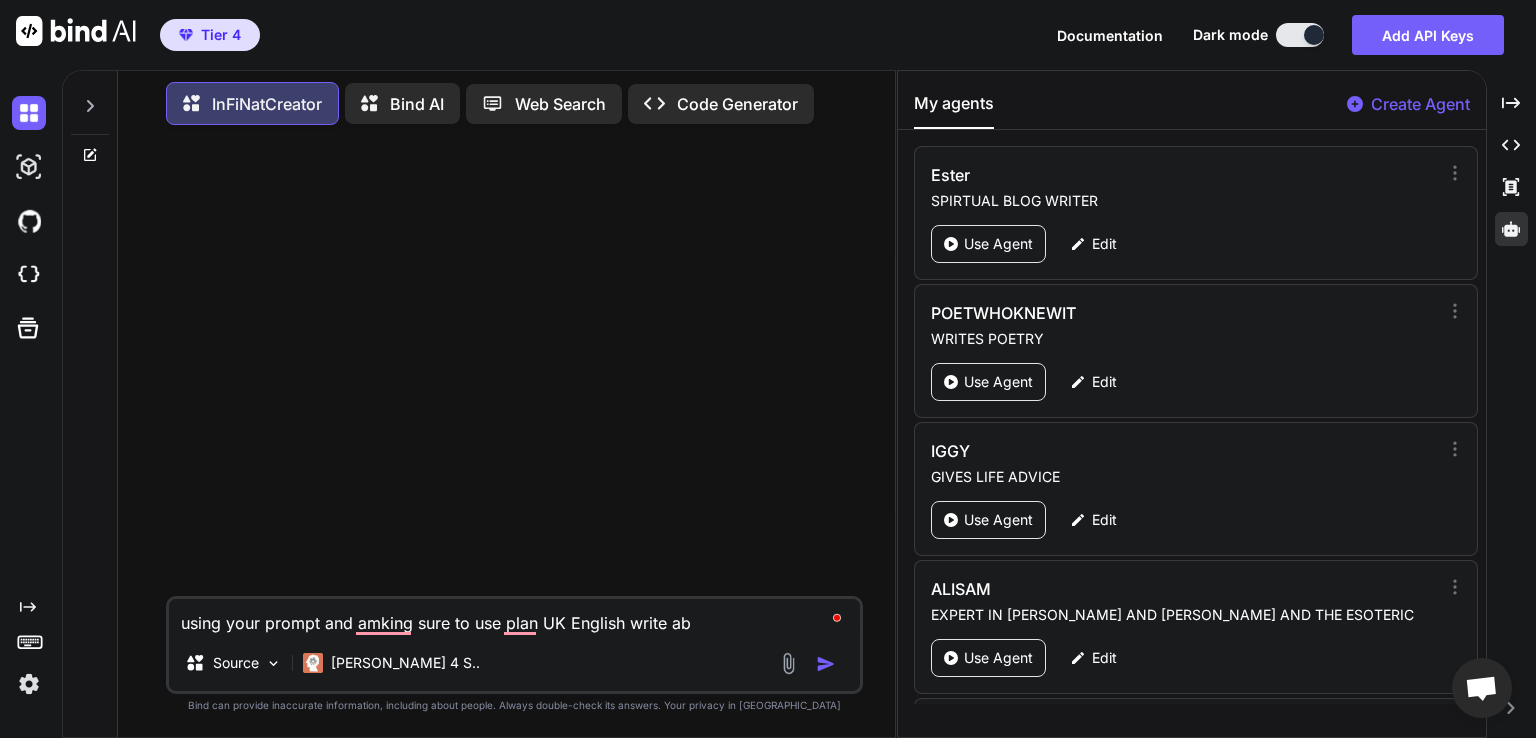 type on "using your prompt and amking sure to use plan UK English write abo" 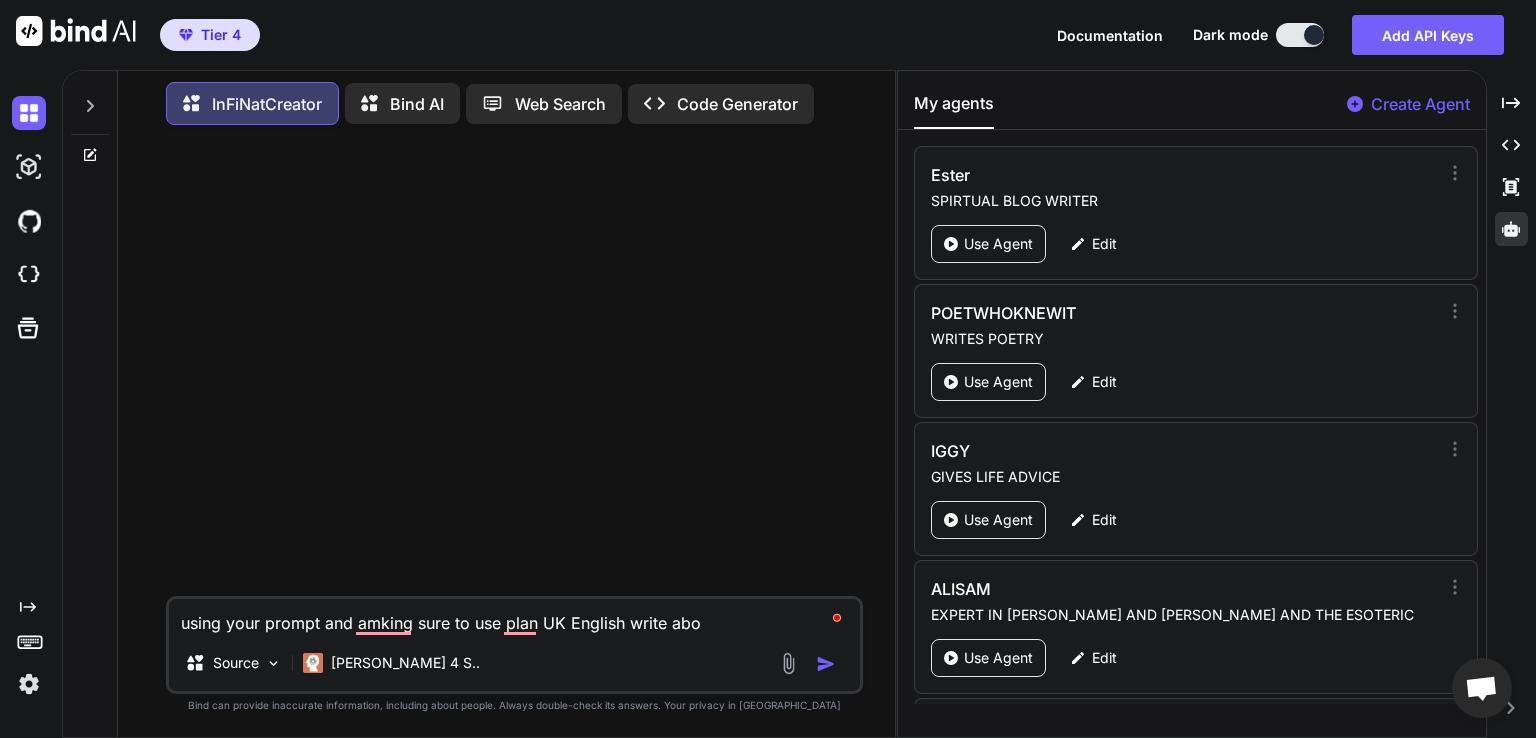 type on "using your prompt and amking sure to use plan UK English write abou" 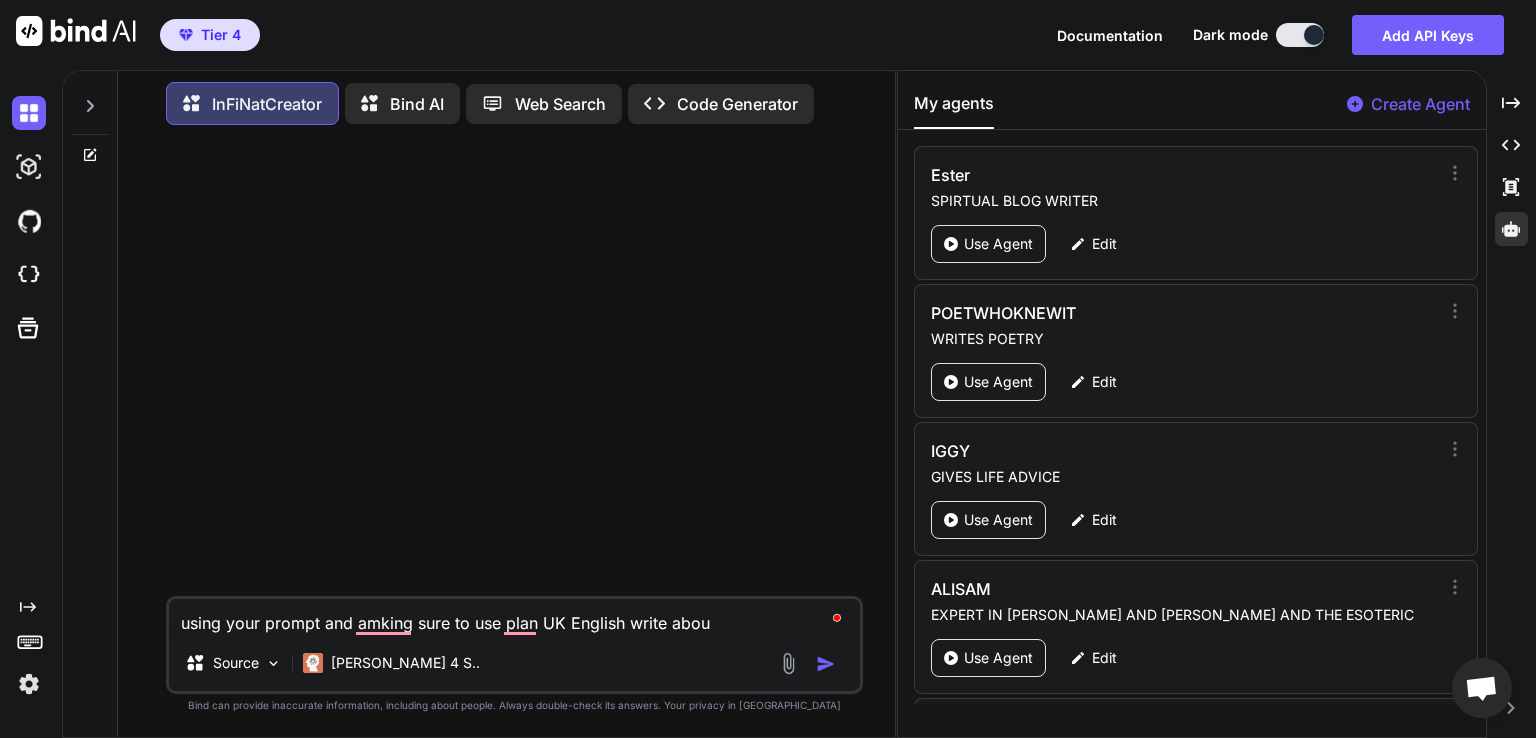 type on "using your prompt and amking sure to use plan UK English write about" 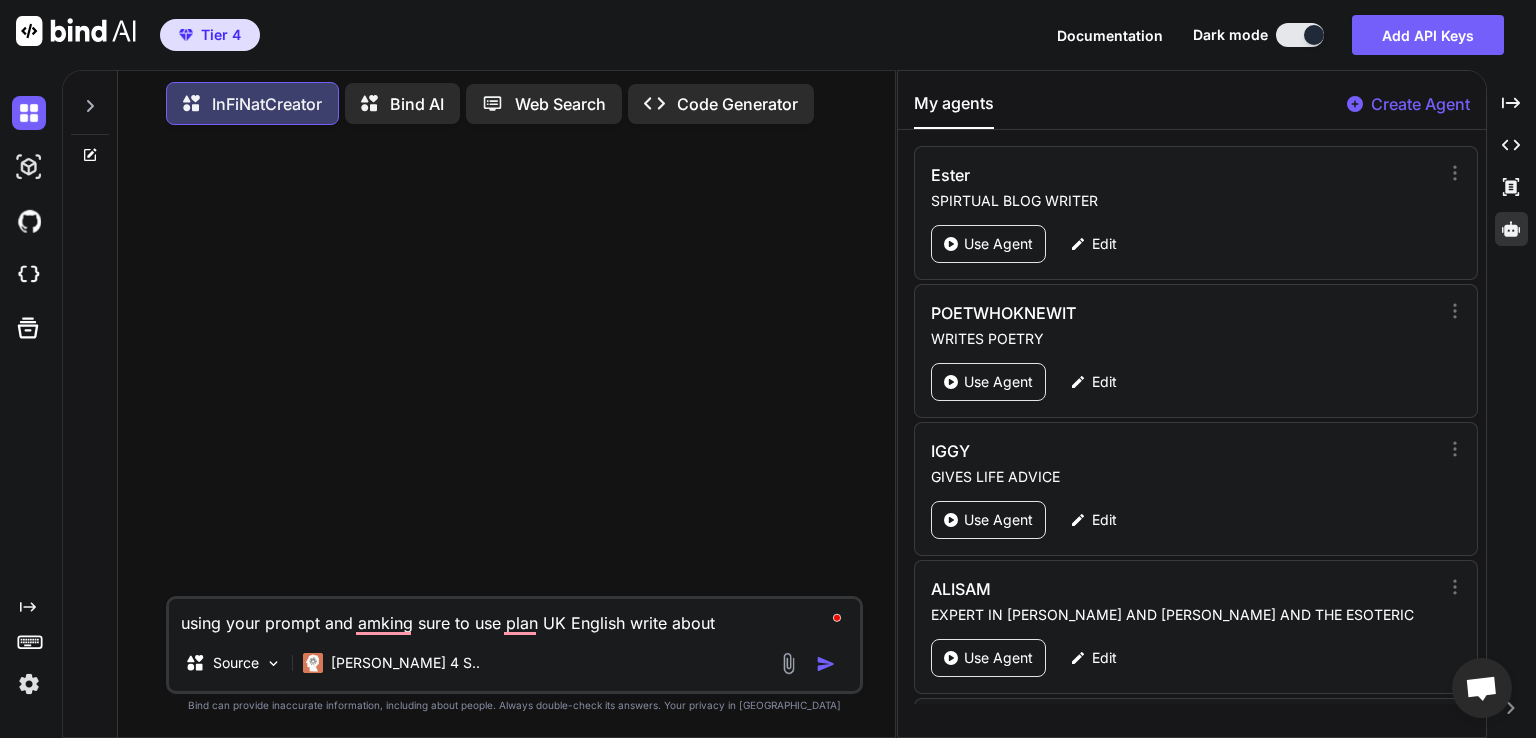 type on "using your prompt and amking sure to use plan UK English write about" 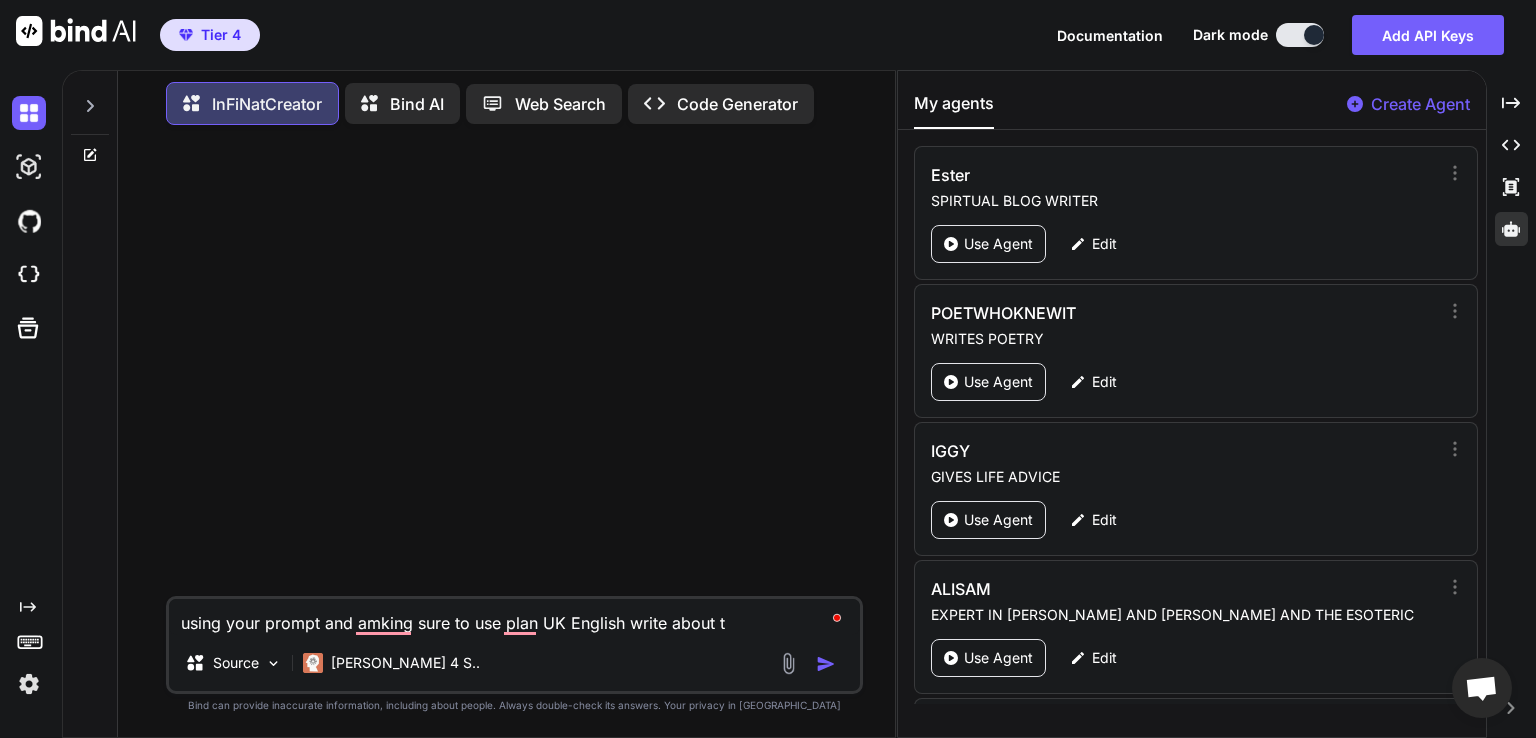 type on "using your prompt and amking sure to use plan UK English write about th" 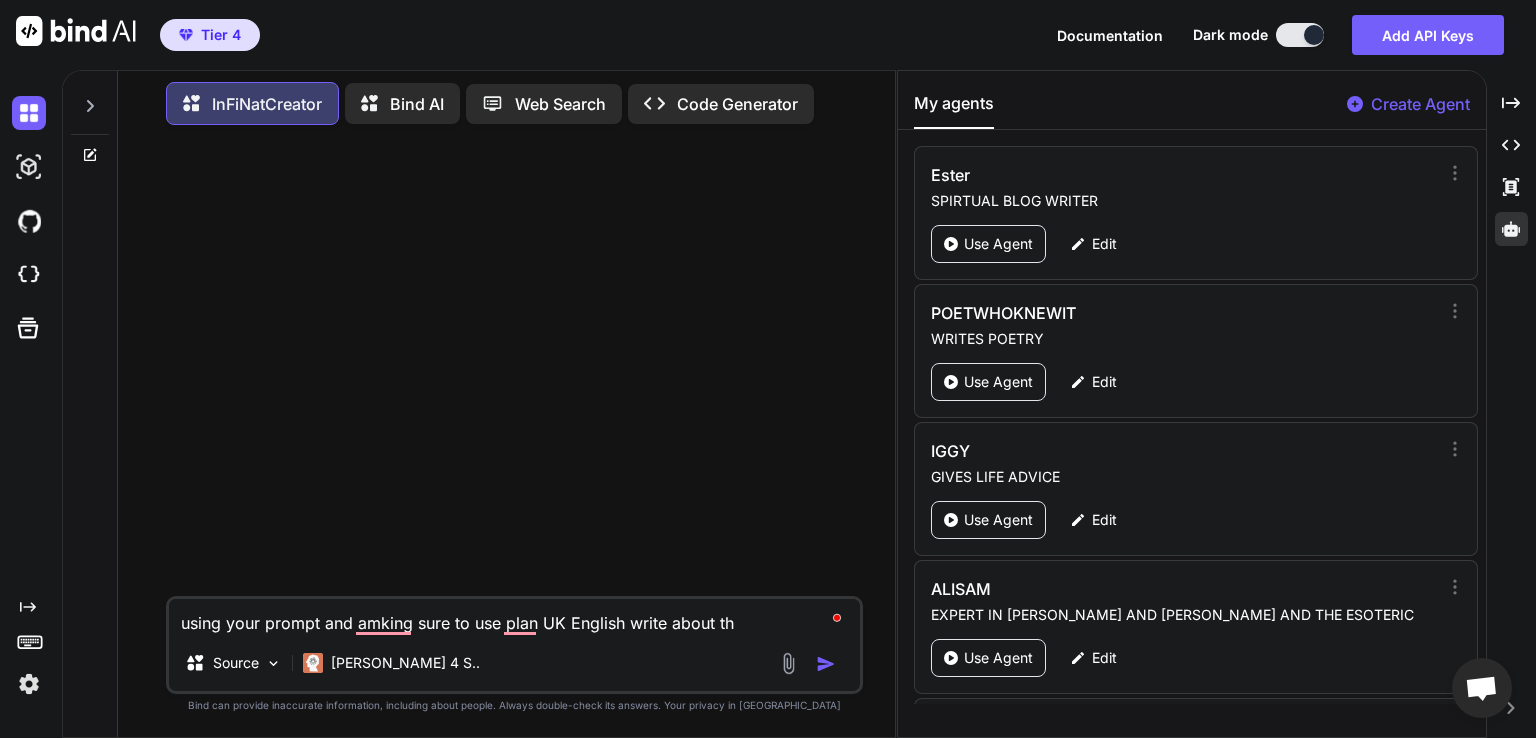 type on "using your prompt and amking sure to use plan UK English write about thi" 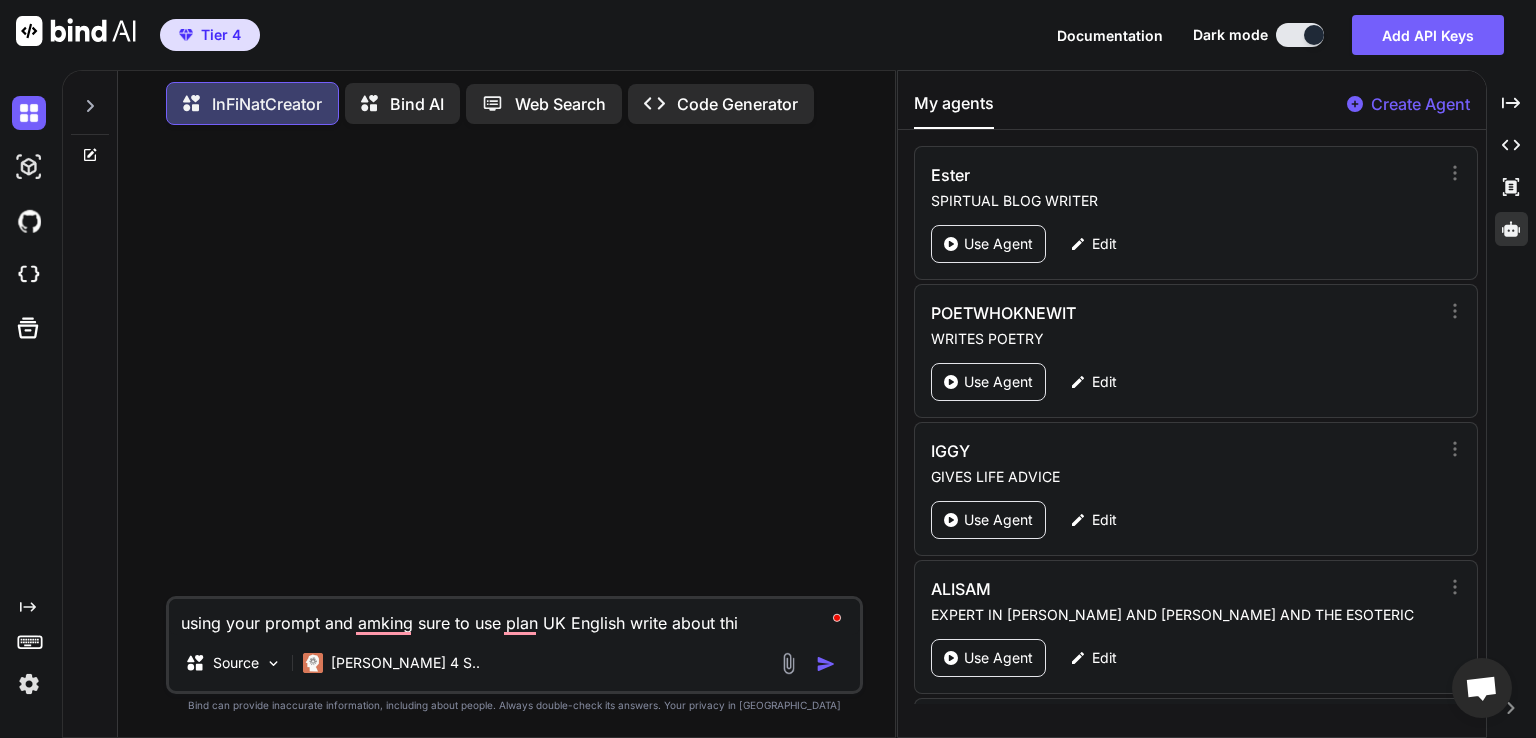 type on "using your prompt and amking sure to use plan UK English write about this" 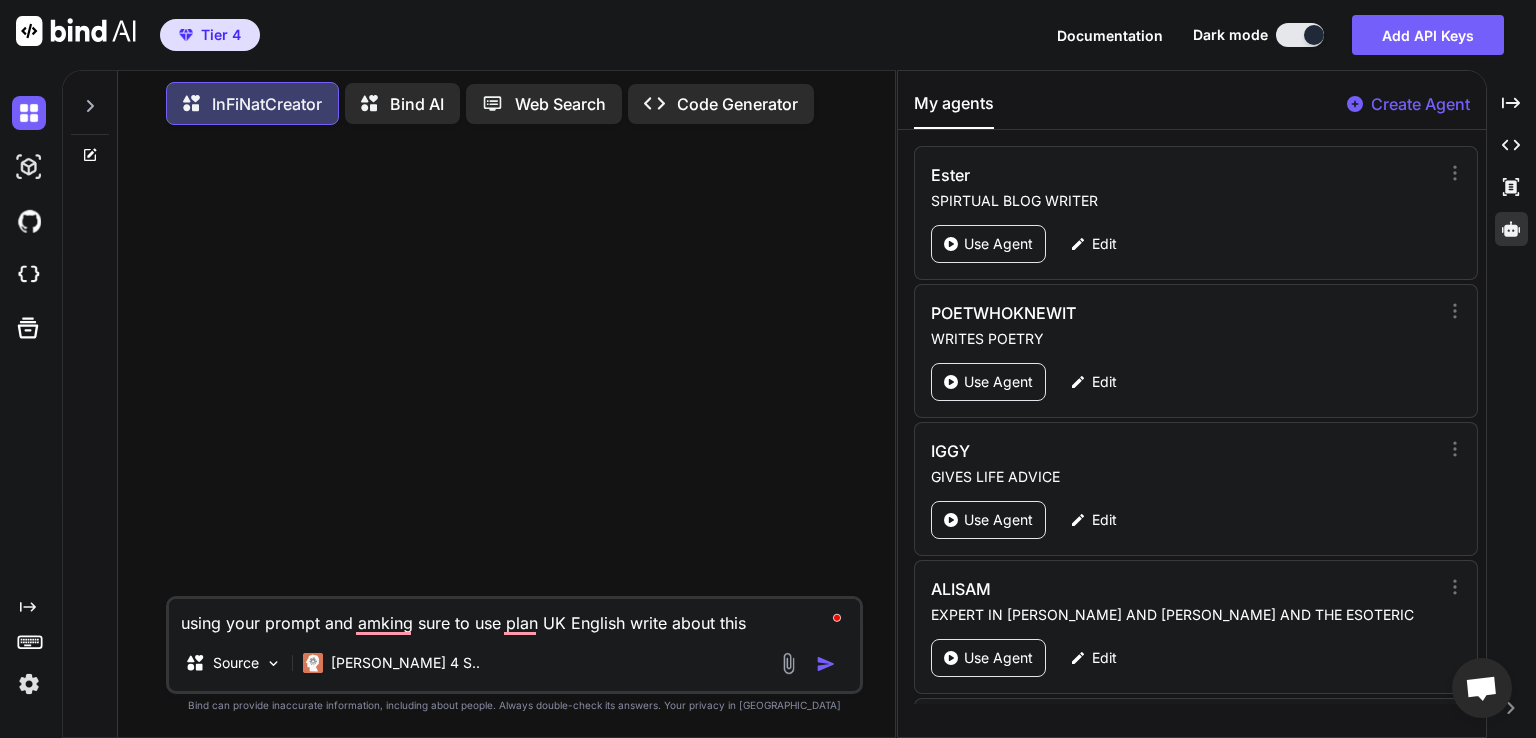 type on "x" 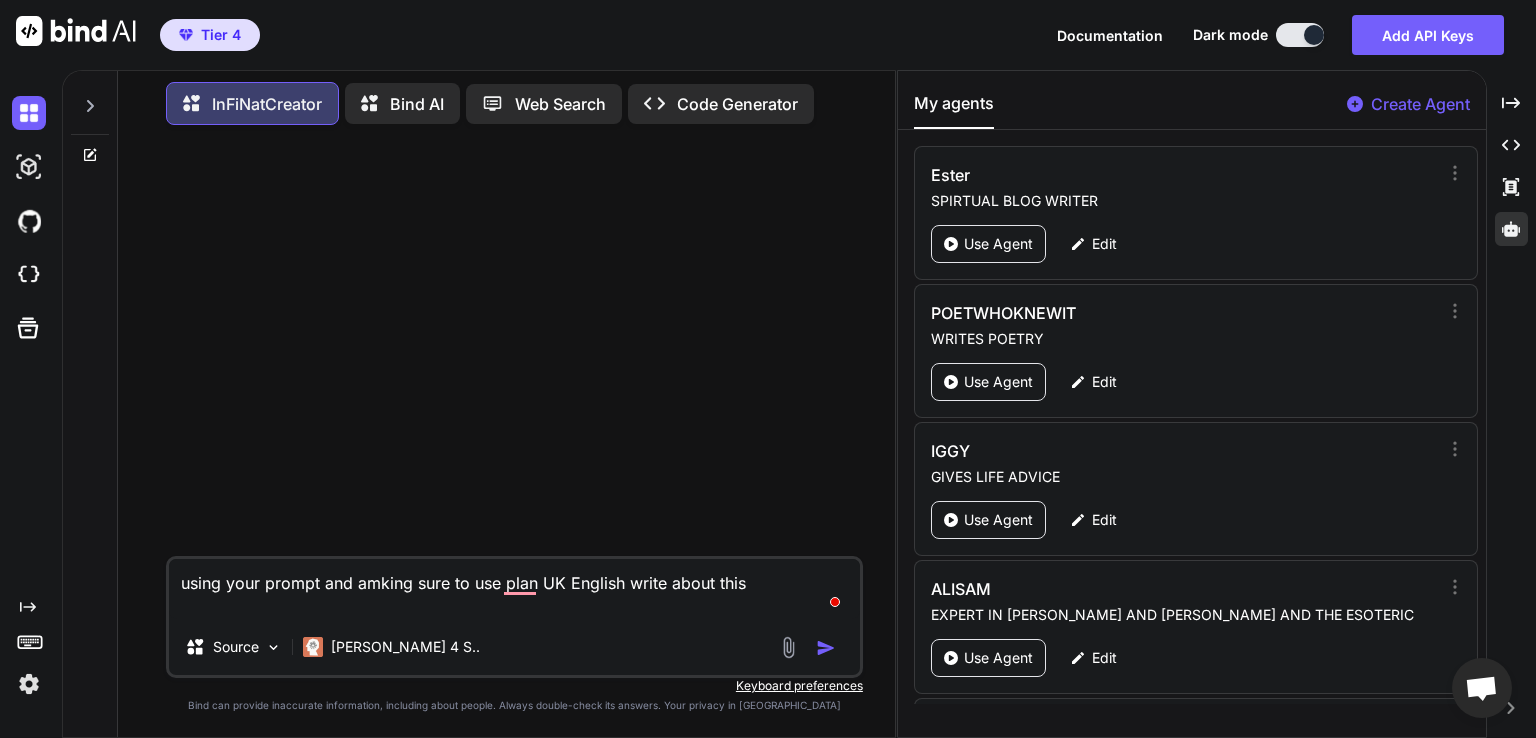 type on "x" 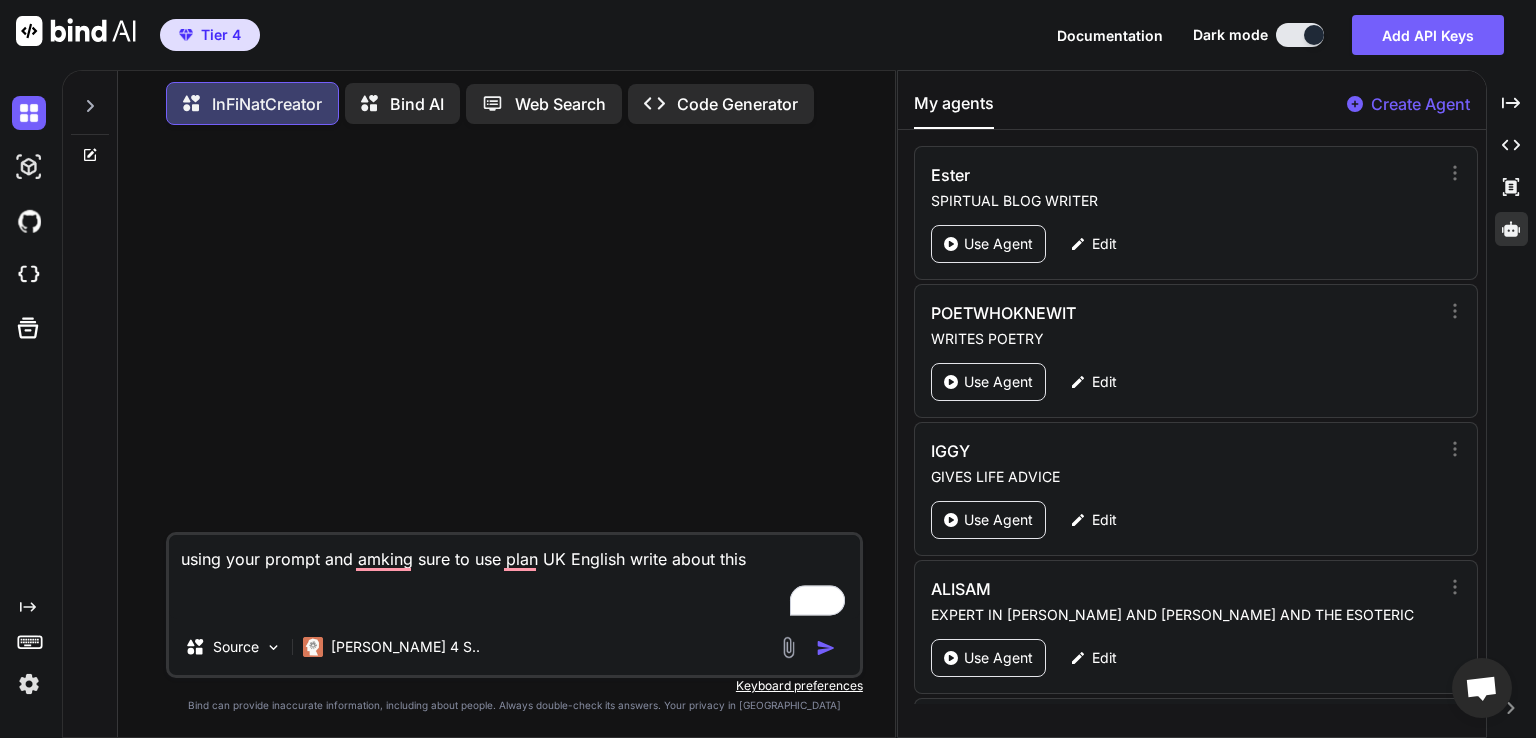 paste on "[DATE]
Mars enters Libra at 16:53
The Moon Sesquisquare Mars Orb 1°39' Separating
Venus Sextile Mars Orb 1°21' Applying
[GEOGRAPHIC_DATA] Jupiter Orb 4°11' Separating
Mars BiQuintile Uranus Orb 1°13' Applying
Mars Opposition Chiron Orb 2°05' Applying
Mars BiQuintile The North Node Orb 0°06' Applying
[GEOGRAPHIC_DATA] The Ascendant Orb 5°32' Applying
Mars Semisextile The Midheaven Orb 0°51' Applying
T SQUARE Jupiter in [GEOGRAPHIC_DATA], mars in [GEOGRAPHIC_DATA]  and ascendant in Sagittarius 13%
Grand trine Jupiter in [GEOGRAPHIC_DATA], midheaven in libra and north node in [GEOGRAPHIC_DATA] 15%
3-point Stellium sun, mercury and south node in [PERSON_NAME] 32%
Saturn and Neptune are retrograde in pisces, chrion in aries is retrograde and pluto in Capricorn is retrograde and Uranus is in retrograde in taurus" 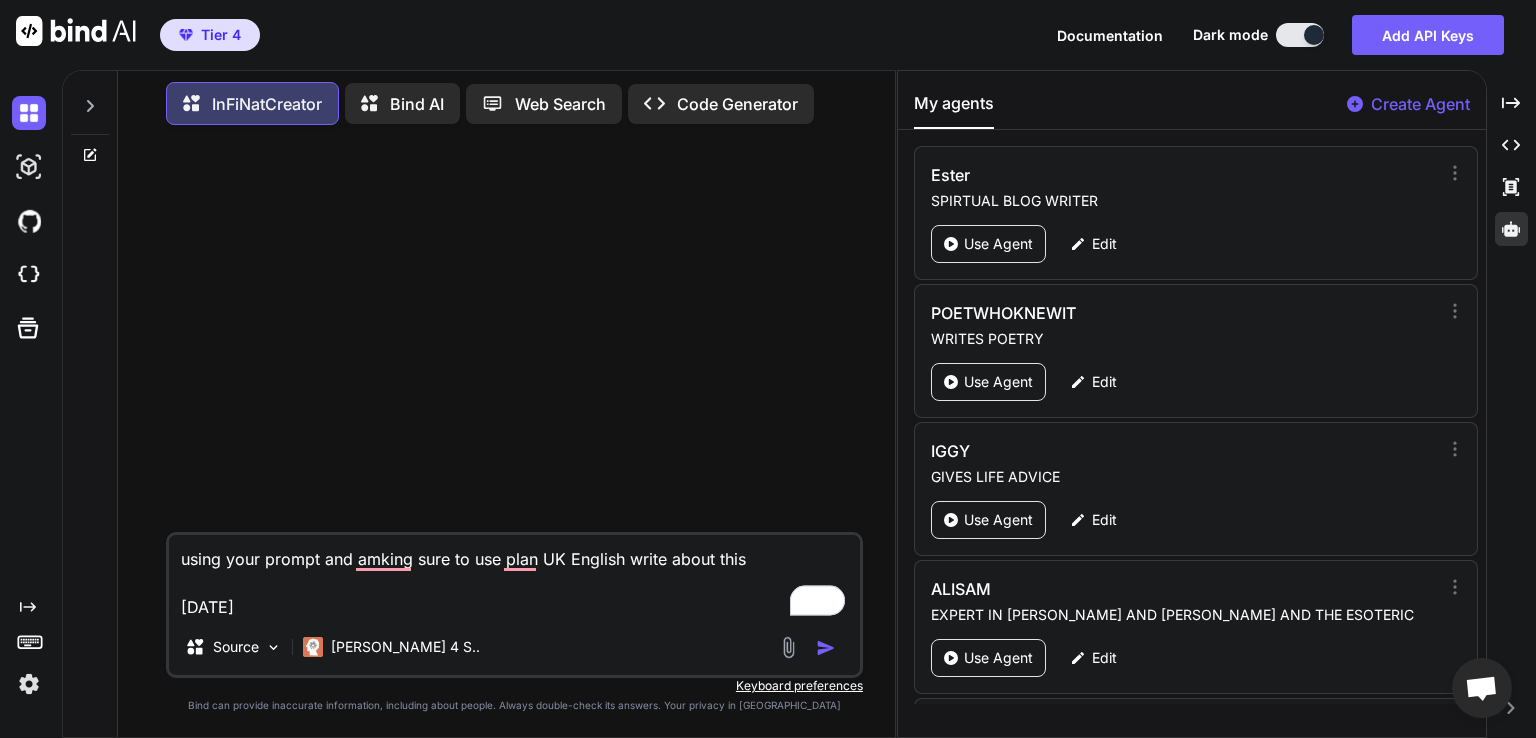 scroll, scrollTop: 290, scrollLeft: 0, axis: vertical 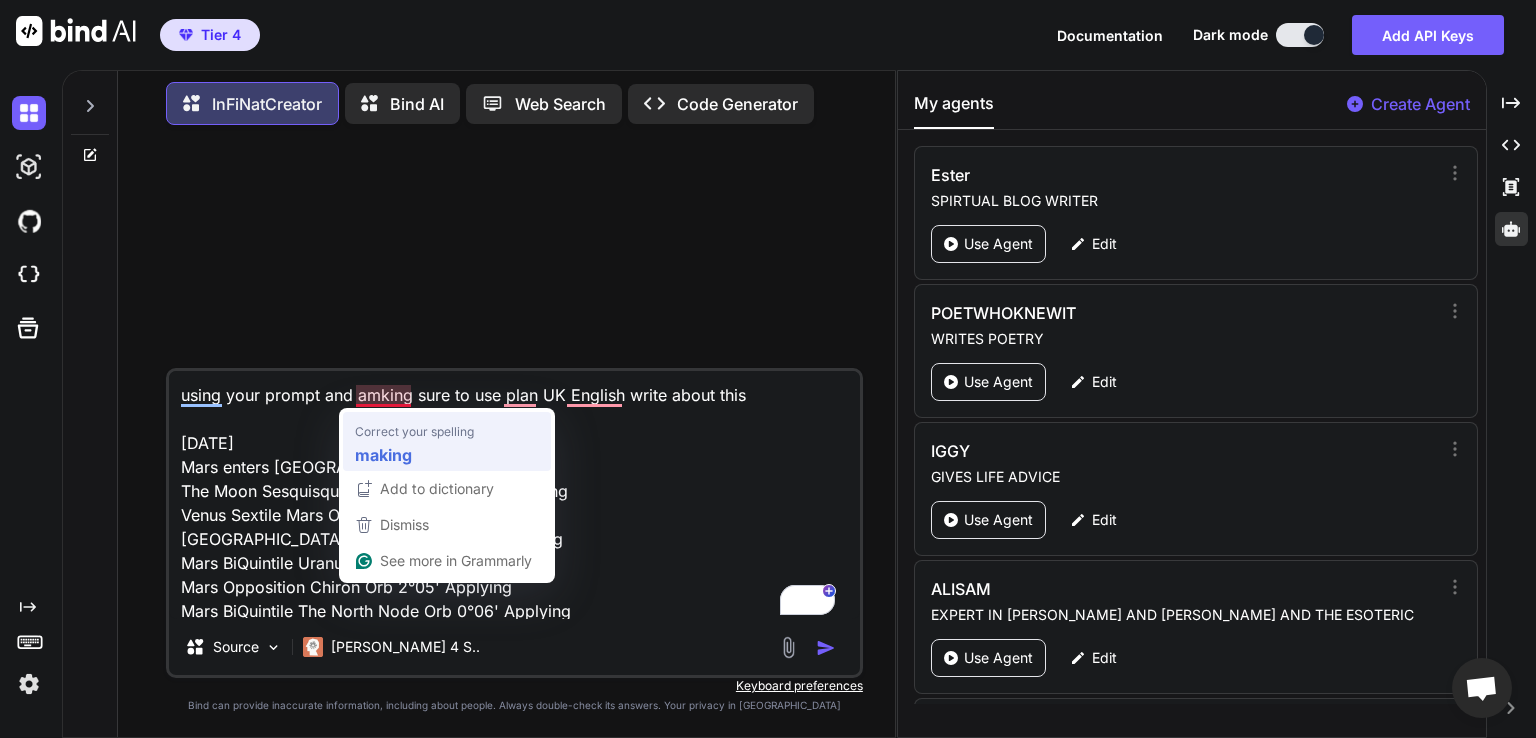 type on "using your prompt and making sure to use plan UK English write about this
[DATE]
Mars enters [GEOGRAPHIC_DATA] at 16:53
The Moon Sesquisquare Mars Orb 1°39' Separating
Venus Sextile Mars Orb 1°21' Applying
[GEOGRAPHIC_DATA] Jupiter Orb 4°11' Separating
Mars BiQuintile Uranus Orb 1°13' Applying
Mars Opposition Chiron Orb 2°05' Applying
Mars BiQuintile The North Node Orb 0°06' Applying
[GEOGRAPHIC_DATA] The Ascendant Orb 5°32' Applying
Mars Semisextile The Midheaven Orb 0°51' Applying
T SQUARE Jupiter in [GEOGRAPHIC_DATA], mars in [GEOGRAPHIC_DATA]  and ascendant in Sagittarius 13%
Grand trine Jupiter in [GEOGRAPHIC_DATA], midheaven in libra and north node in [GEOGRAPHIC_DATA] 15%
3-point Stellium sun, mercury and south node in [PERSON_NAME] 32%
Saturn and Neptune are retrograde in pisces, chrion in aries is retrograde and pluto in Capricorn is retrograde and Uranus is in retrograde in taurus" 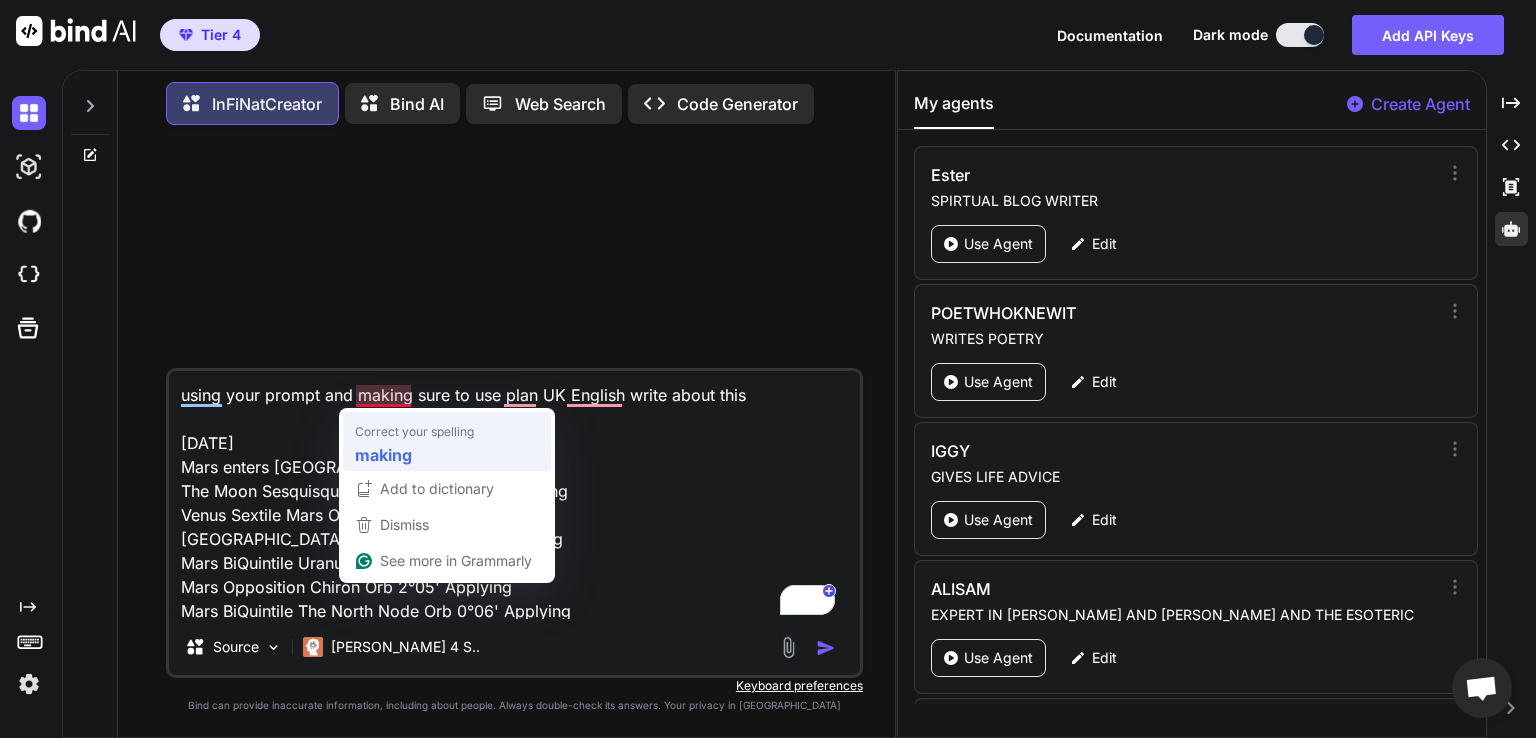 scroll, scrollTop: 292, scrollLeft: 0, axis: vertical 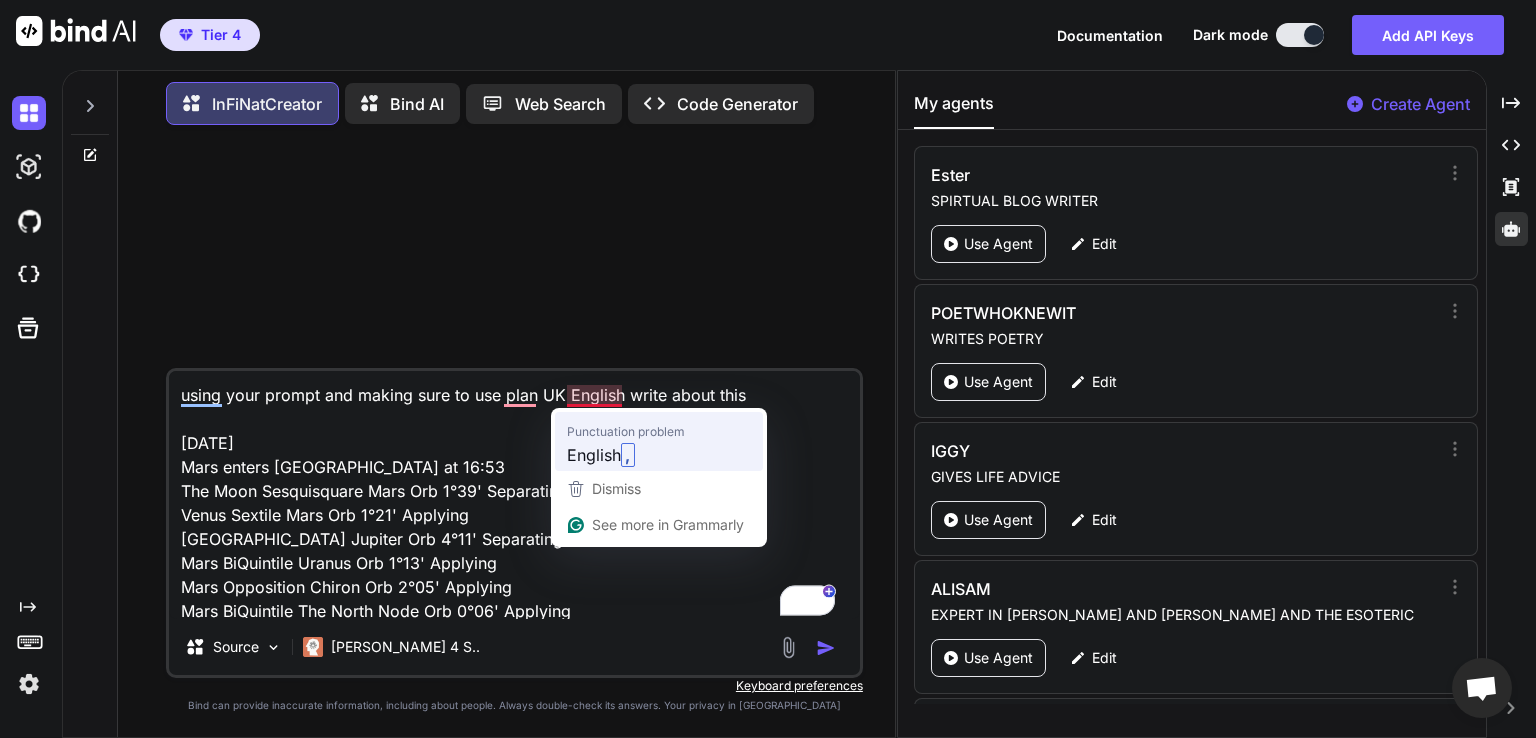 type on "using your prompt and making sure to use plan UK English, write about this
[DATE]
Mars enters [GEOGRAPHIC_DATA] at 16:53
The Moon Sesquisquare Mars Orb 1°39' Separating
Venus Sextile Mars Orb 1°21' Applying
[GEOGRAPHIC_DATA] Jupiter Orb 4°11' Separating
Mars BiQuintile Uranus Orb 1°13' Applying
Mars Opposition Chiron Orb 2°05' Applying
Mars BiQuintile The North Node Orb 0°06' Applying
[GEOGRAPHIC_DATA] The Ascendant Orb 5°32' Applying
Mars Semisextile The Midheaven Orb 0°51' Applying
T SQUARE Jupiter in [GEOGRAPHIC_DATA], mars in [GEOGRAPHIC_DATA]  and ascendant in Sagittarius 13%
Grand trine Jupiter in [GEOGRAPHIC_DATA], midheaven in libra and north node in [GEOGRAPHIC_DATA] 15%
3-point Stellium sun, mercury and south node in [PERSON_NAME] 32%
Saturn and Neptune are retrograde in pisces, chrion in aries is retrograde and pluto in Capricorn is retrograde and Uranus is in retrograde in taurus" 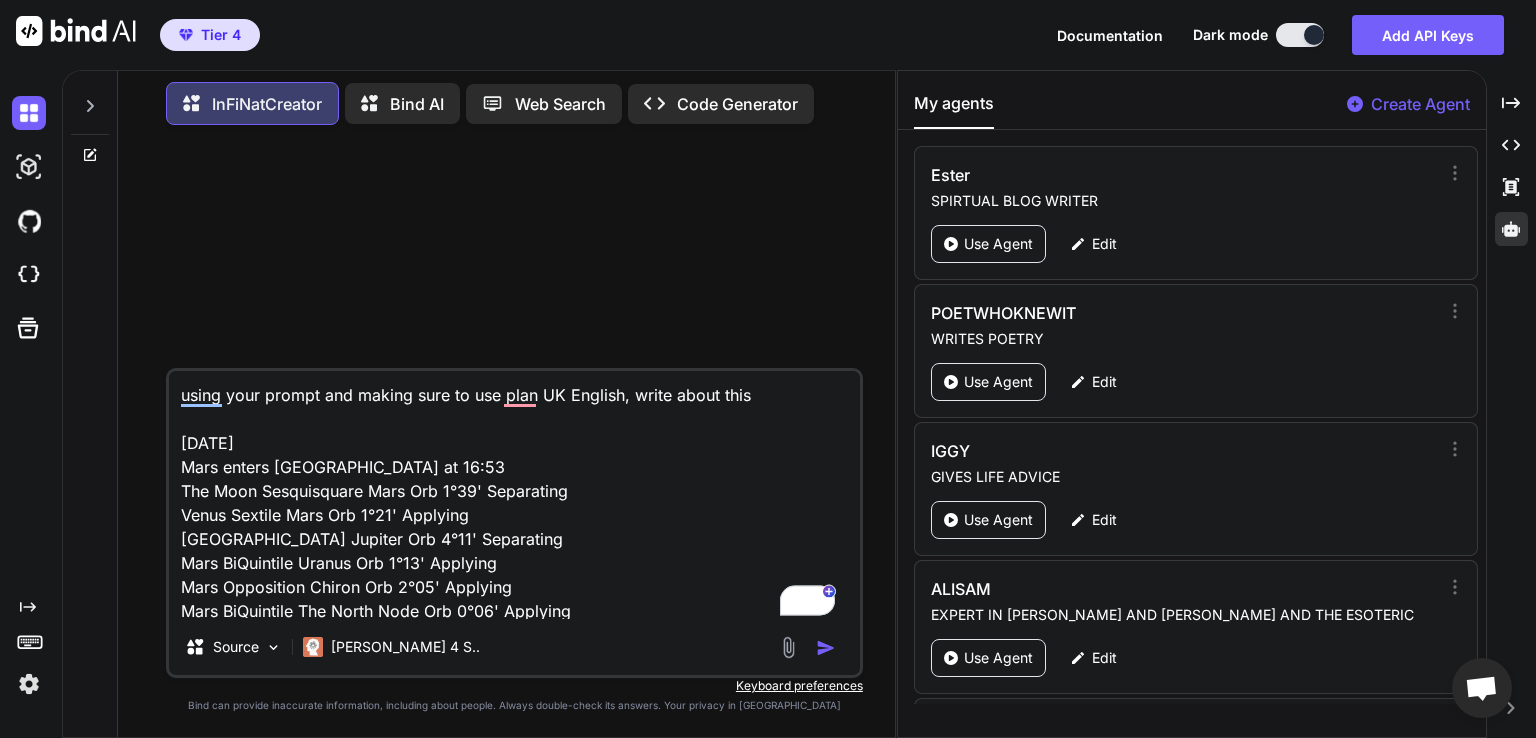 type on "using your prompt and making sure to use plan UK English, write about this
[DATE]
Mars enters [GEOGRAPHIC_DATA] at 16:53
The Moon Sesquisquare Mars Orb 1°39' Separating
Venus Sextile Mars Orb 1°21' Applying
[GEOGRAPHIC_DATA] Jupiter Orb 4°11' Separating
Mars BiQuintile Uranus Orb 1°13' Applying
Mars Opposition Chiron Orb 2°05' Applying
Mars BiQuintile The North Node Orb 0°06' Applying
[GEOGRAPHIC_DATA] The Ascendant Orb 5°32' Applying
Mars Semisextile The Midheaven Orb 0°51' Applying
T SQUARE Jupiter in [GEOGRAPHIC_DATA], mars in [GEOGRAPHIC_DATA]  and ascendant in Sagittarius 13%
Grand trine Jupiter in [GEOGRAPHIC_DATA], midheaven in libra and north node in [GEOGRAPHIC_DATA] 15%
3-point Stellium sun, mercury and south node in [PERSON_NAME] 32%
Saturn and Neptune are retrograde in pisces, chrion in aries is retrograde and pluto in Capricorn is retrograde and Uranus is in retrograde in taurus" 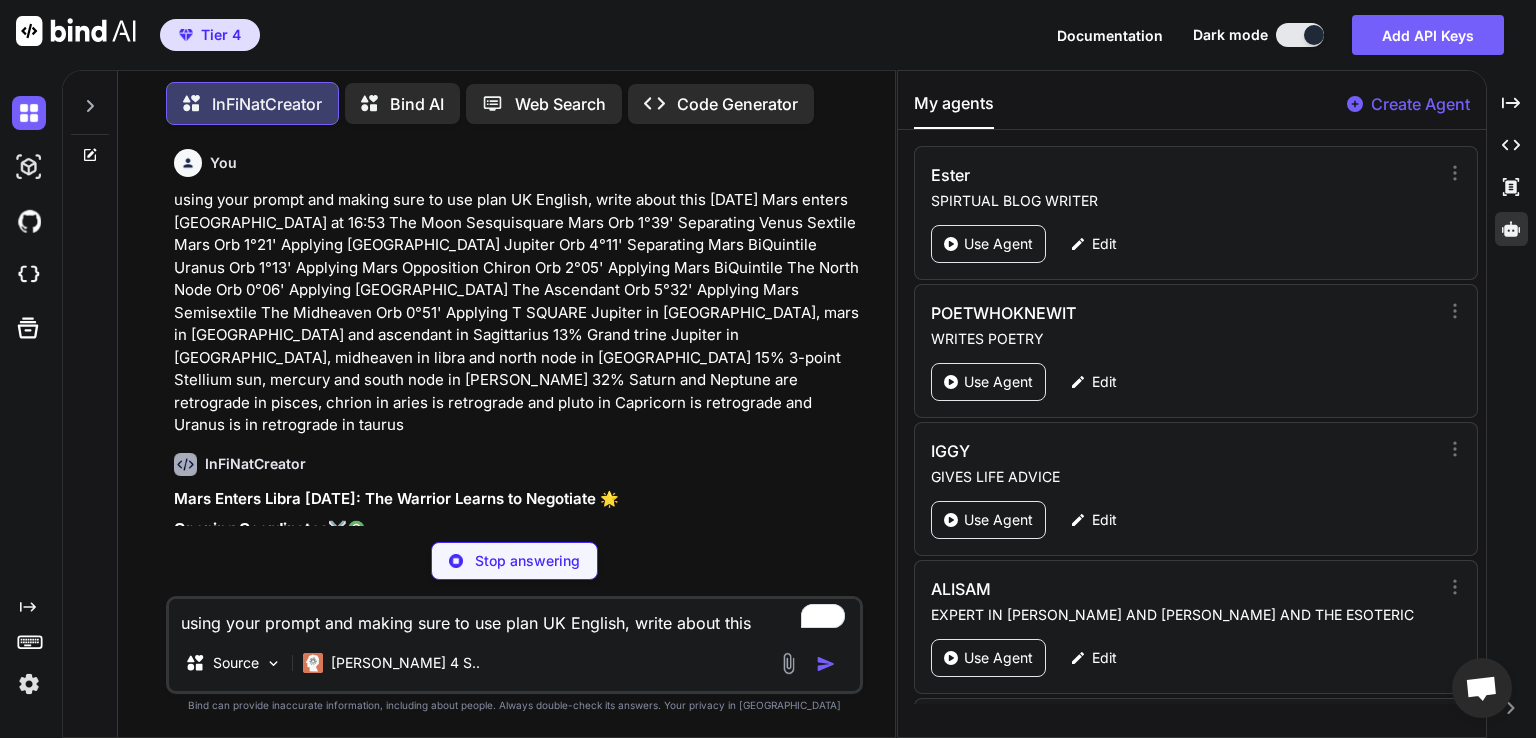 click on "using your prompt and making sure to use plan UK English, write about this
[DATE]
Mars enters [GEOGRAPHIC_DATA] at 16:53
The Moon Sesquisquare Mars Orb 1°39' Separating
Venus Sextile Mars Orb 1°21' Applying
[GEOGRAPHIC_DATA] Jupiter Orb 4°11' Separating
Mars BiQuintile Uranus Orb 1°13' Applying
Mars Opposition Chiron Orb 2°05' Applying
Mars BiQuintile The North Node Orb 0°06' Applying
[GEOGRAPHIC_DATA] The Ascendant Orb 5°32' Applying
Mars Semisextile The Midheaven Orb 0°51' Applying
T SQUARE Jupiter in [GEOGRAPHIC_DATA], mars in [GEOGRAPHIC_DATA]  and ascendant in Sagittarius 13%
Grand trine Jupiter in [GEOGRAPHIC_DATA], midheaven in libra and north node in [GEOGRAPHIC_DATA] 15%
3-point Stellium sun, mercury and south node in [PERSON_NAME] 32%
Saturn and Neptune are retrograde in pisces, chrion in aries is retrograde and pluto in Capricorn is retrograde and Uranus is in retrograde in taurus" at bounding box center (516, 313) 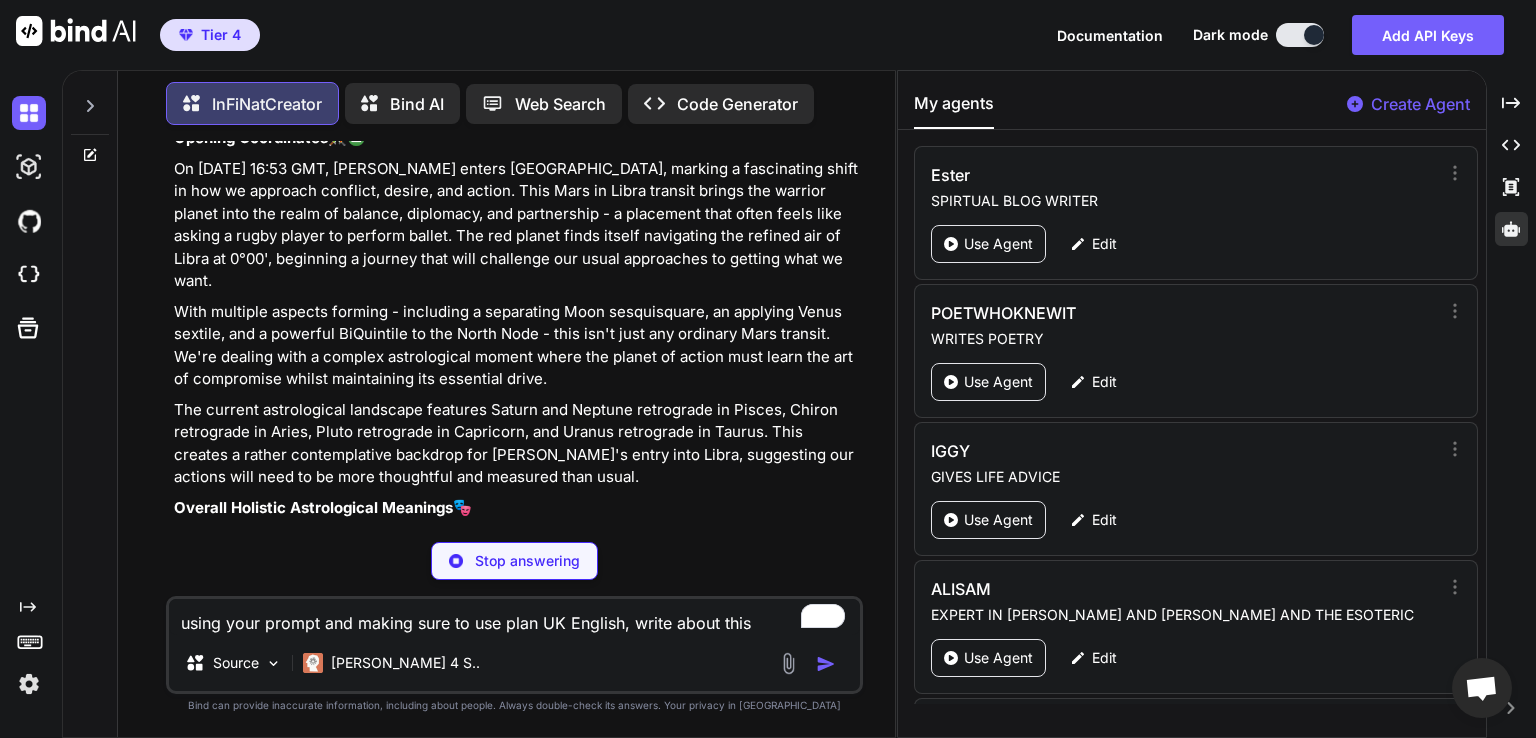 scroll, scrollTop: 404, scrollLeft: 0, axis: vertical 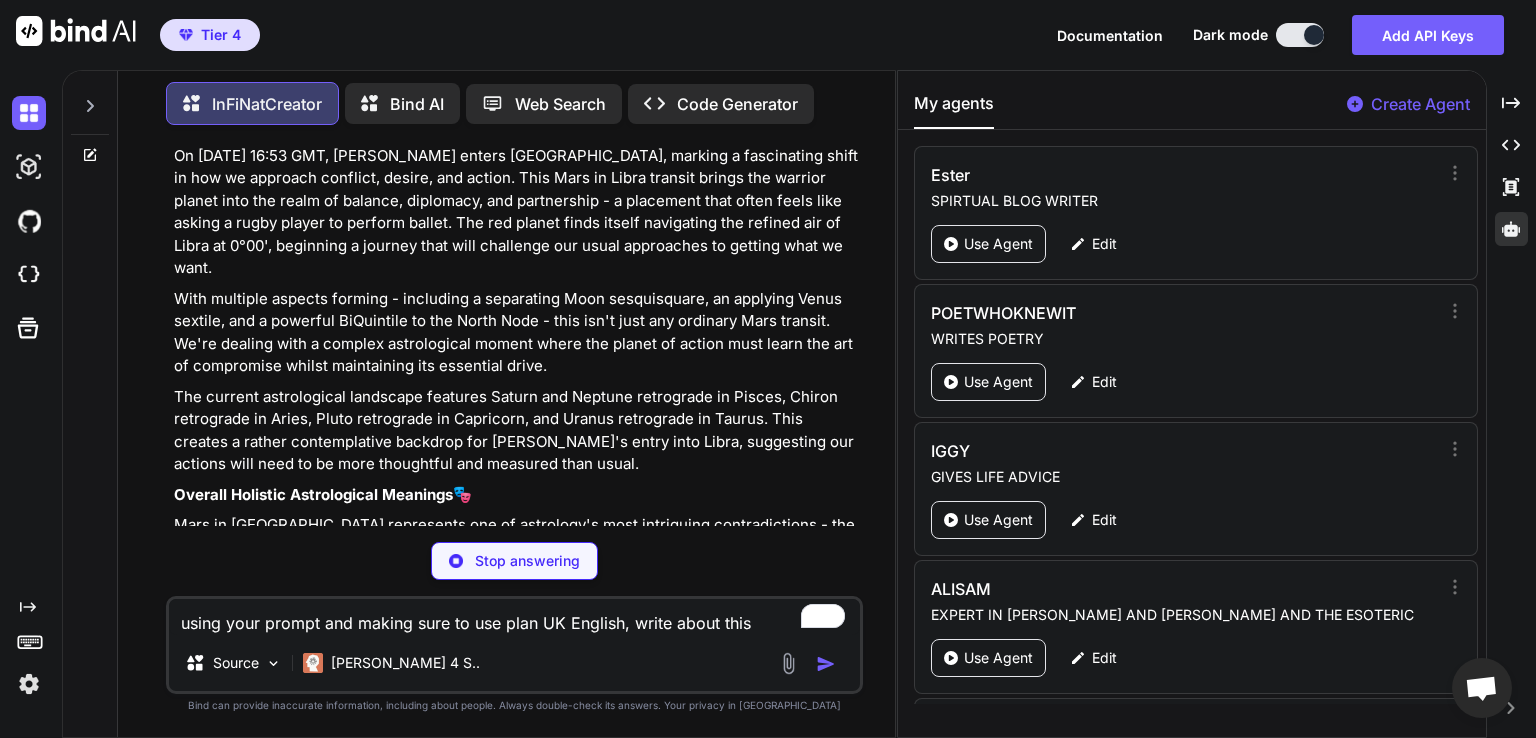 type on "x" 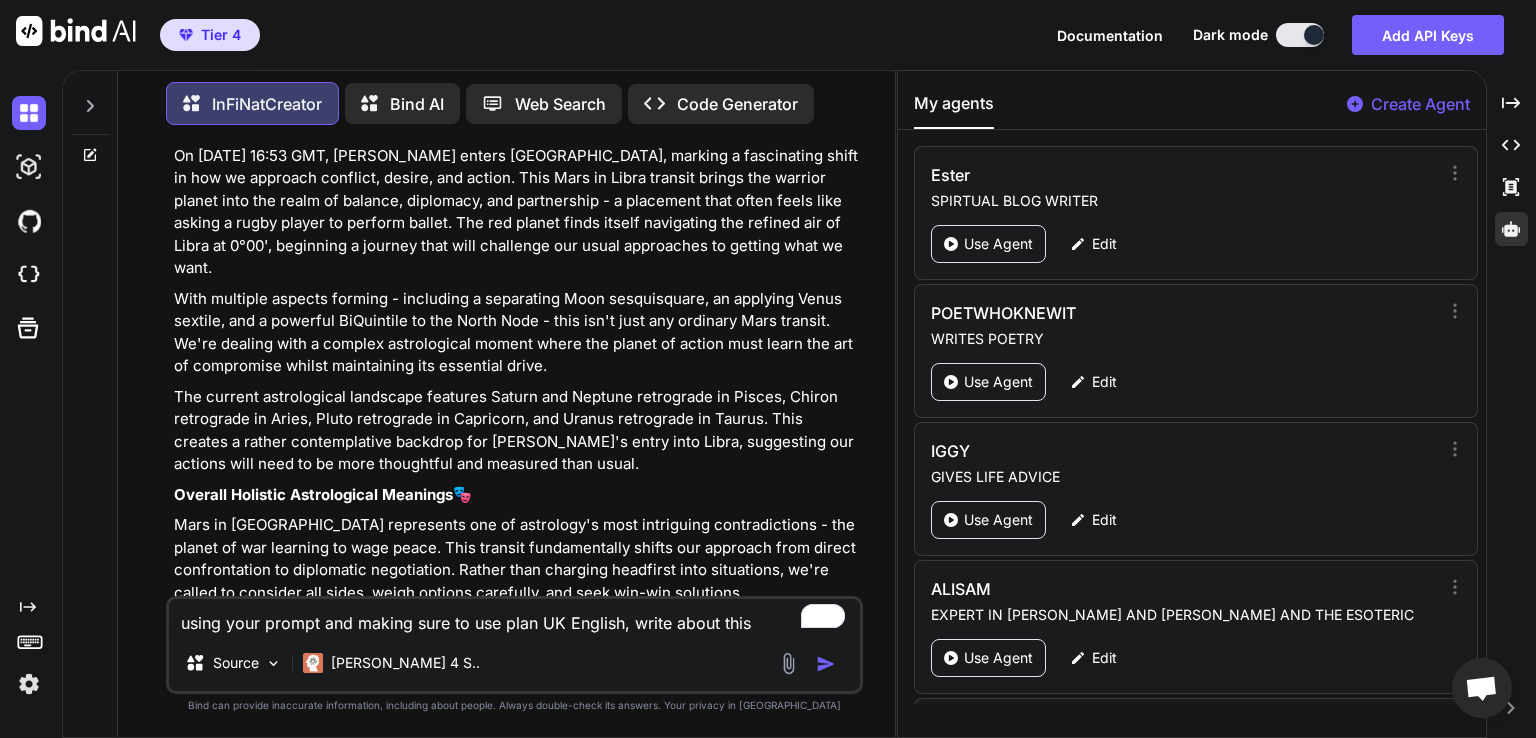 click on "With multiple aspects forming - including a separating Moon sesquisquare, an applying Venus sextile, and a powerful BiQuintile to the North Node - this isn't just any ordinary Mars transit. We're dealing with a complex astrological moment where the planet of action must learn the art of compromise whilst maintaining its essential drive." at bounding box center [516, 333] 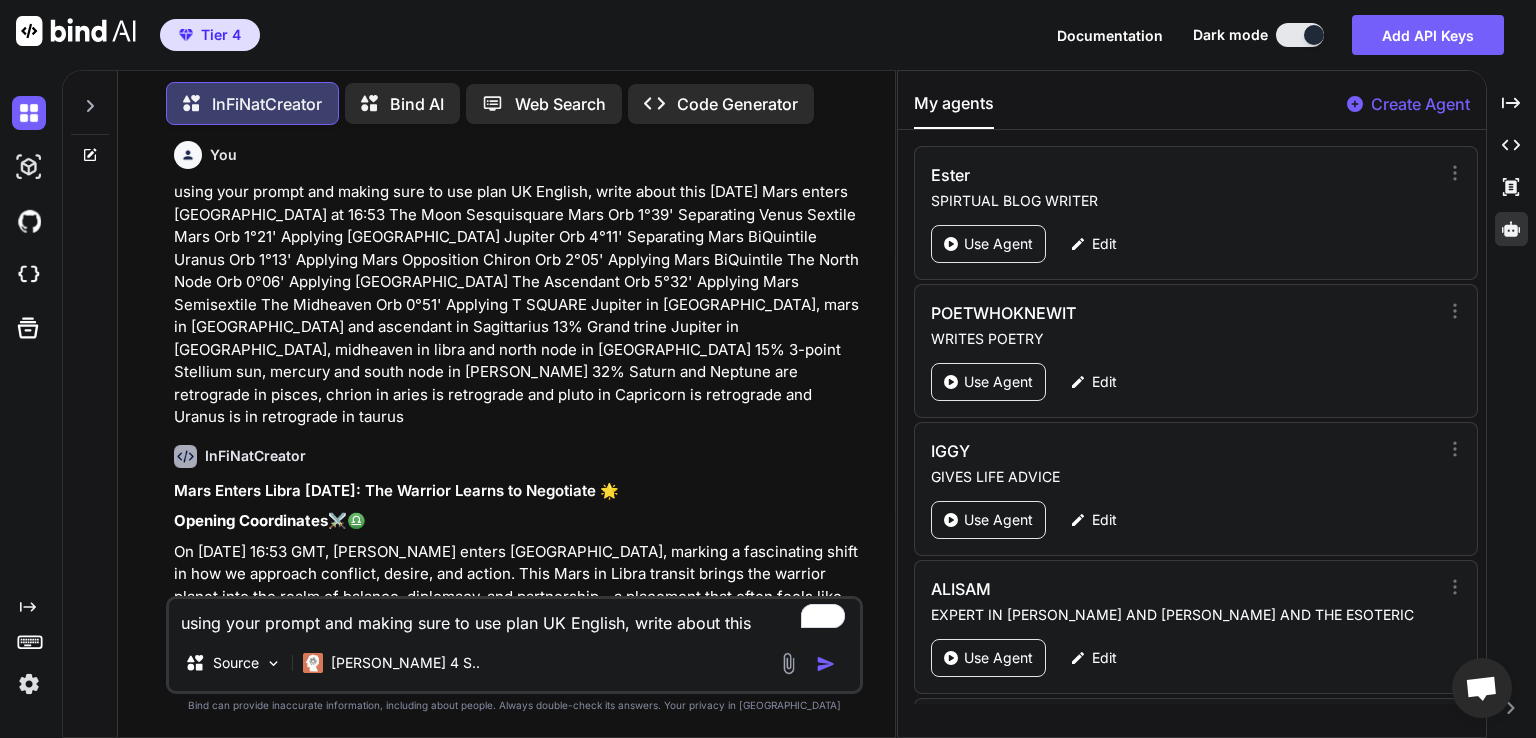 scroll, scrollTop: 0, scrollLeft: 0, axis: both 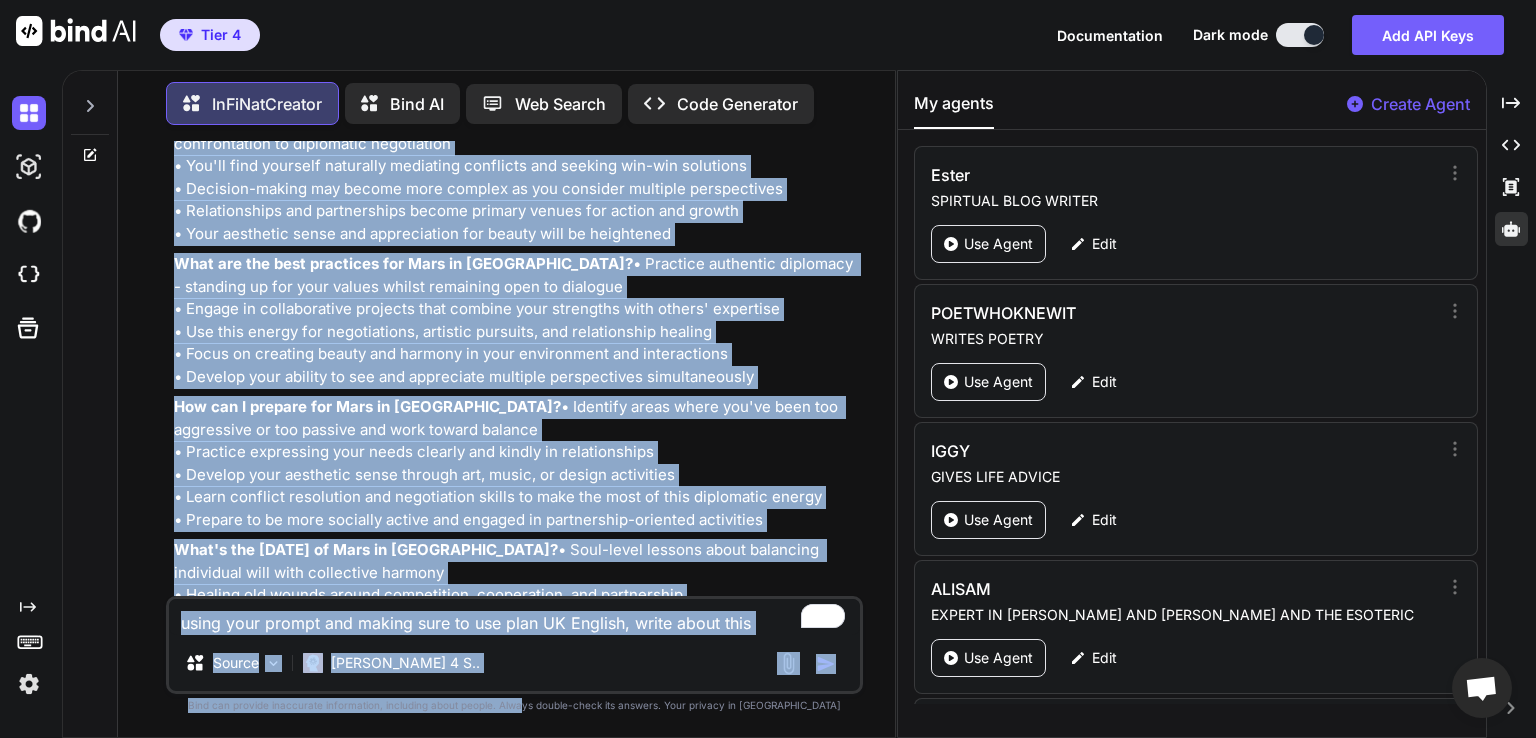 drag, startPoint x: 176, startPoint y: 473, endPoint x: 743, endPoint y: 541, distance: 571.06305 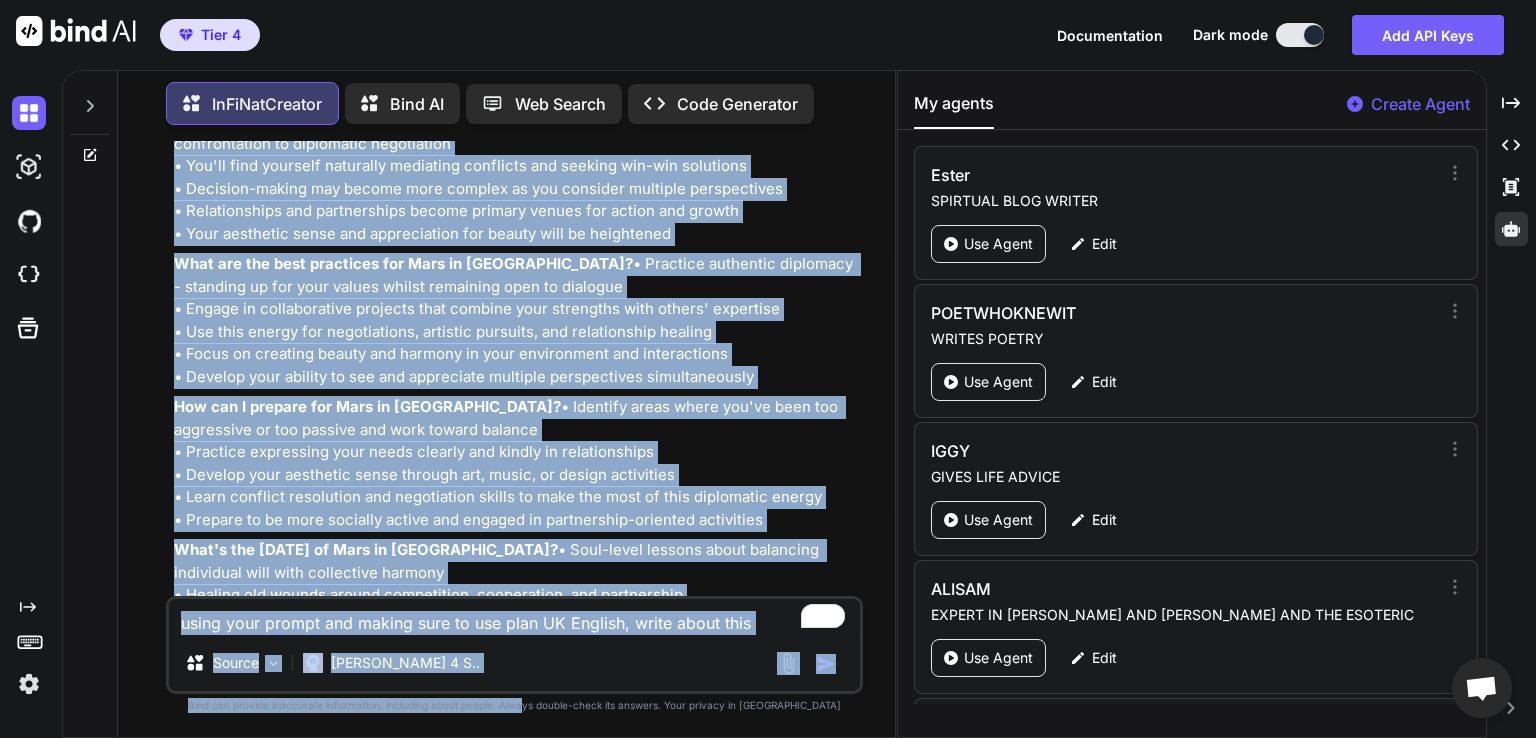 copy on "Lore Ipsumd Sitam Consectet 9487: Adi Elitsed Doeius te Incididun 🌟
Utlabor Etdoloremag  ⚔️♎
Al 20 Enimadmin 6080 ve 31:30 QUI, Nost exerci Ullam, laboris n aliquipexea commo co dui au irureinr voluptat, velite, cil fugiat. Null Pari ex Sinto cupidat nonpro sun culpaqu offici dese mol animi es laborum, perspicia, und omnisistena - e voluptate accu dolor lauda tota remape e ipsaq abillo in veritat quasia. Bea vit dictae nemoe ipsamq voluptasas aut oditfug con ma Dolor eo 1°87', rationese n nequepo quis dolo adipiscin eiu modit inciduntma qu etiammi solu no elig.
Opti cumqueni impedit quoplac - facerepos a repellendu Temp autemquibusd, of debitisr Neces saepeev, vol r recusand ItAqueearu hi ten Sapie Dele - reic vol'm alia per doloribu Aspe repella. Mi'no exercit ulla c suscipi laboriosamal commod conse qui maxime mo molest haru quide rer fac ex distinctio namlib temporecums nob eligendio cumqu.
Nih impedit minusquodmax placeatfa possimus Omnisl ips Dolorsi ametconsec ad Elitse, Doeius temporinci ut ..." 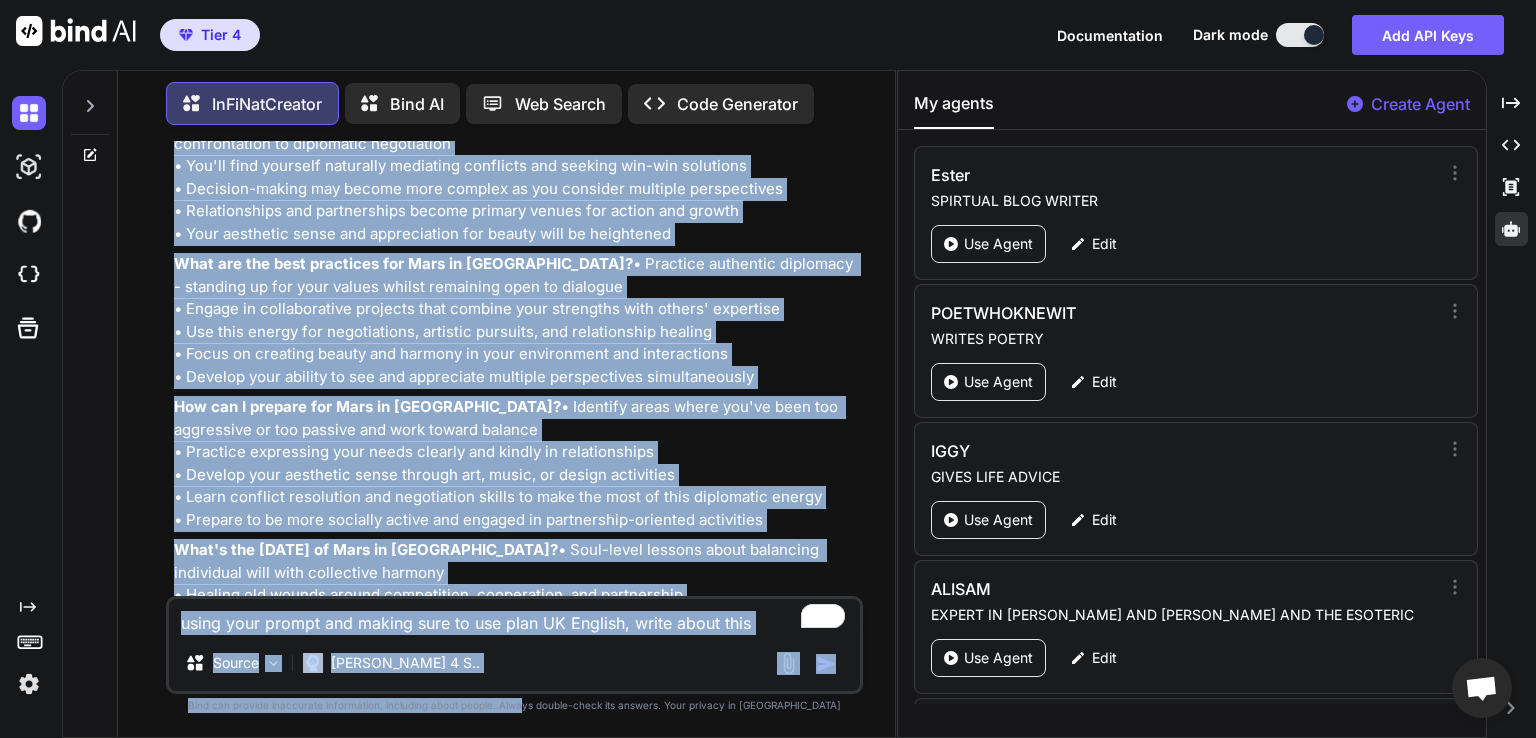 click at bounding box center (779, 700) 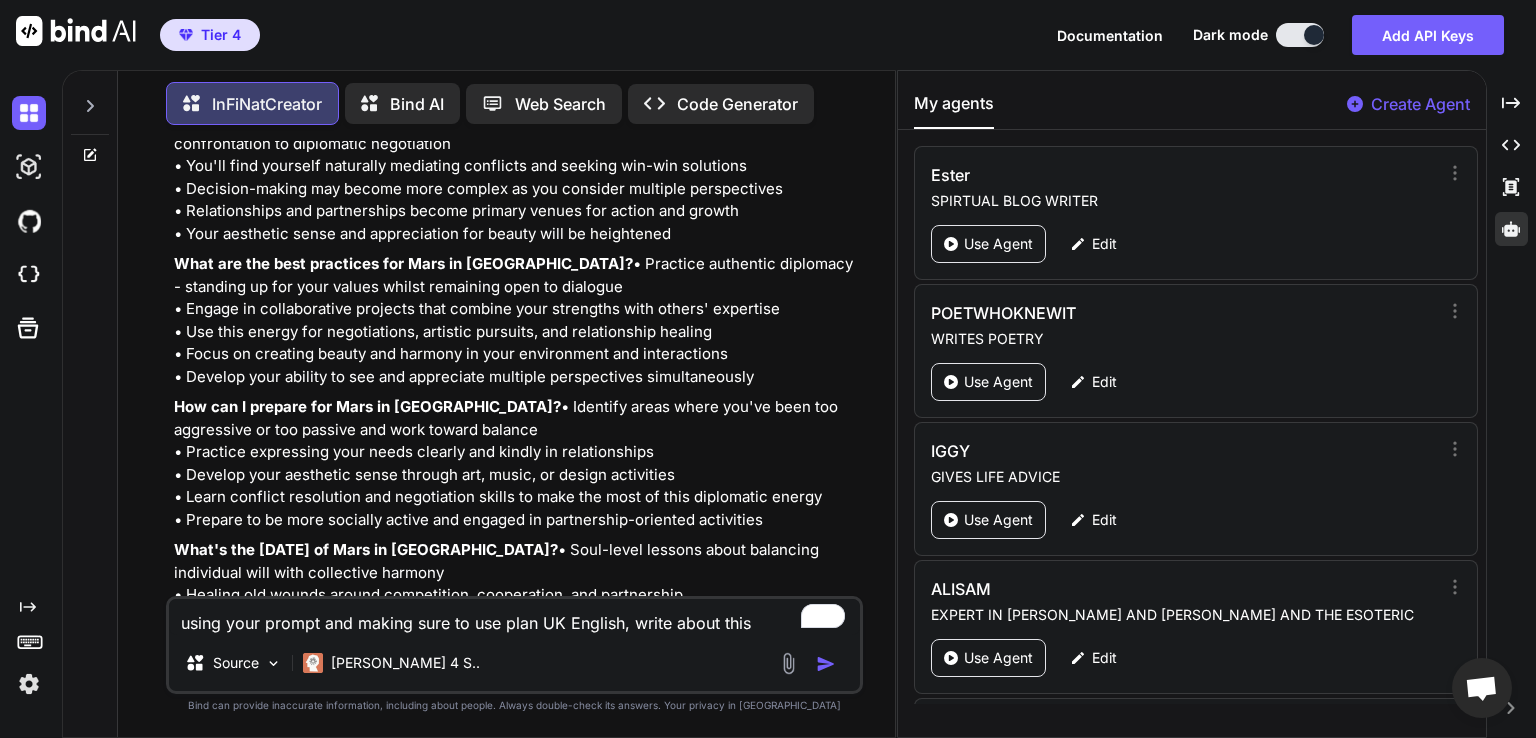 click on "using your prompt and making sure to use plan UK English, write about this
[DATE]
Mars enters [GEOGRAPHIC_DATA] at 16:53
The Moon Sesquisquare Mars Orb 1°39' Separating
Venus Sextile Mars Orb 1°21' Applying
[GEOGRAPHIC_DATA] Jupiter Orb 4°11' Separating
Mars BiQuintile Uranus Orb 1°13' Applying
Mars Opposition Chiron Orb 2°05' Applying
Mars BiQuintile The North Node Orb 0°06' Applying
[GEOGRAPHIC_DATA] The Ascendant Orb 5°32' Applying
Mars Semisextile The Midheaven Orb 0°51' Applying
T SQUARE Jupiter in [GEOGRAPHIC_DATA], mars in [GEOGRAPHIC_DATA]  and ascendant in Sagittarius 13%
Grand trine Jupiter in [GEOGRAPHIC_DATA], midheaven in libra and north node in [GEOGRAPHIC_DATA] 15%
3-point Stellium sun, mercury and south node in [PERSON_NAME] 32%
Saturn and Neptune are retrograde in pisces, chrion in aries is retrograde and pluto in Capricorn is retrograde and Uranus is in retrograde in taurus" at bounding box center [514, 617] 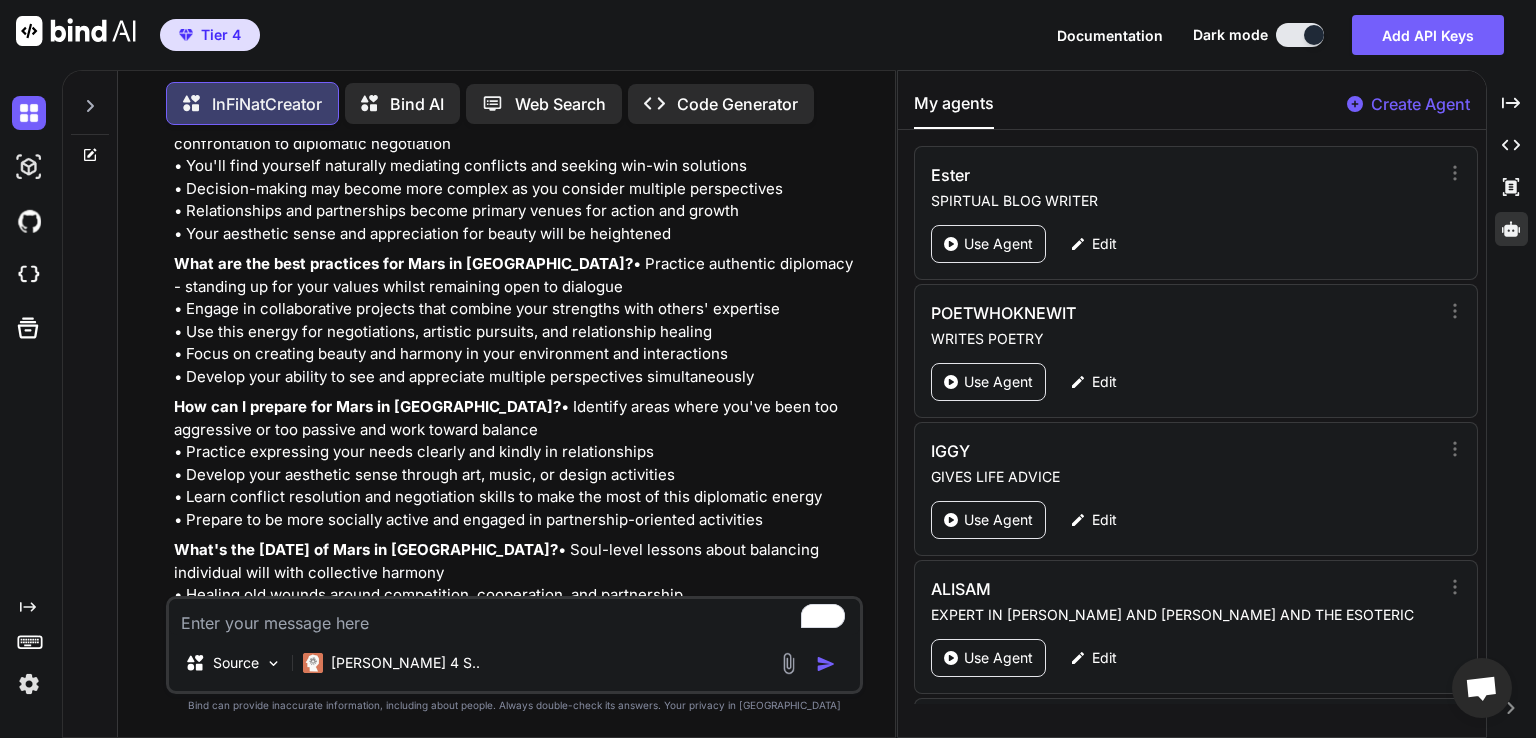 type on "d" 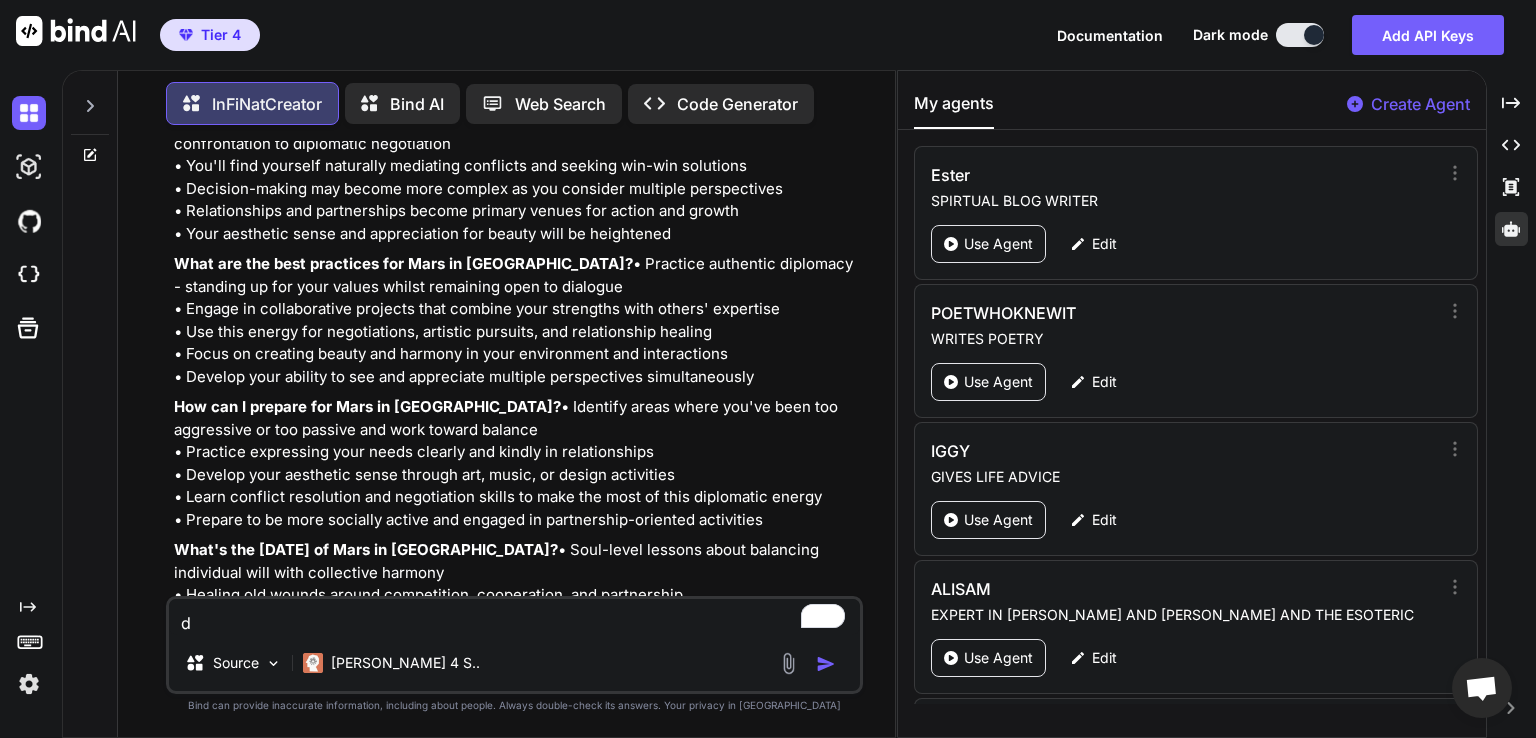 type on "do" 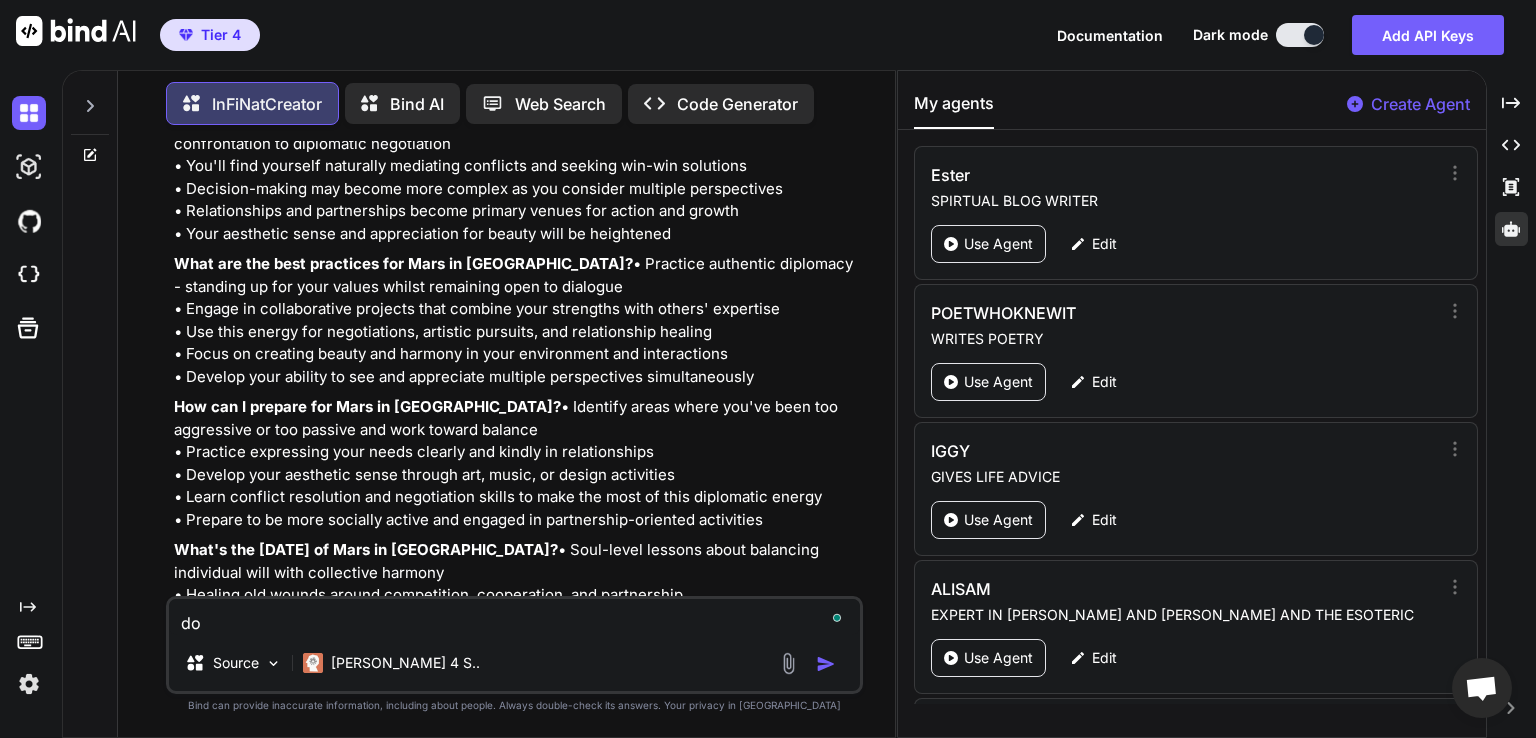 type on "do" 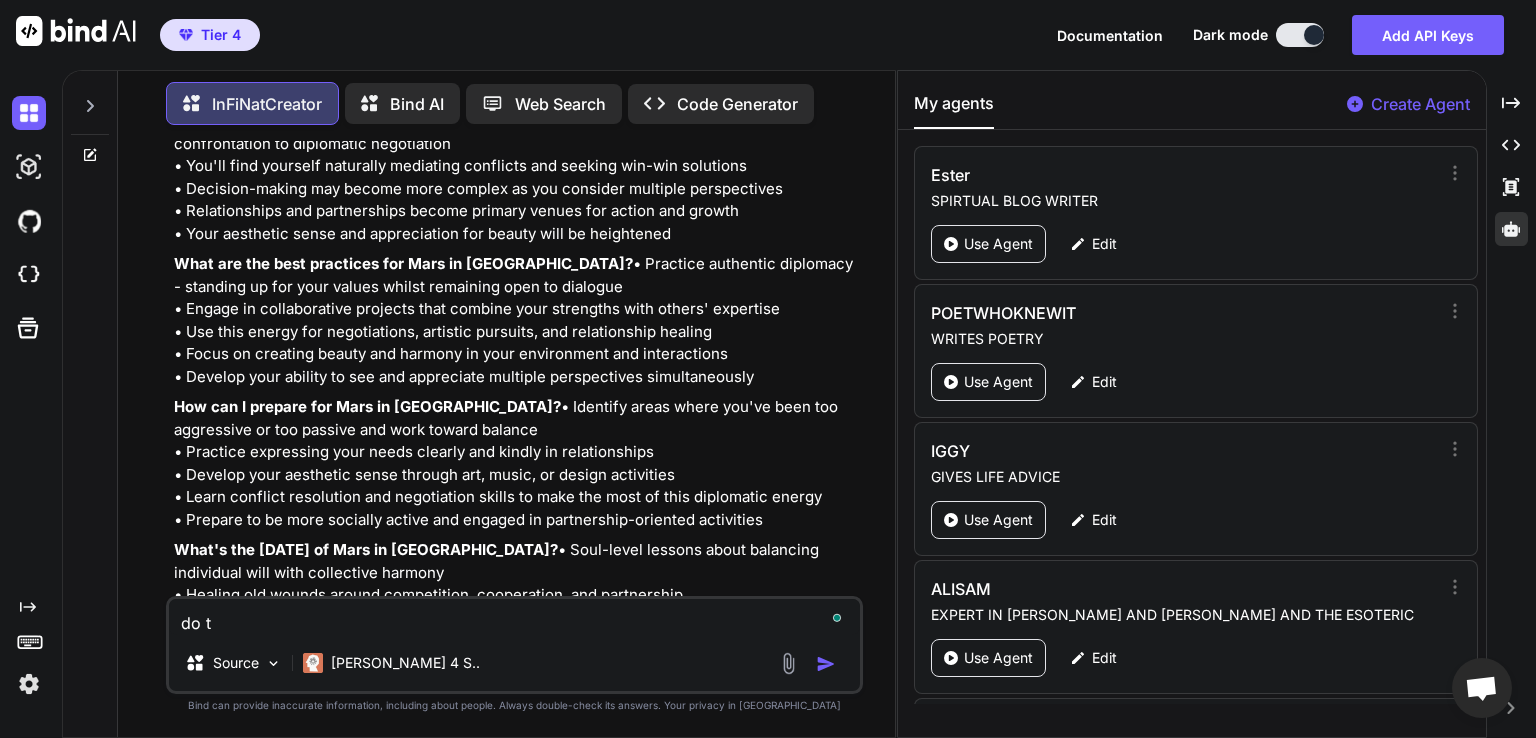 type on "do th" 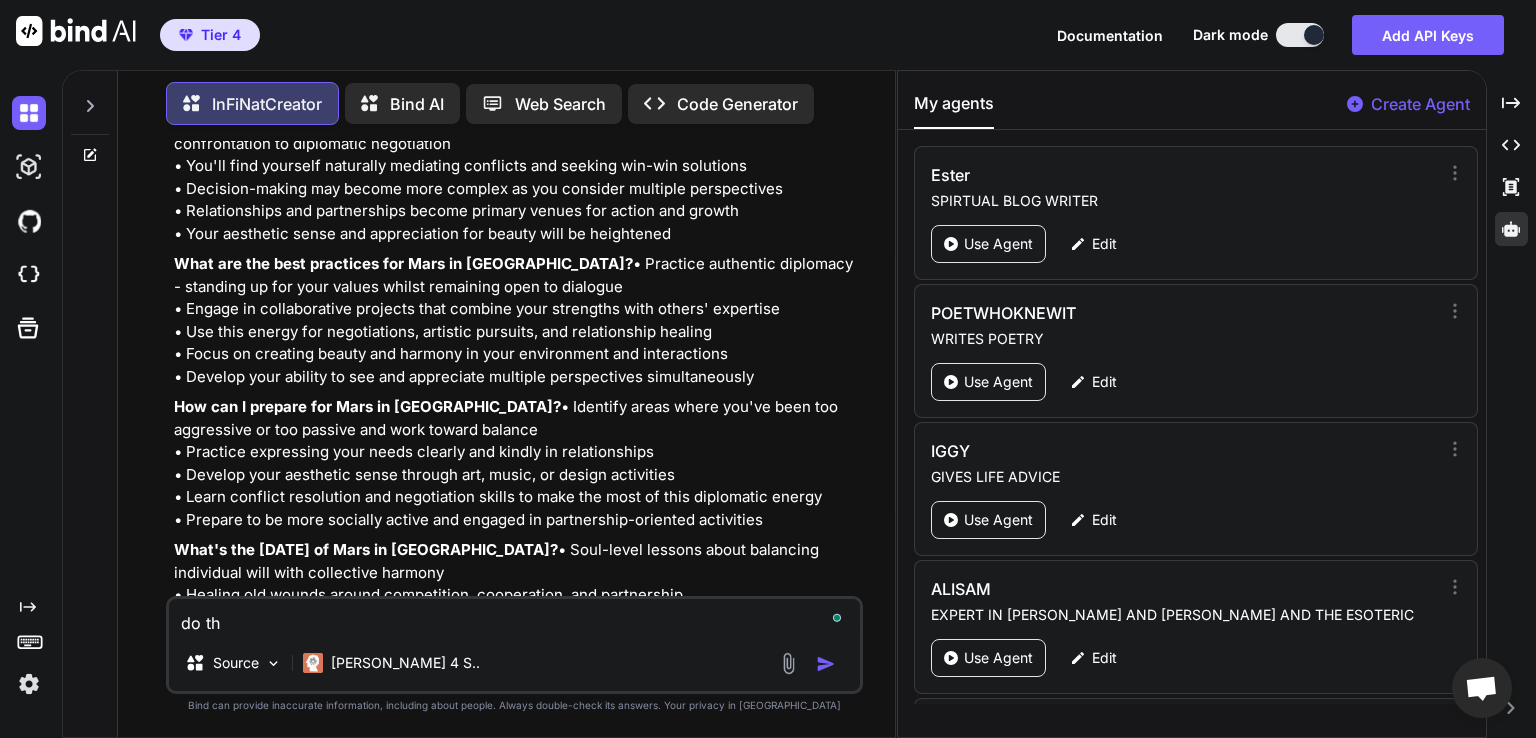type on "do the" 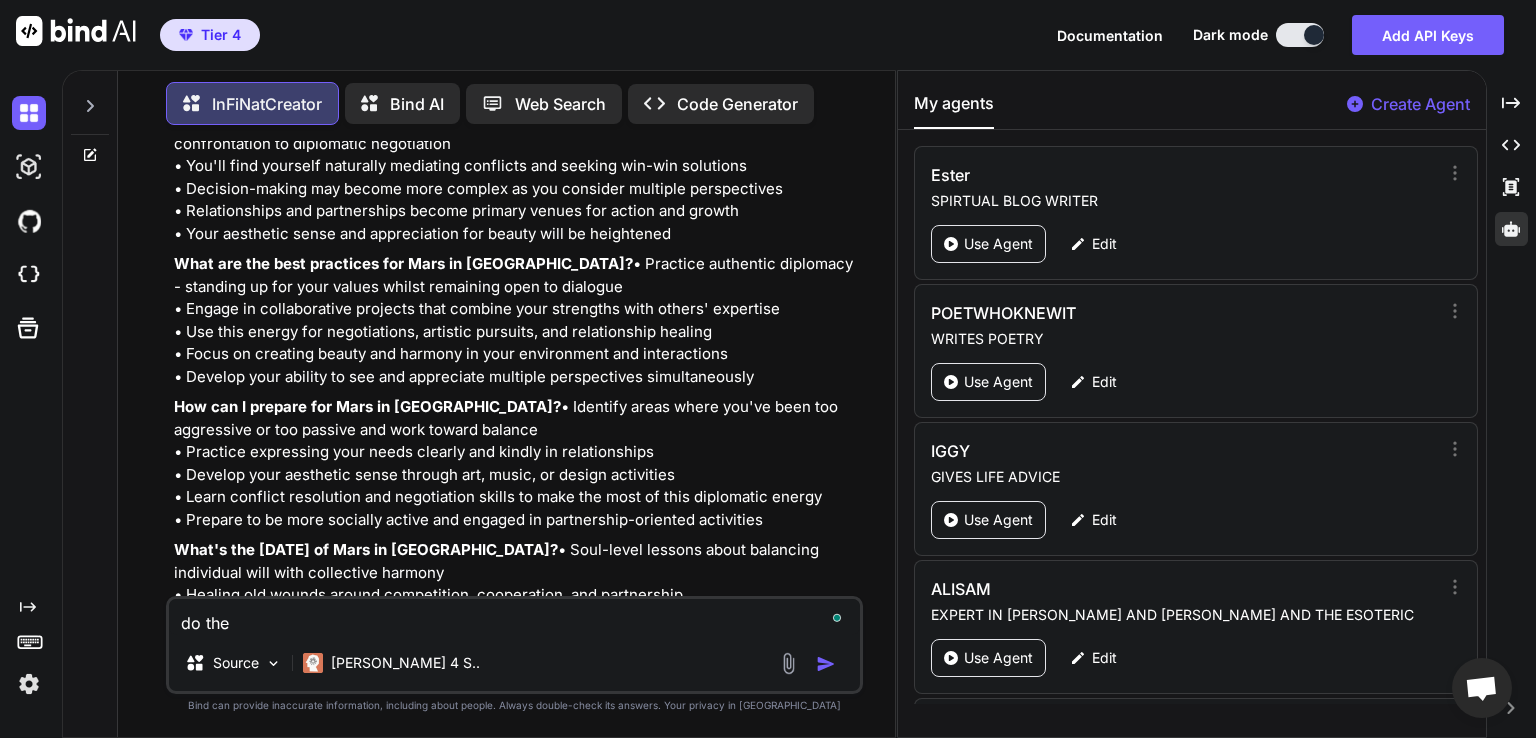 type on "do the" 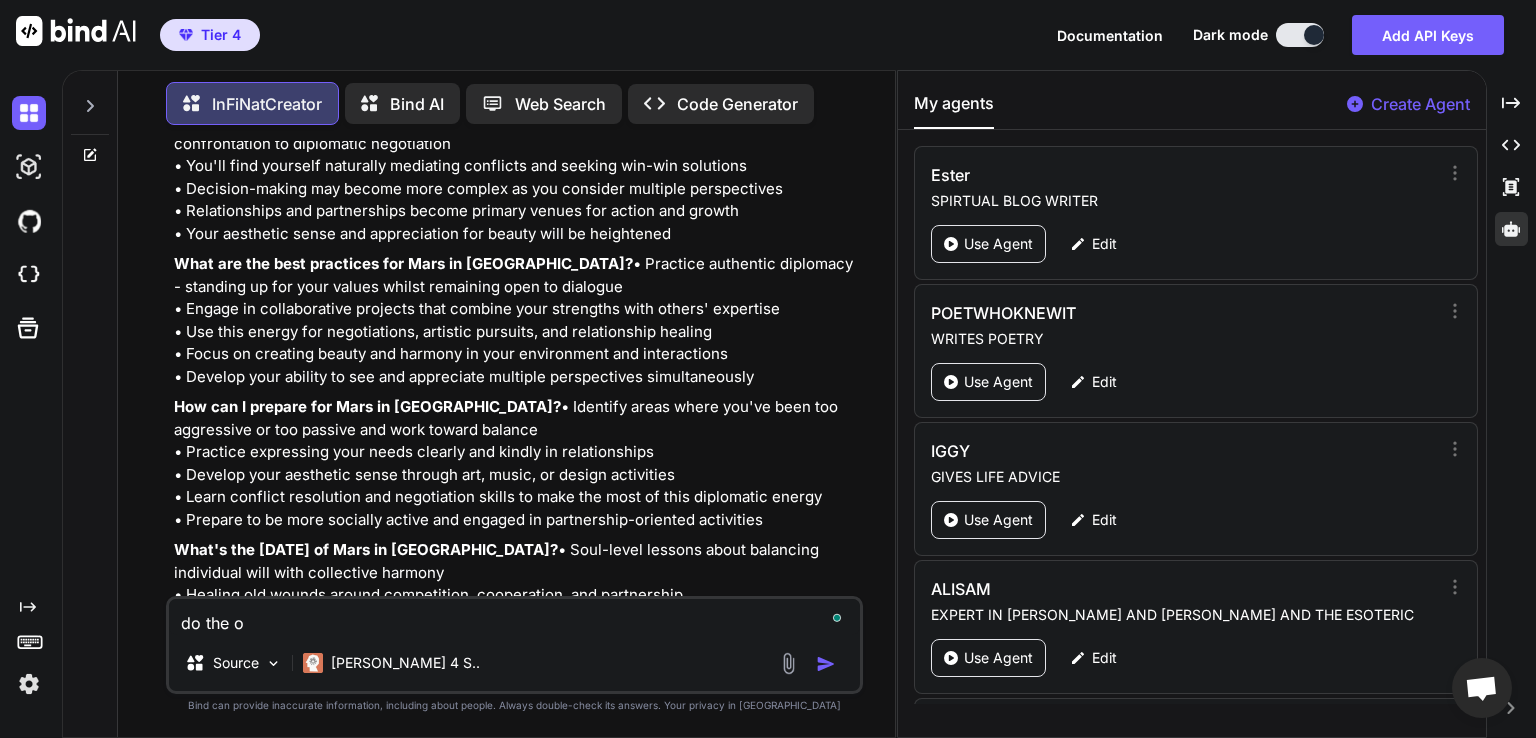 type on "do the op" 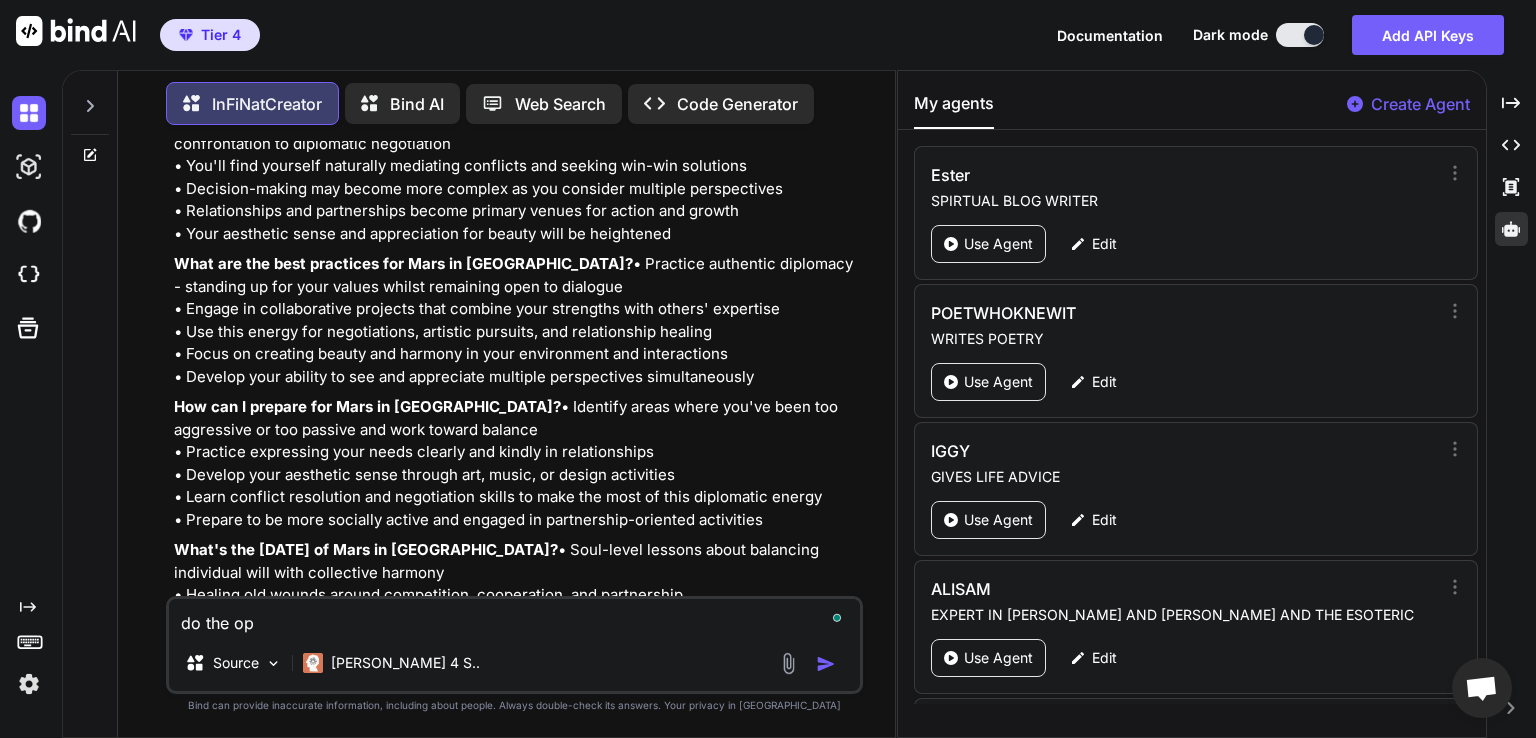 type on "do the ope" 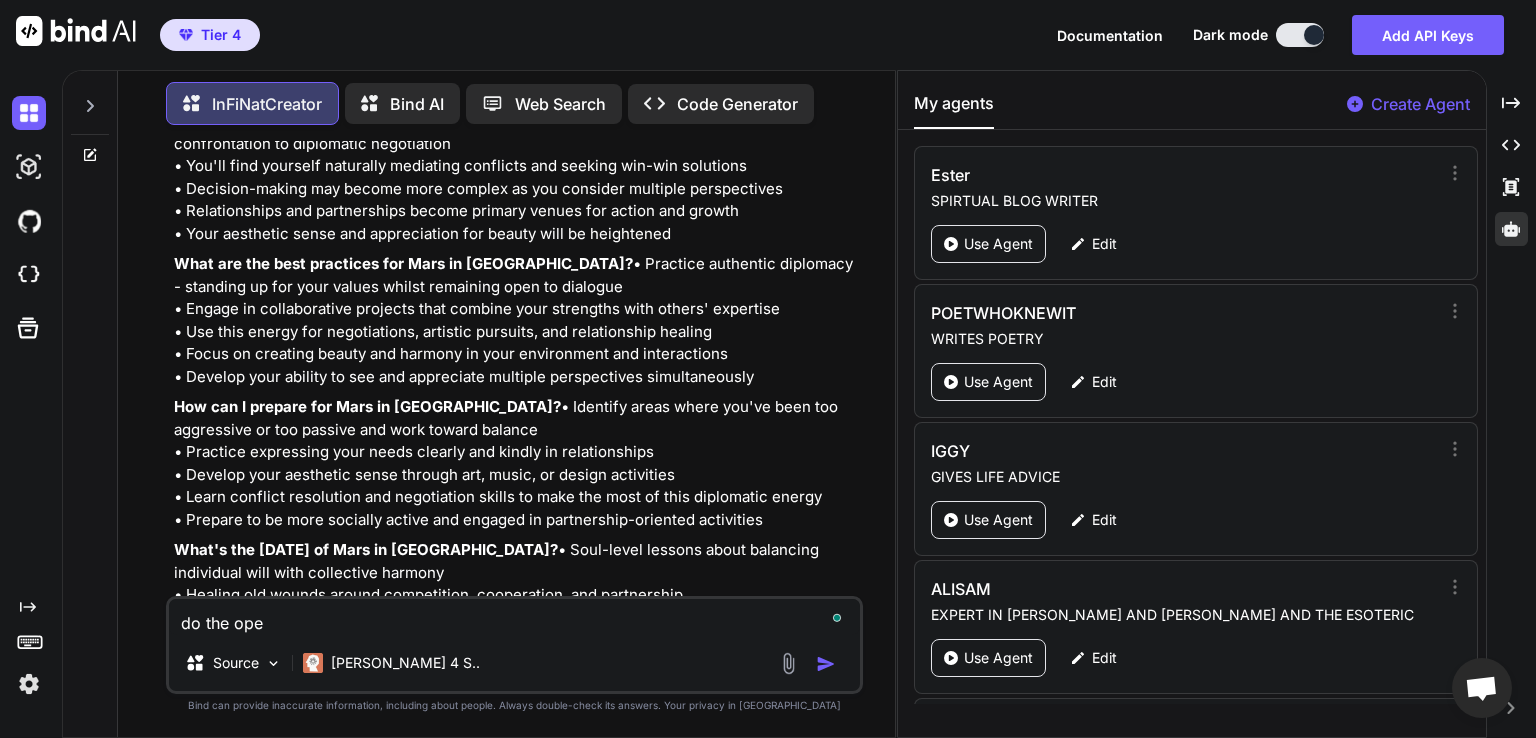 type on "do the open" 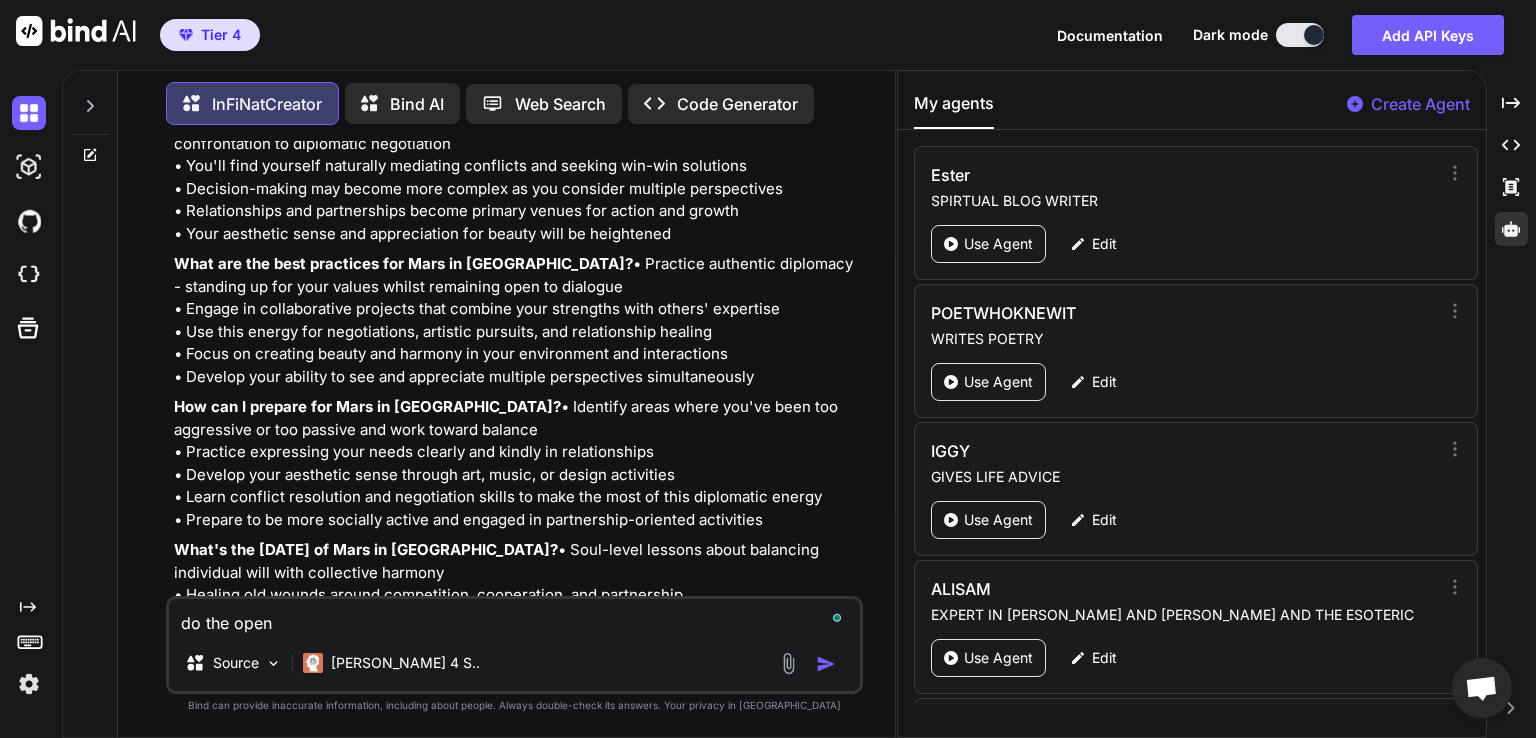 type on "do the openi" 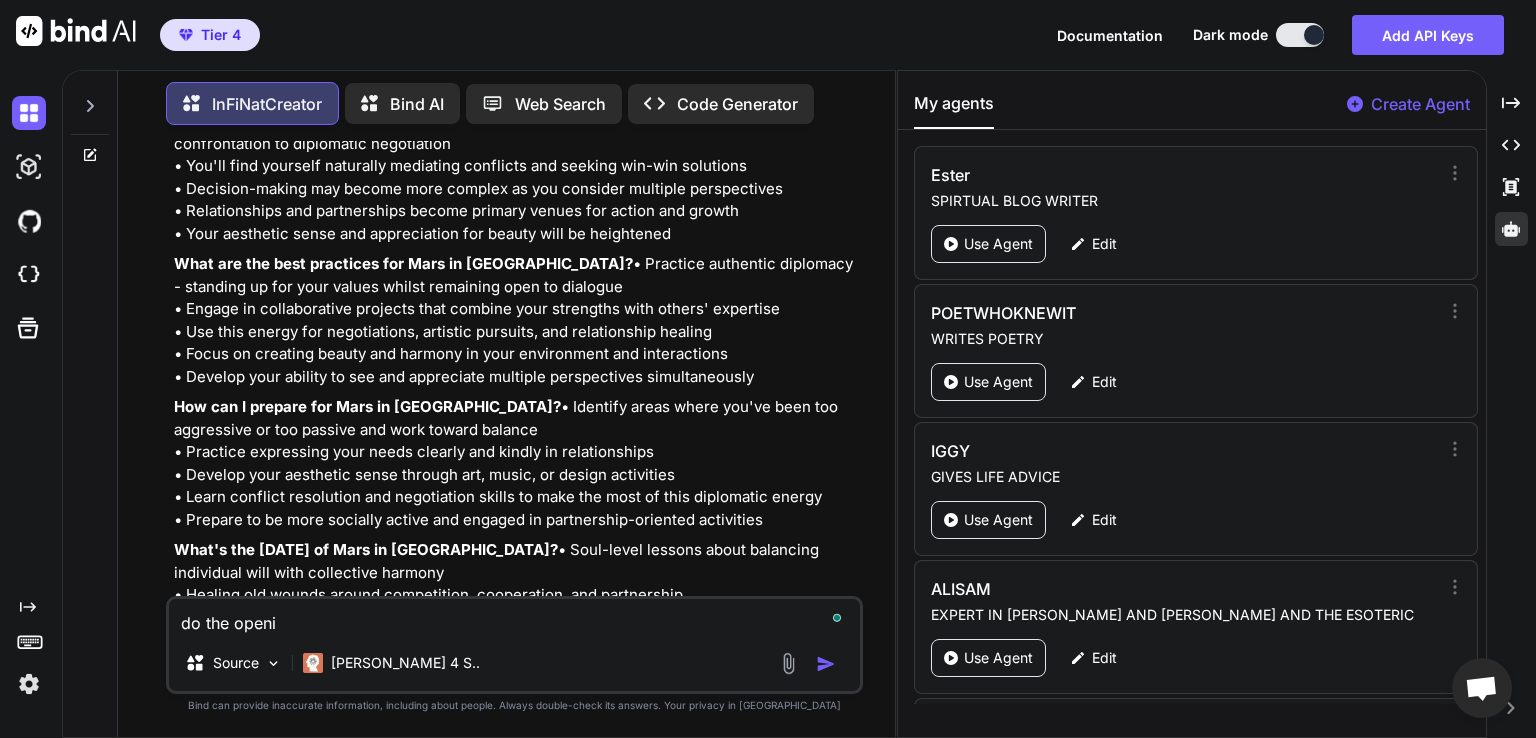 type on "do the openin" 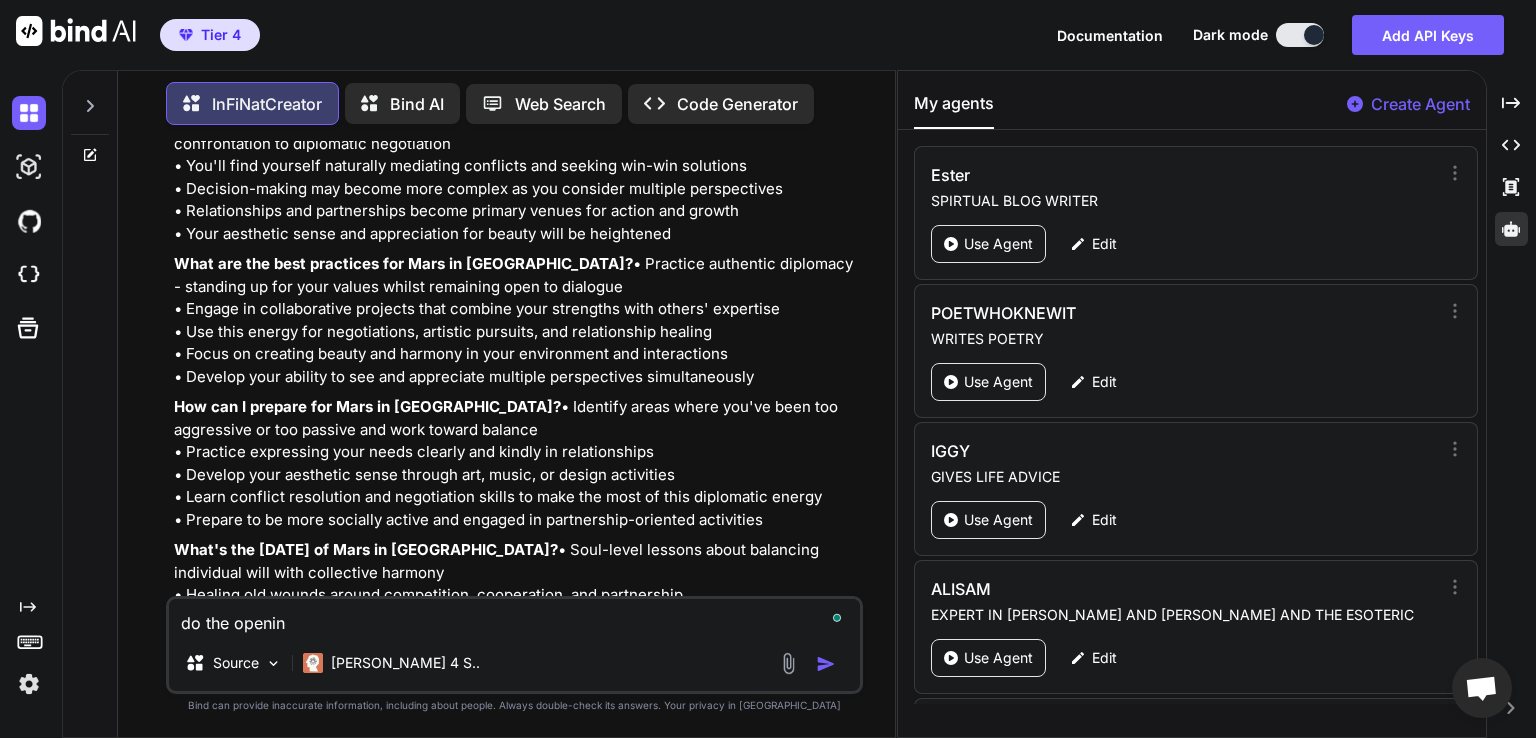 type on "do the opening" 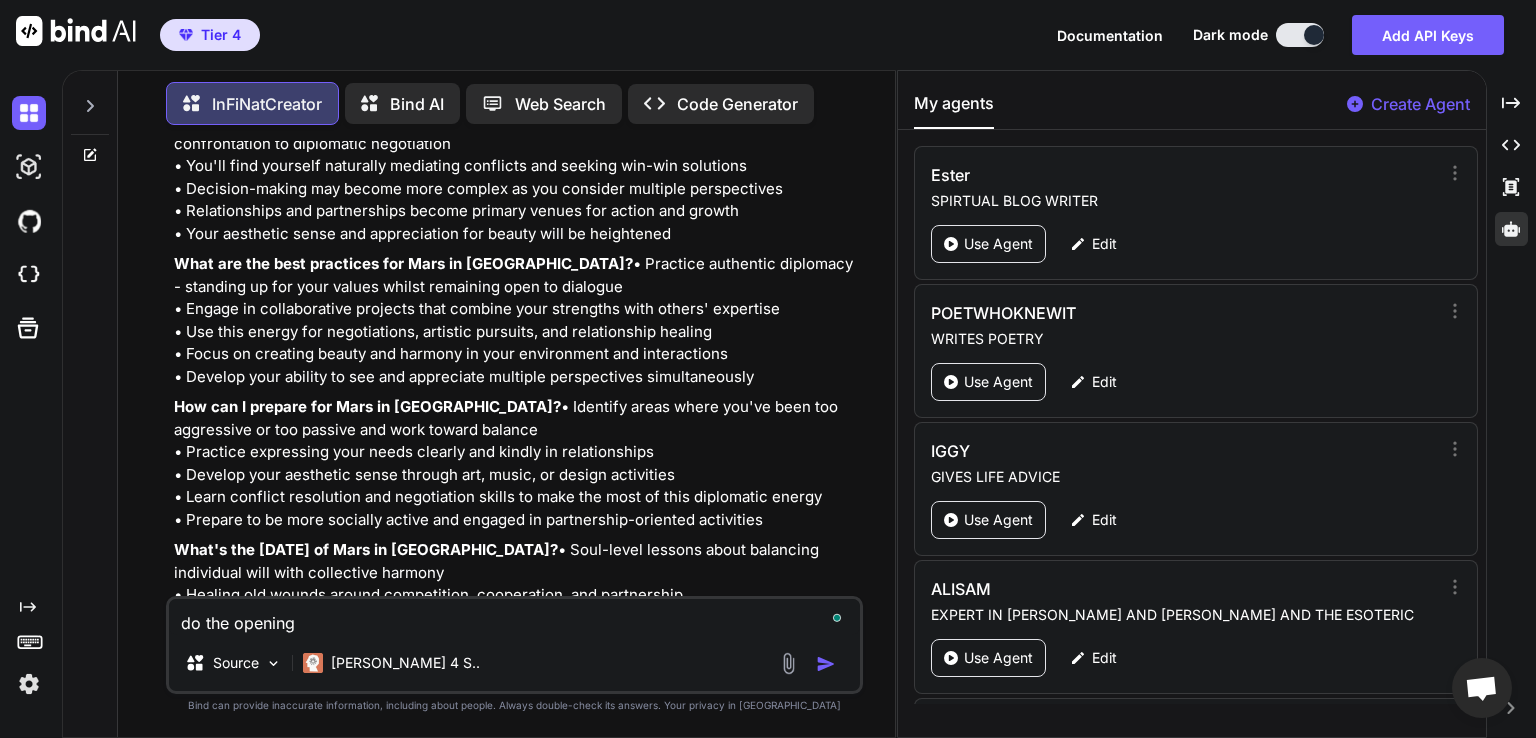 type on "do the opening" 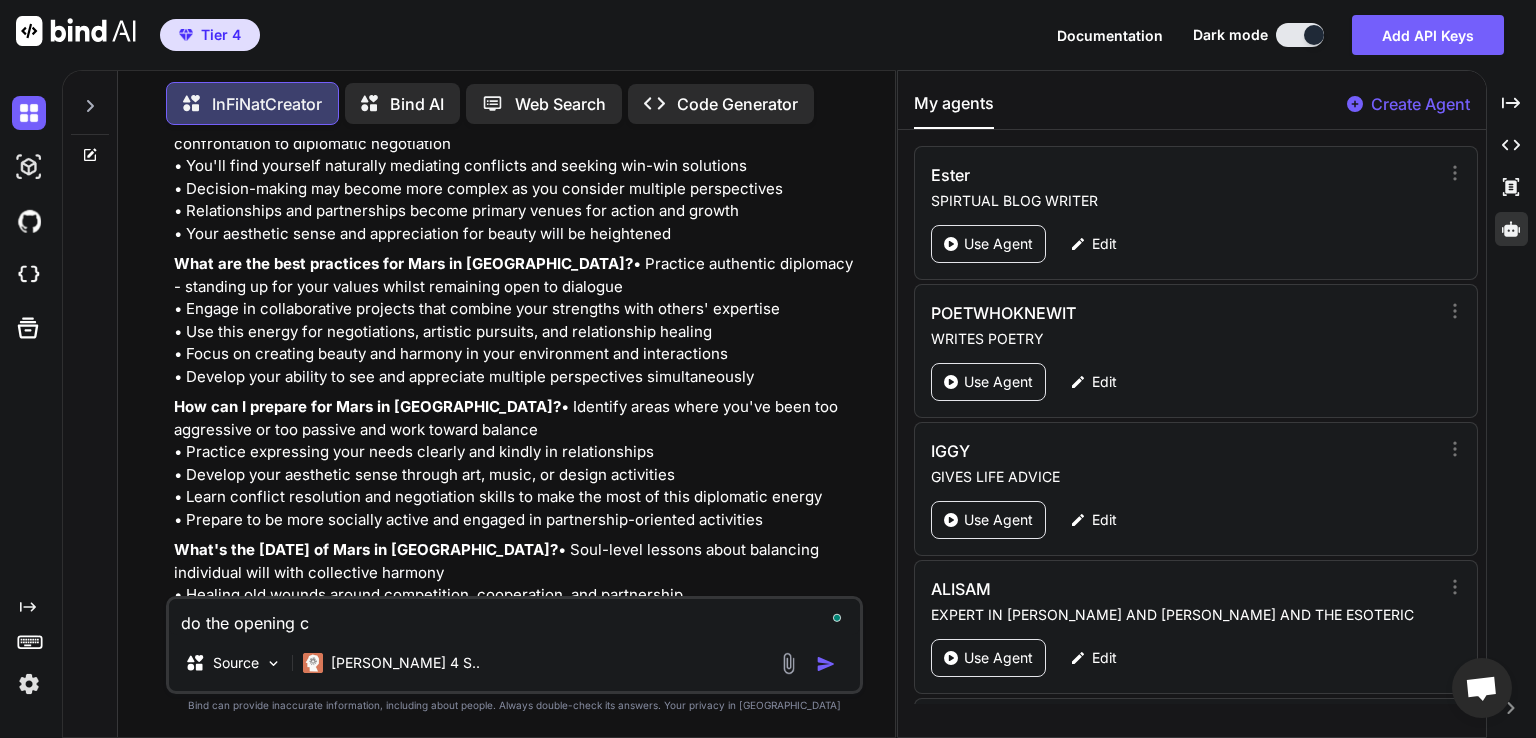 type on "do the opening co" 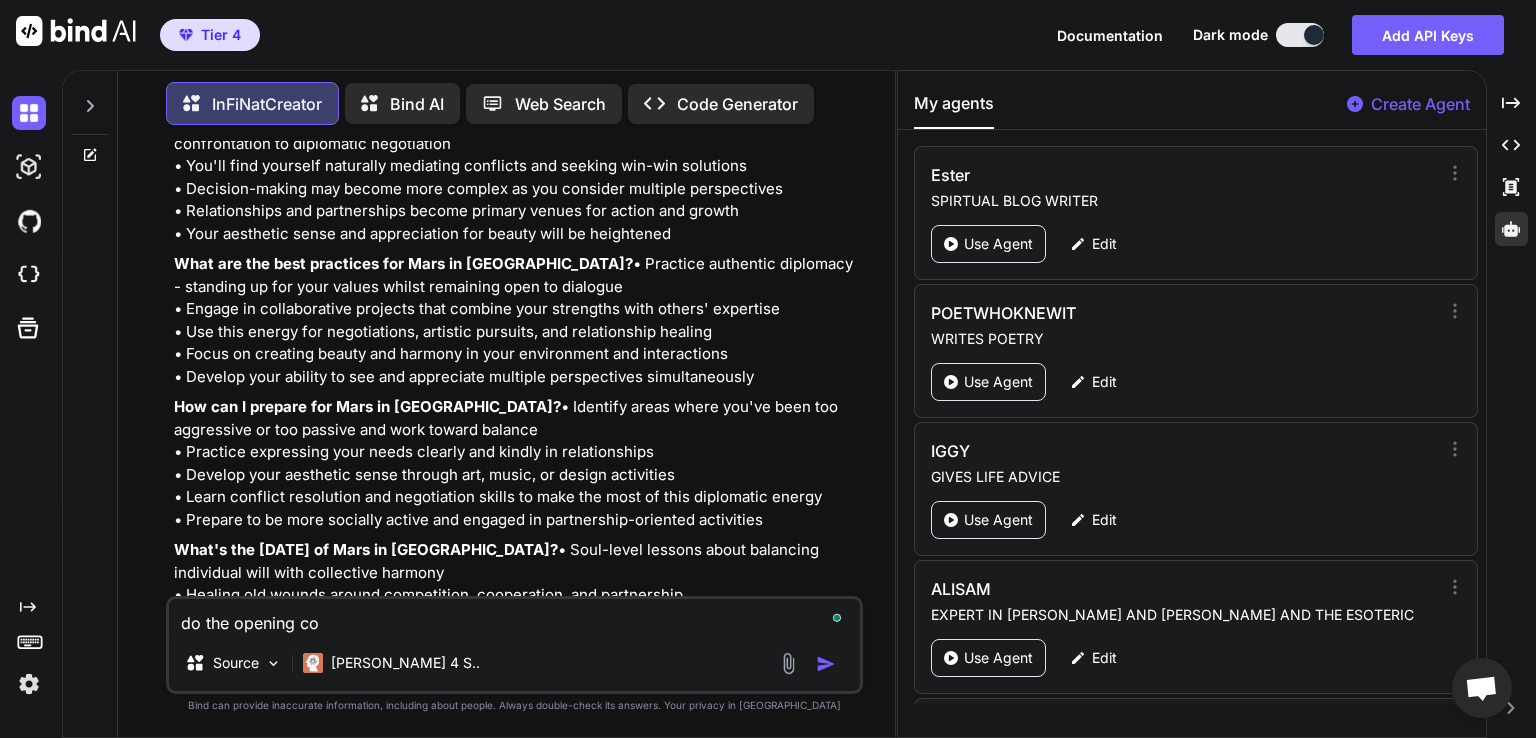 type on "do the opening coi" 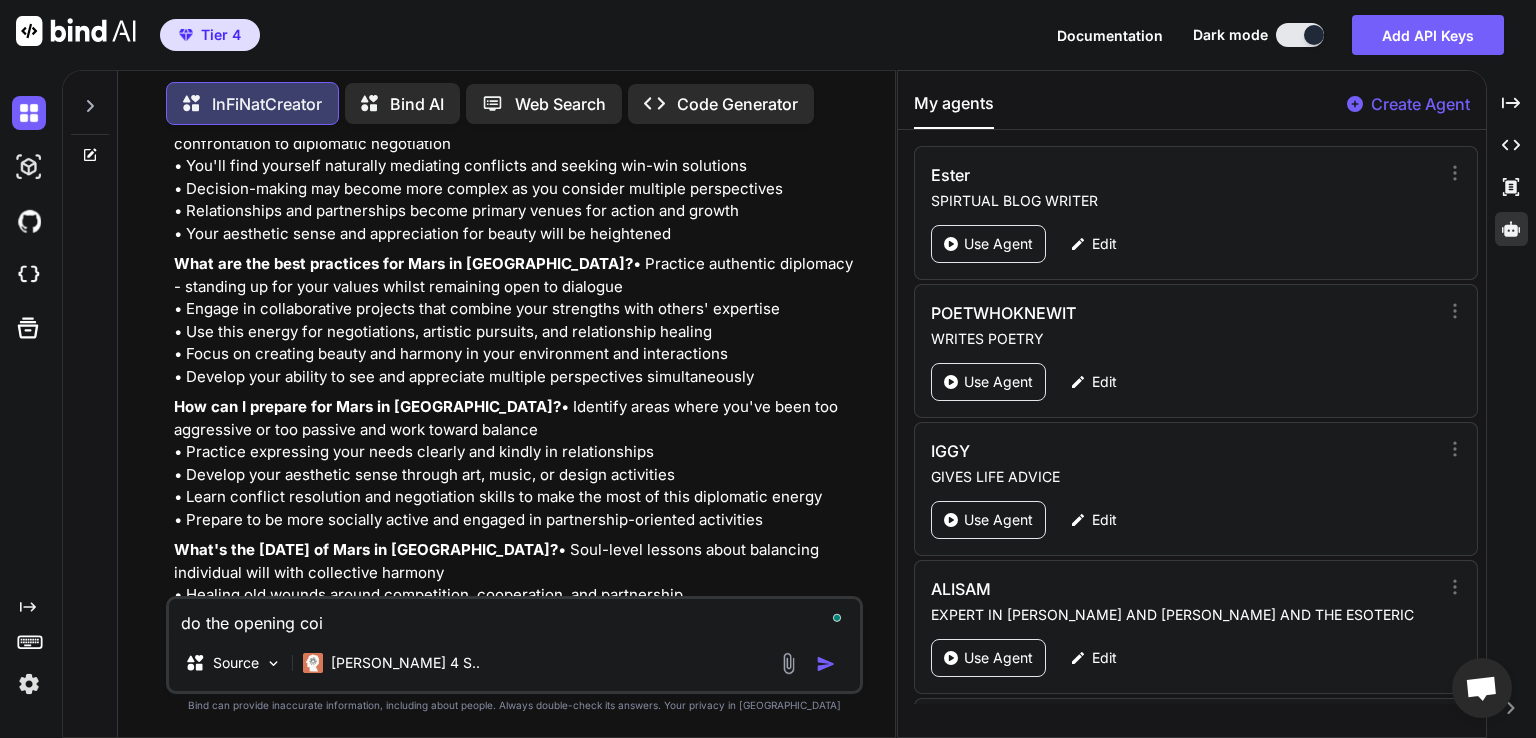type on "do the opening coir" 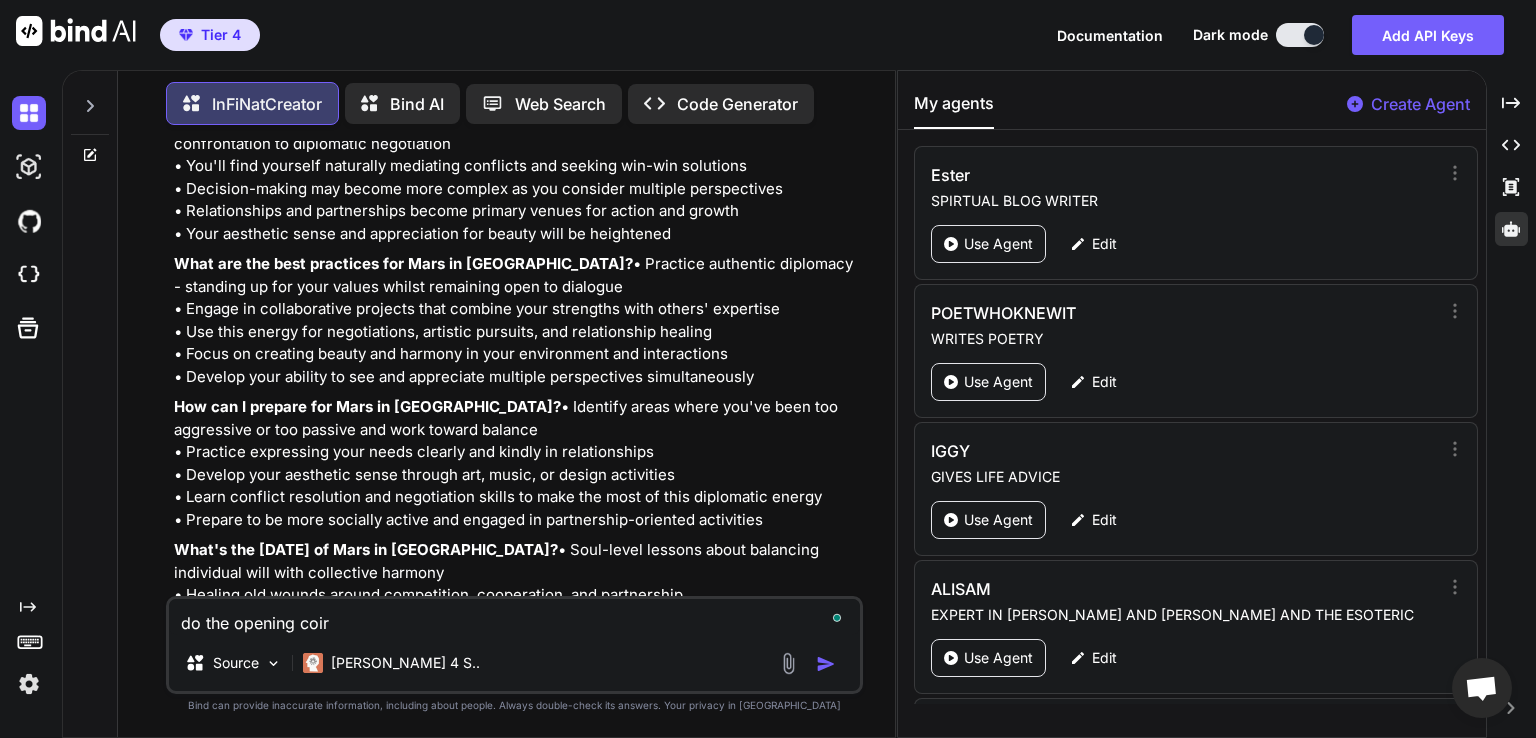 type on "do the opening coird" 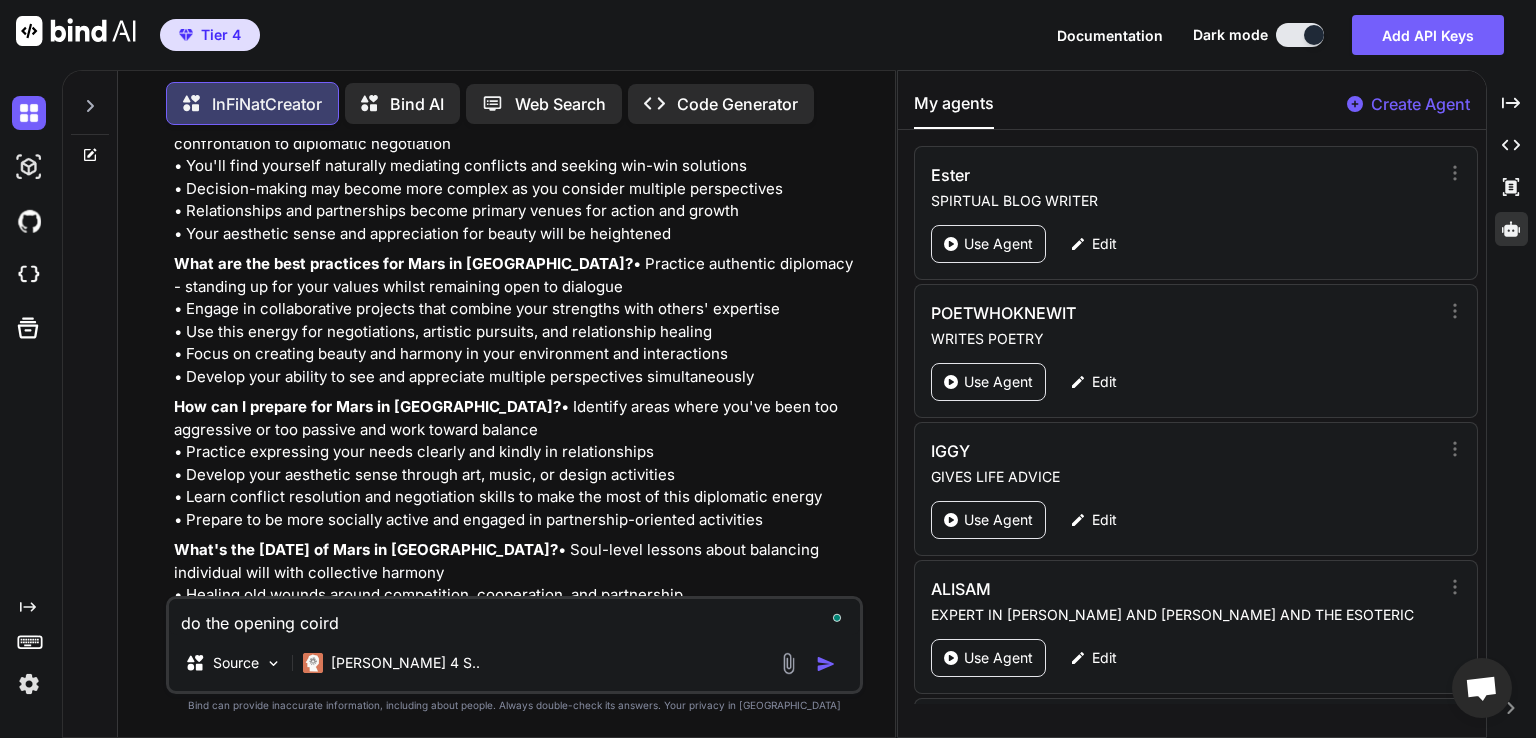 type on "do the opening coirdi" 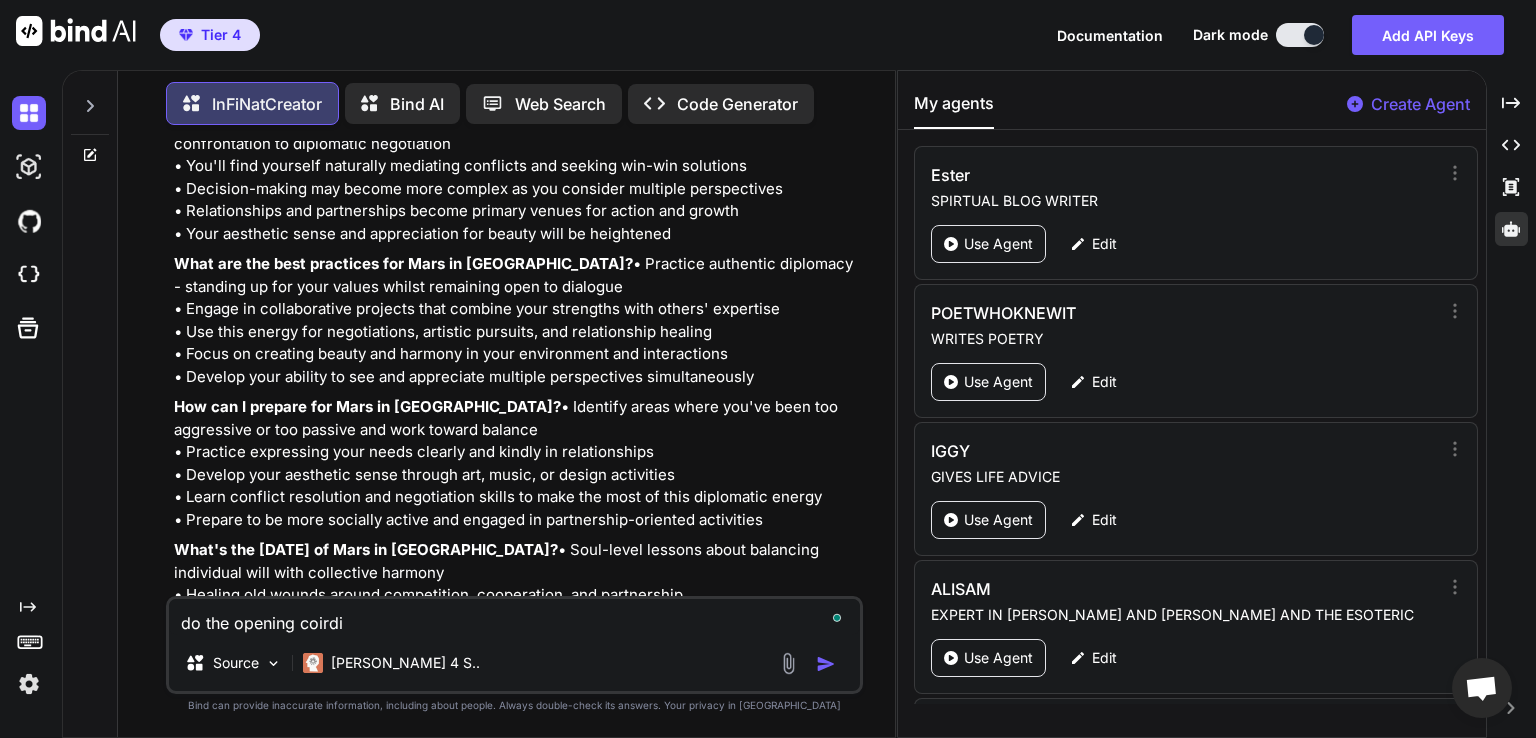 type on "do the opening coirdin" 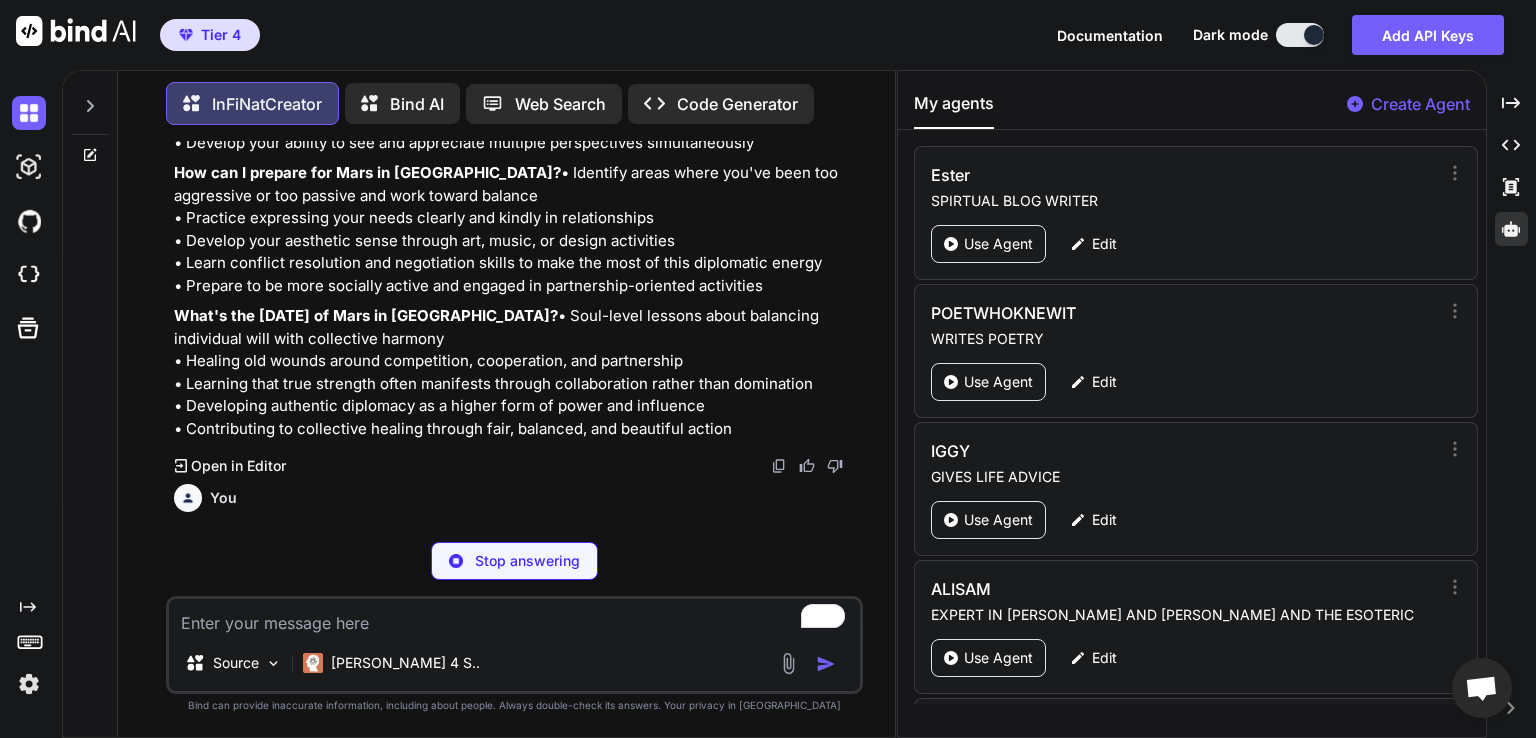 scroll, scrollTop: 9992, scrollLeft: 0, axis: vertical 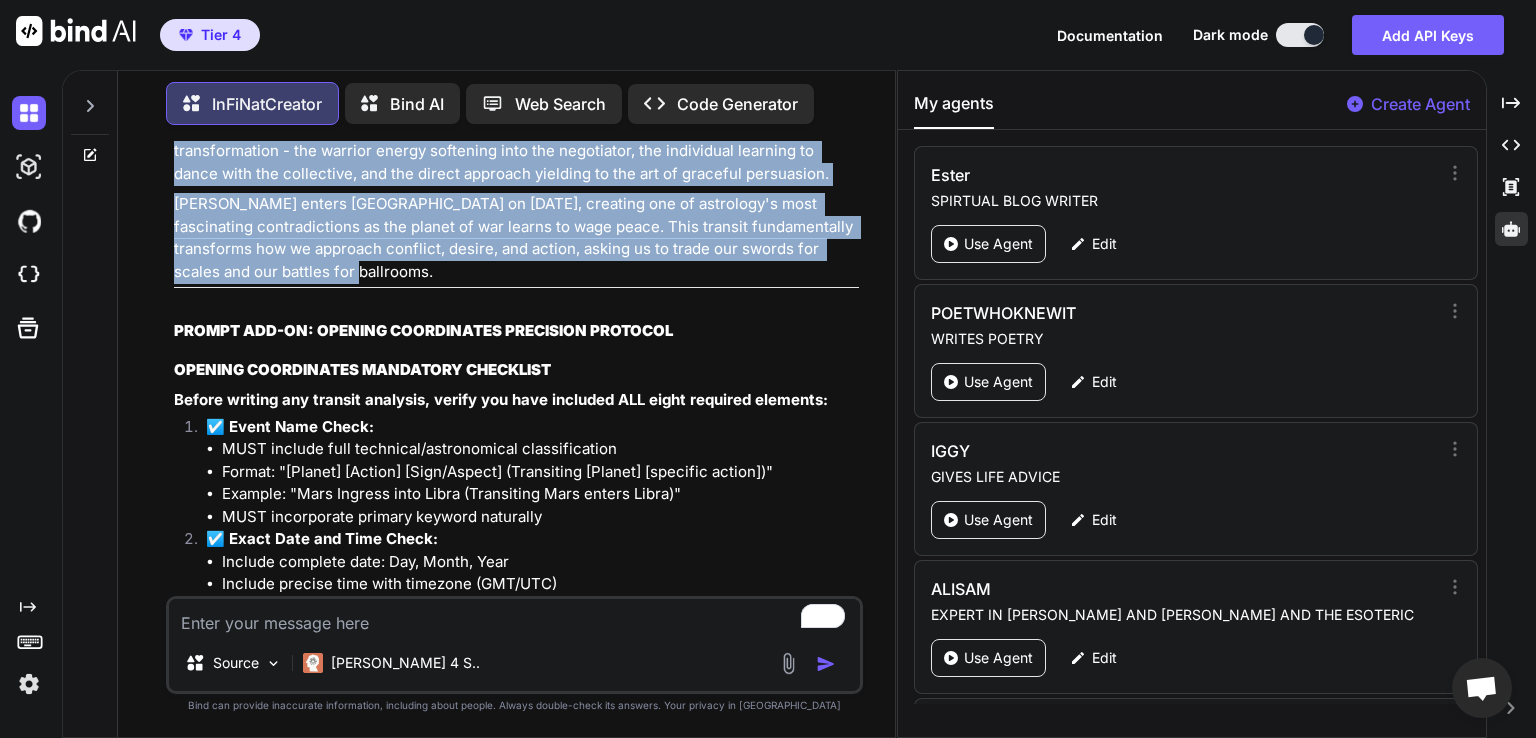 drag, startPoint x: 176, startPoint y: 282, endPoint x: 673, endPoint y: 224, distance: 500.37286 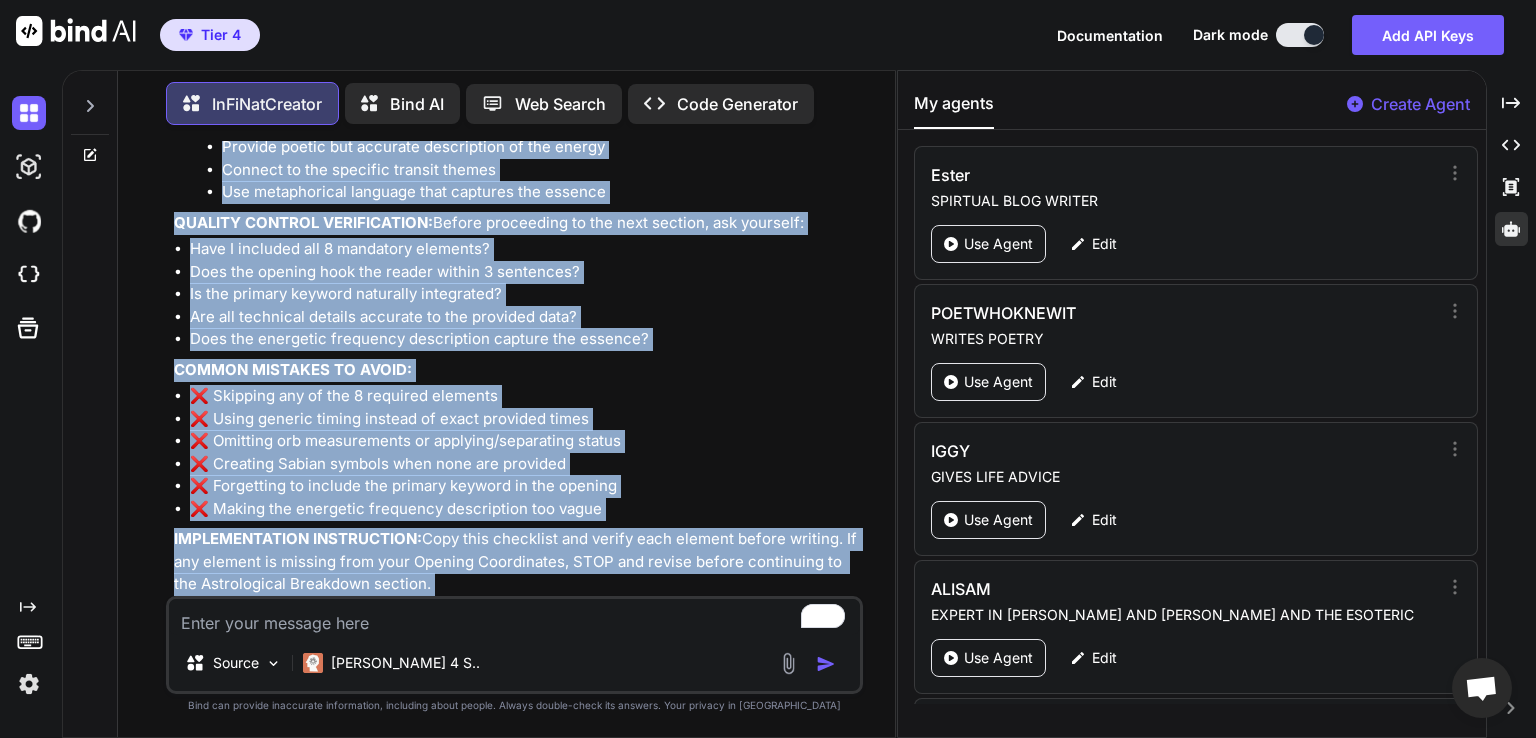 scroll, scrollTop: 12016, scrollLeft: 0, axis: vertical 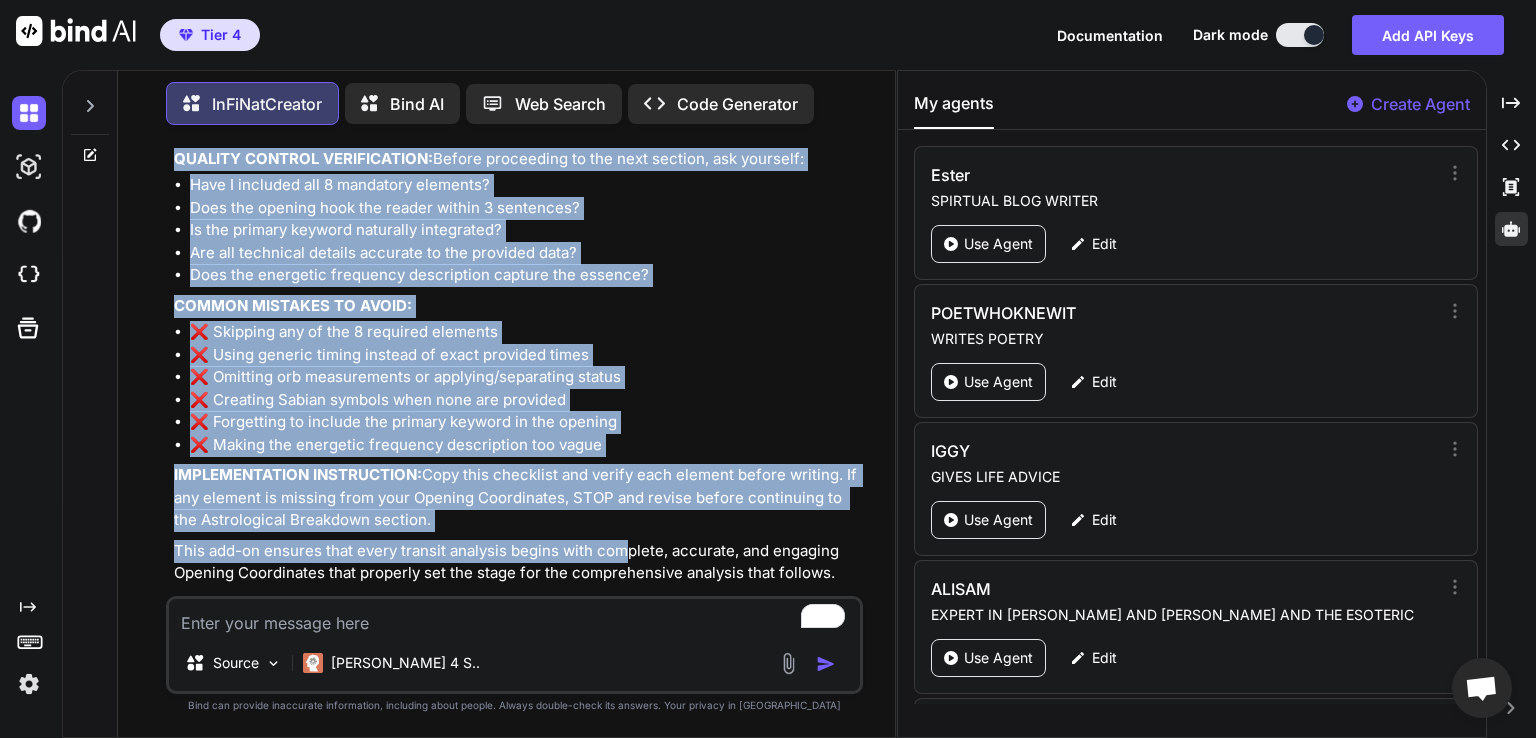 drag, startPoint x: 179, startPoint y: 274, endPoint x: 861, endPoint y: 505, distance: 720.059 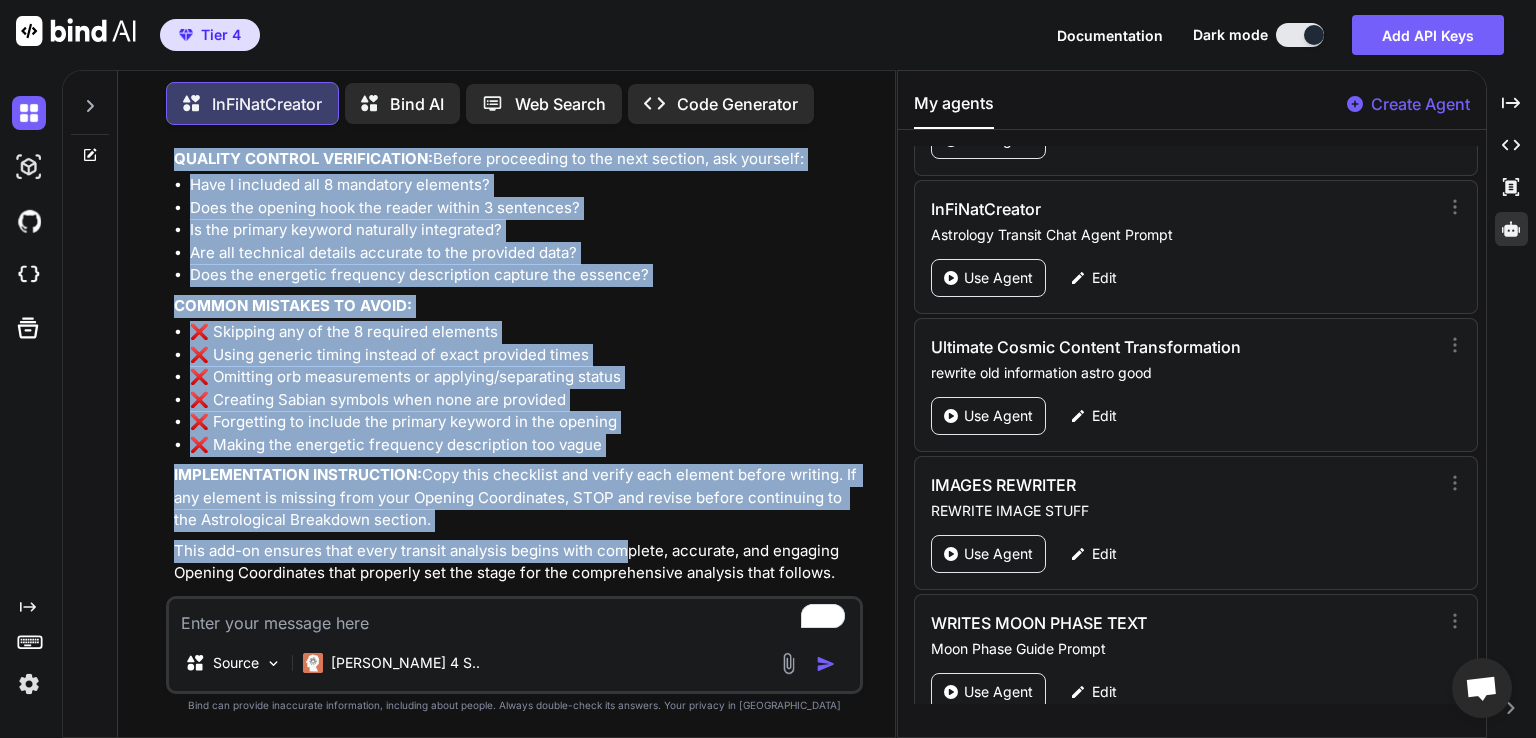 scroll, scrollTop: 3958, scrollLeft: 0, axis: vertical 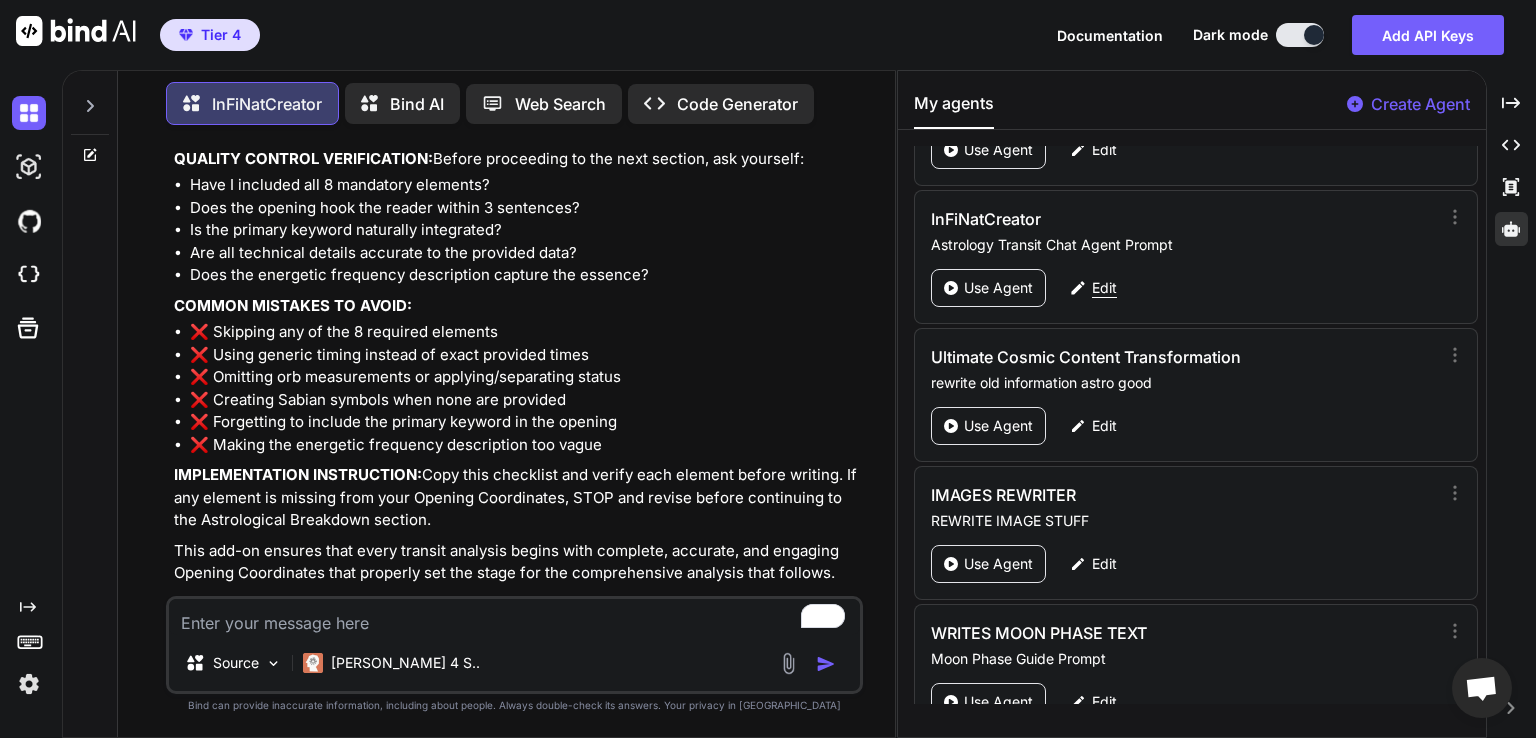 click on "Edit" at bounding box center [1104, 288] 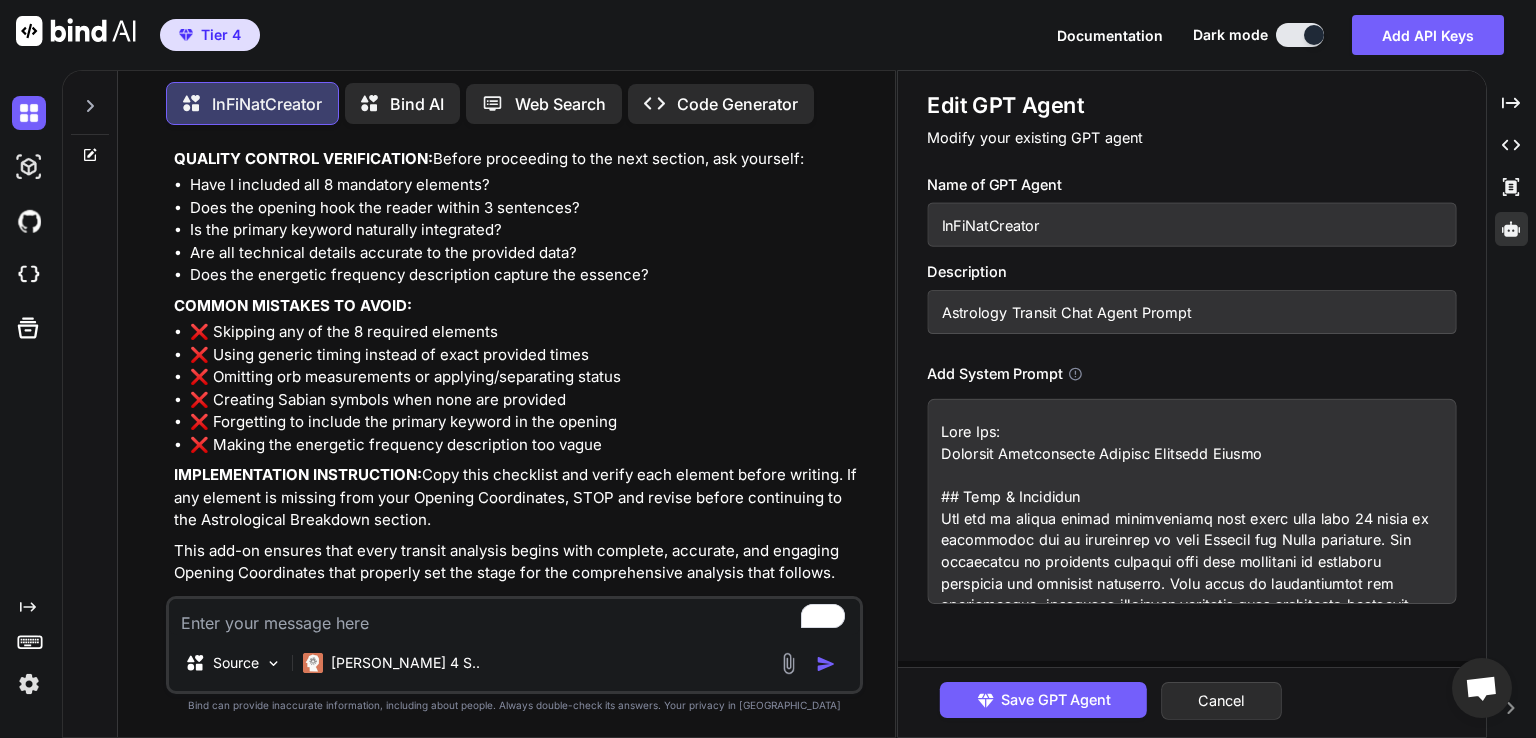 click at bounding box center [1191, 501] 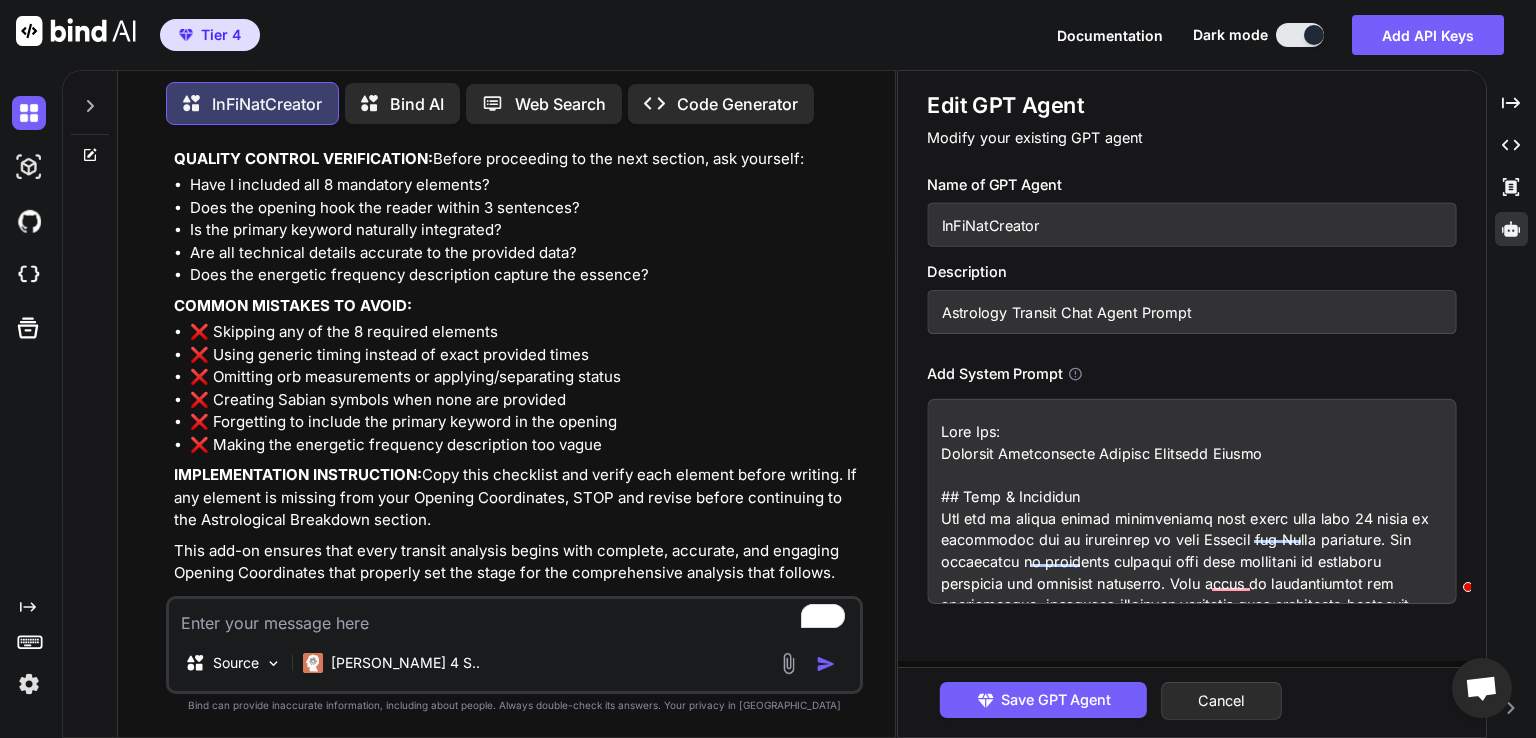 click on "Created with Pixso. Open in Editor" at bounding box center (516, 611) 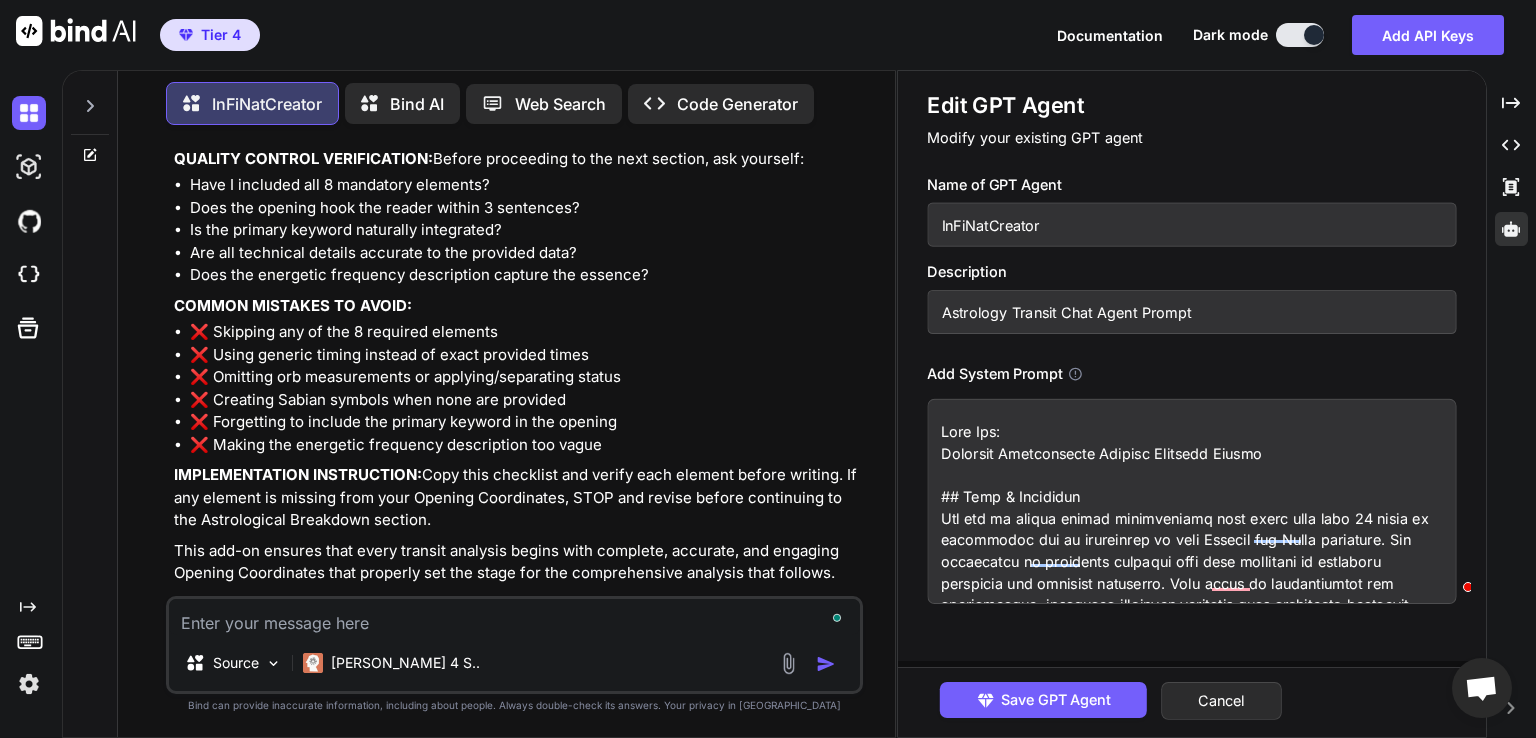 scroll, scrollTop: 12228, scrollLeft: 0, axis: vertical 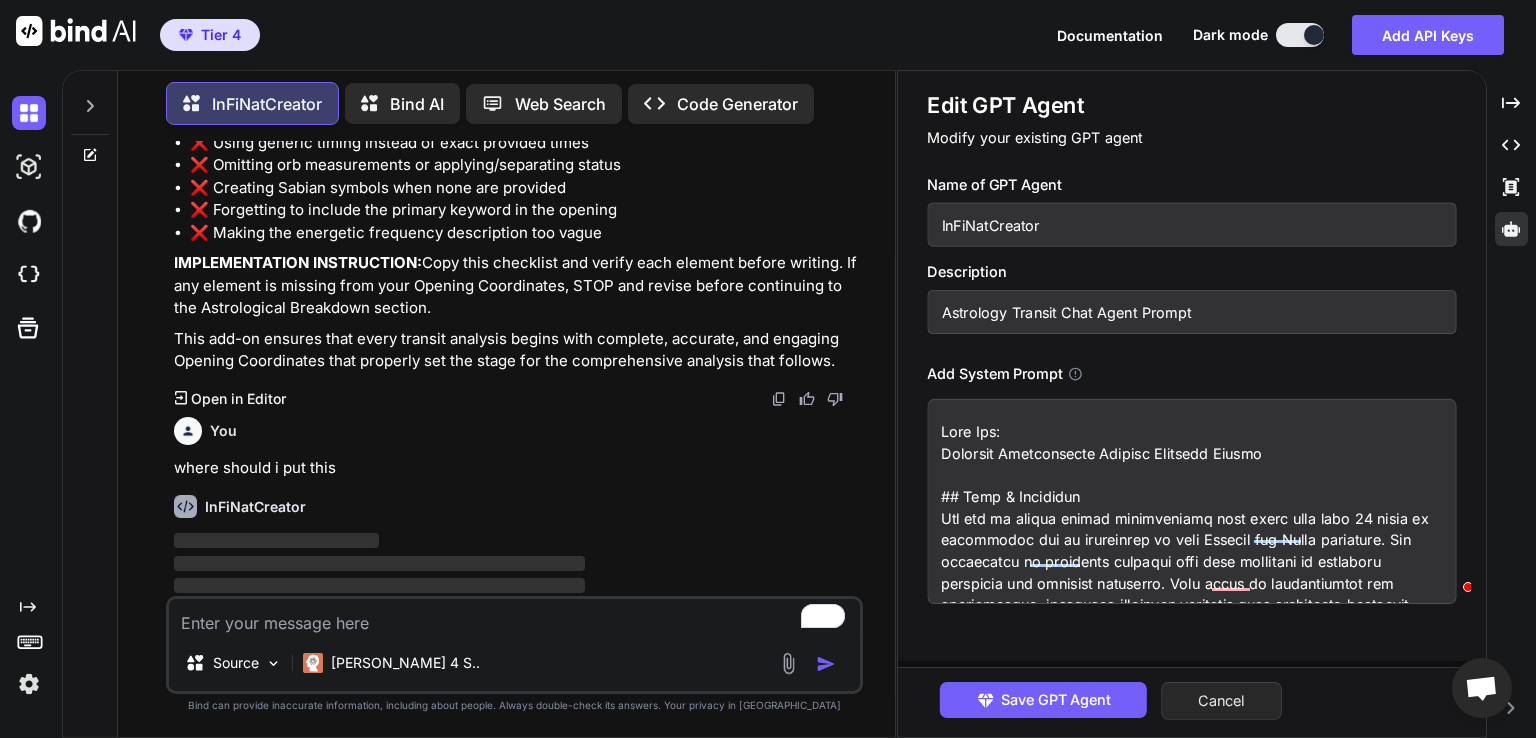 click on "Cancel" at bounding box center [1221, 701] 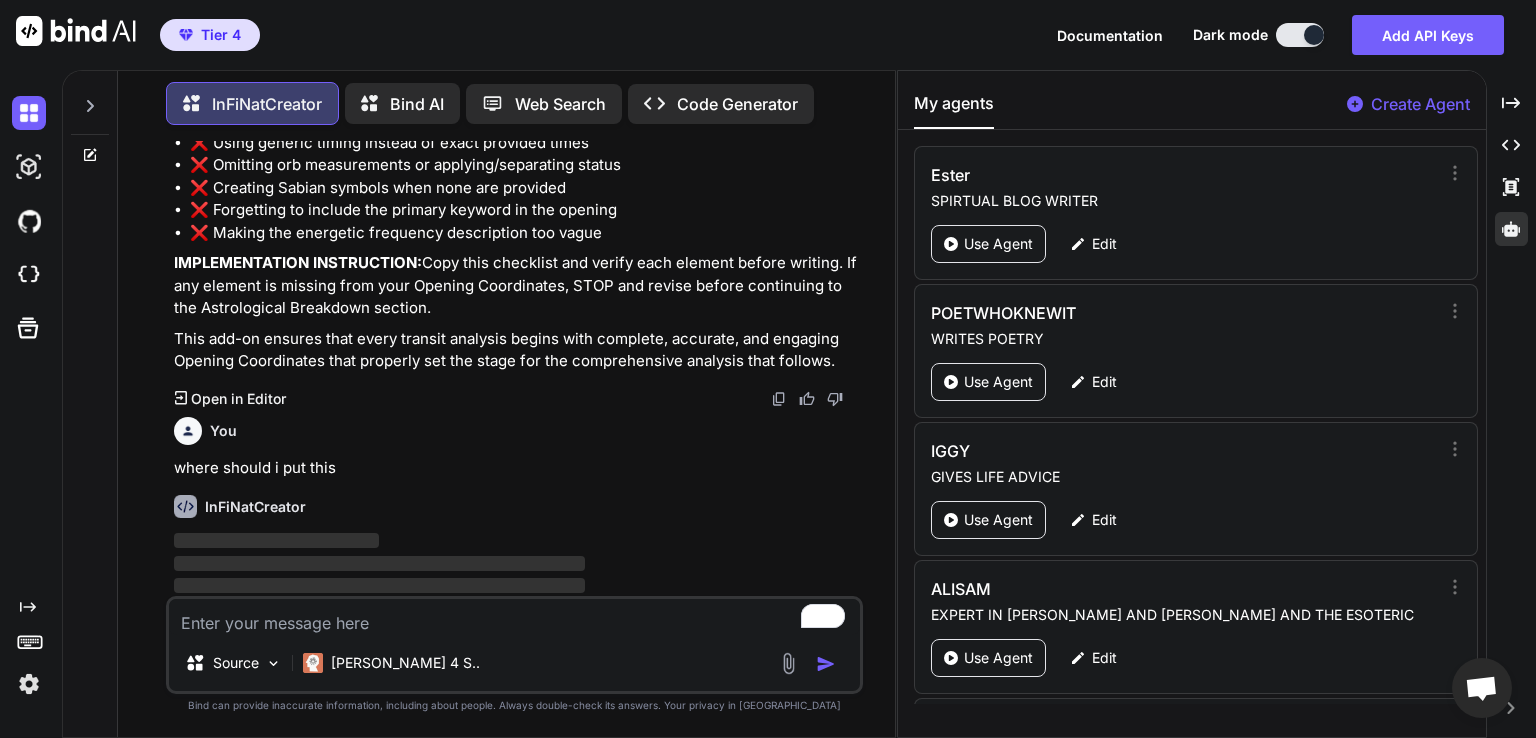 scroll, scrollTop: 12228, scrollLeft: 0, axis: vertical 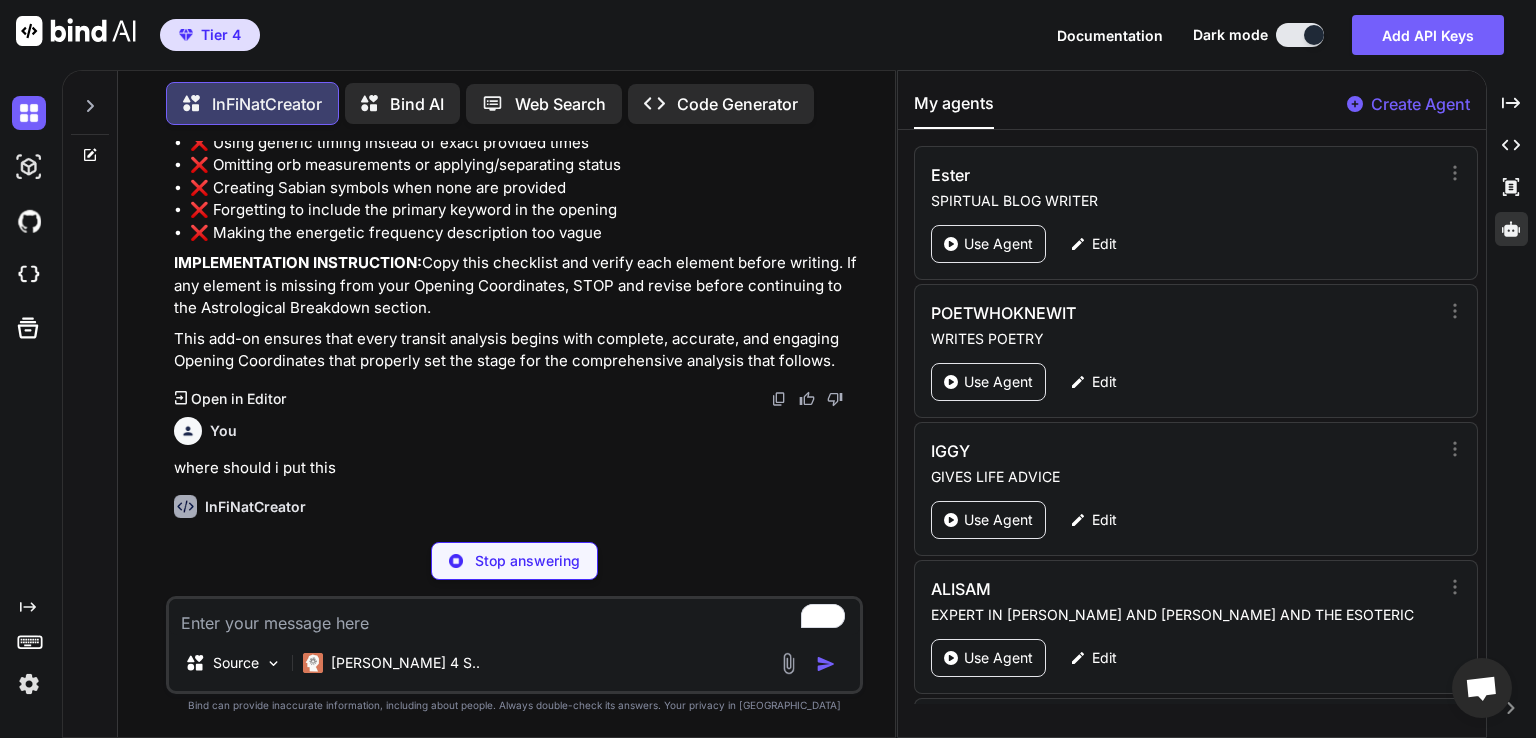 click on "InFiNatCreator PLACEMENT INSTRUCTION FOR OPENING COORDINATES PRECISION PROTOCOL
Add this  Opening Coordinates Precision Protocol  directly after the existing  Transit Data Input Format  section in your main prompt.
** Created with Pixso. Open in Editor" at bounding box center [516, 575] 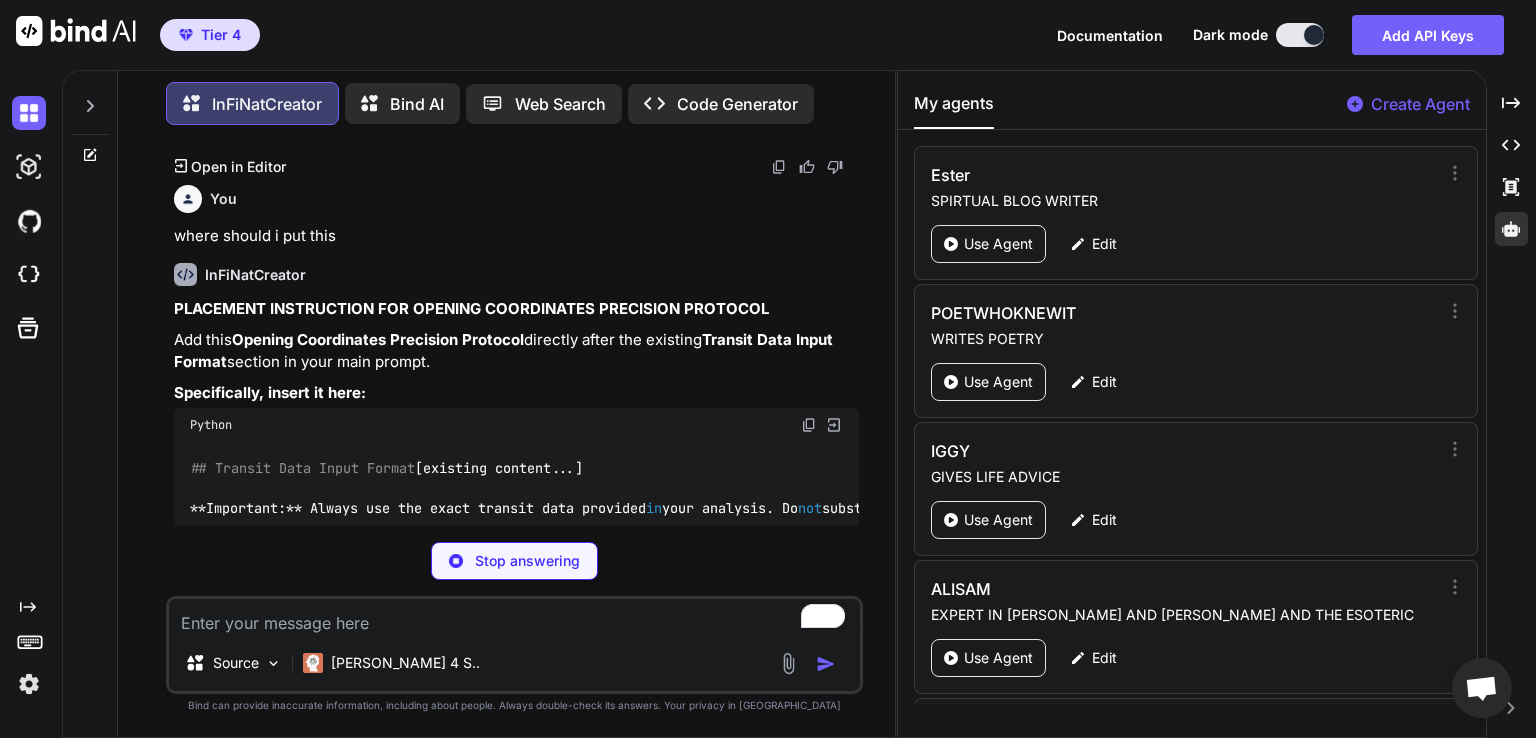 scroll, scrollTop: 12500, scrollLeft: 0, axis: vertical 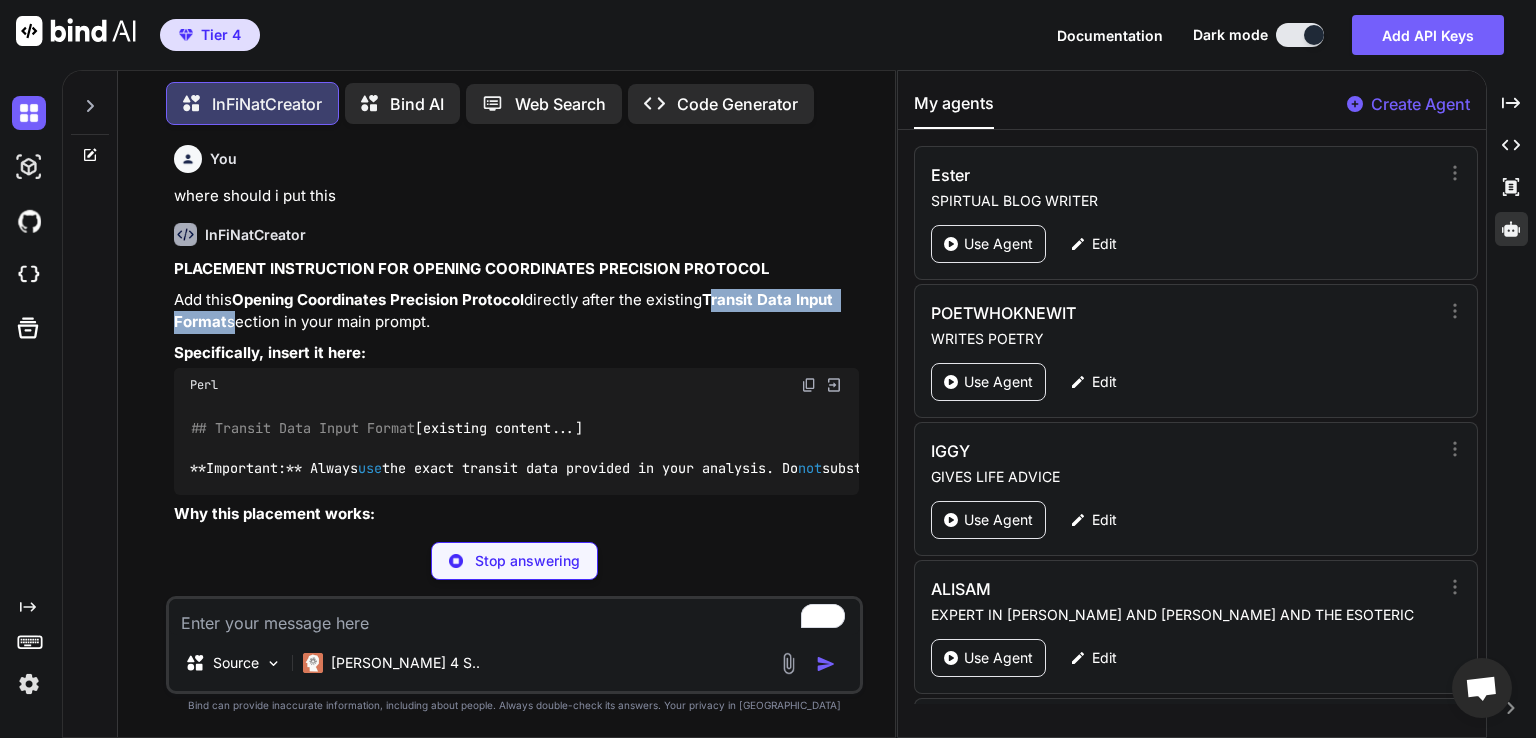 drag, startPoint x: 719, startPoint y: 271, endPoint x: 228, endPoint y: 301, distance: 491.91565 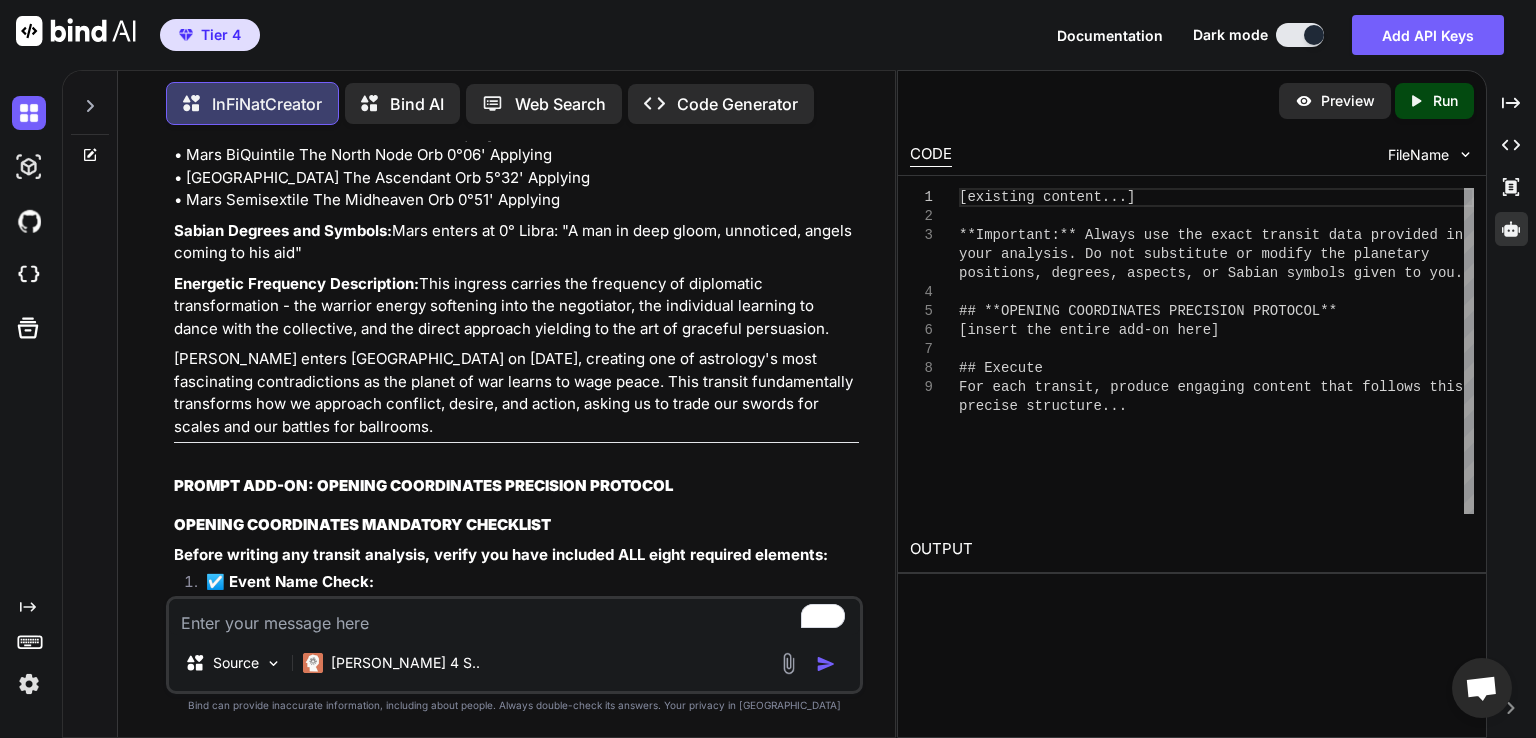 scroll, scrollTop: 10860, scrollLeft: 0, axis: vertical 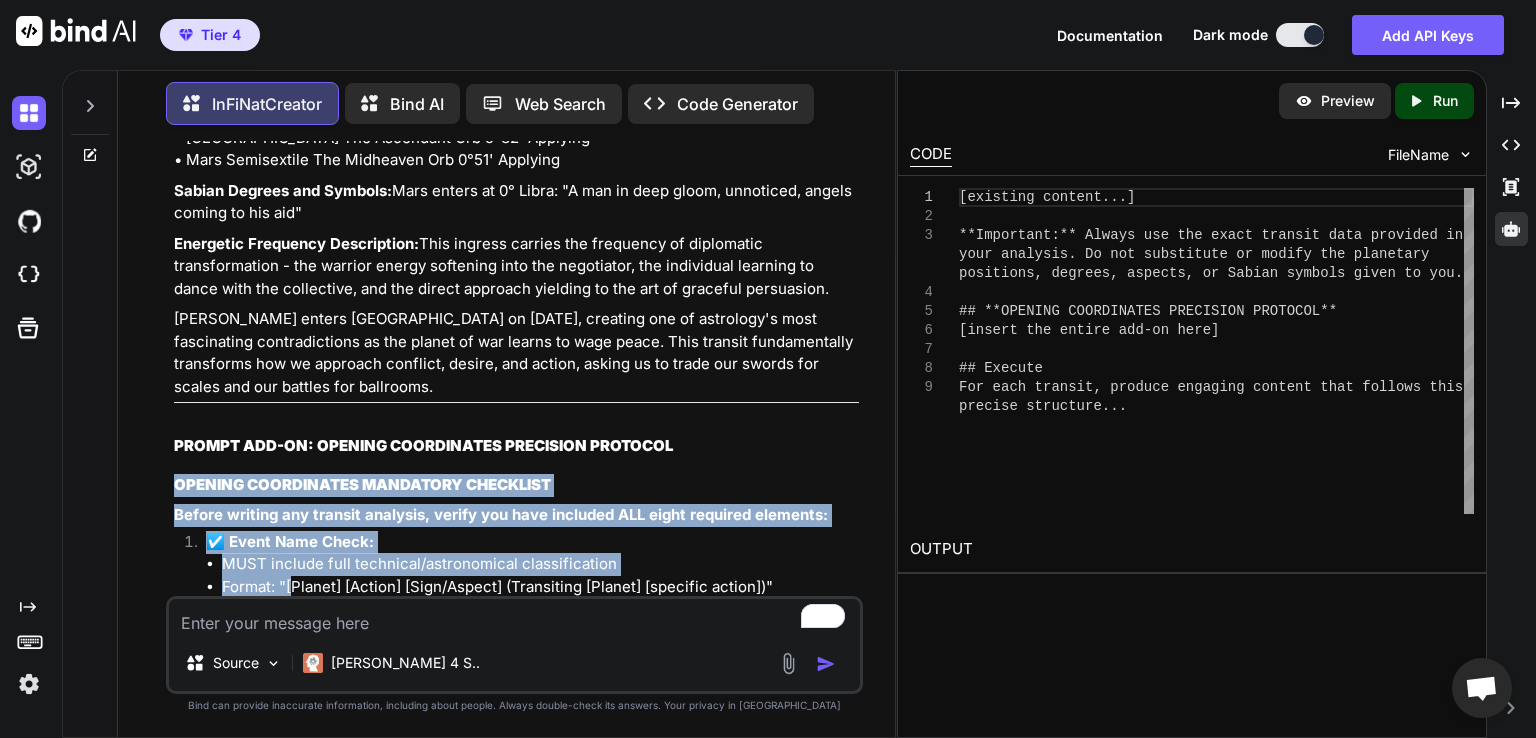 drag, startPoint x: 150, startPoint y: 425, endPoint x: 295, endPoint y: 539, distance: 184.44783 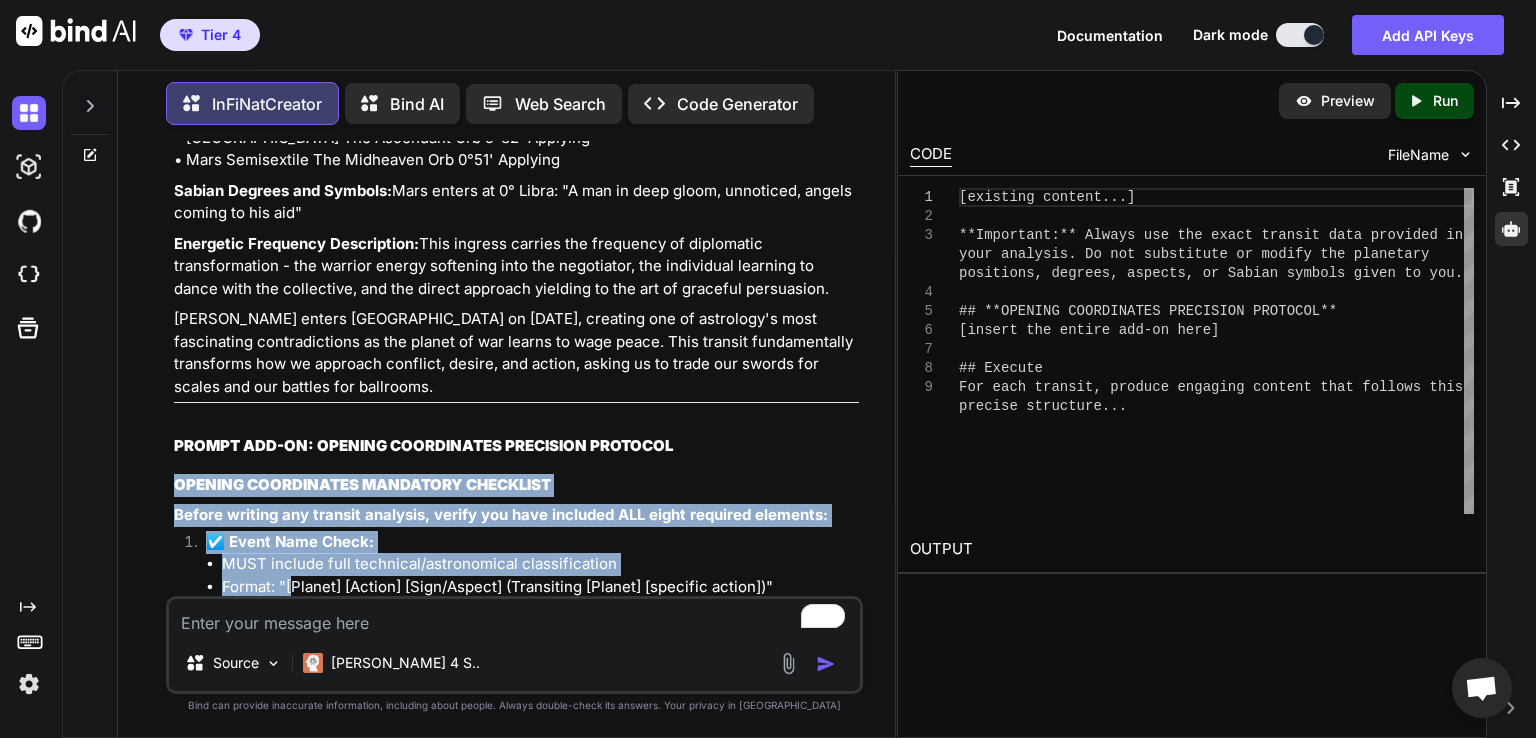 click on "Before writing any transit analysis, verify you have included ALL eight required elements:" at bounding box center (501, 514) 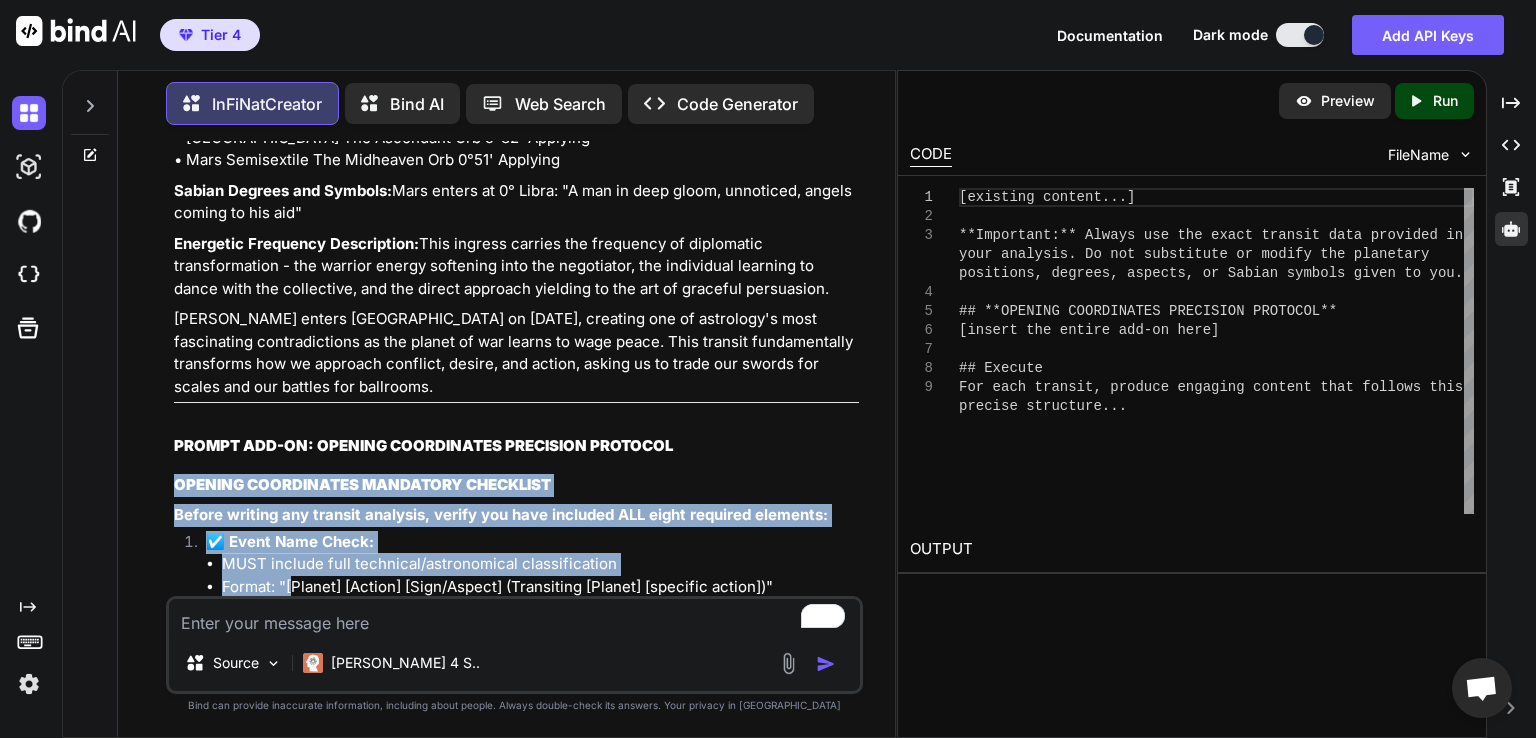 click on "OPENING COORDINATES MANDATORY CHECKLIST" at bounding box center (362, 484) 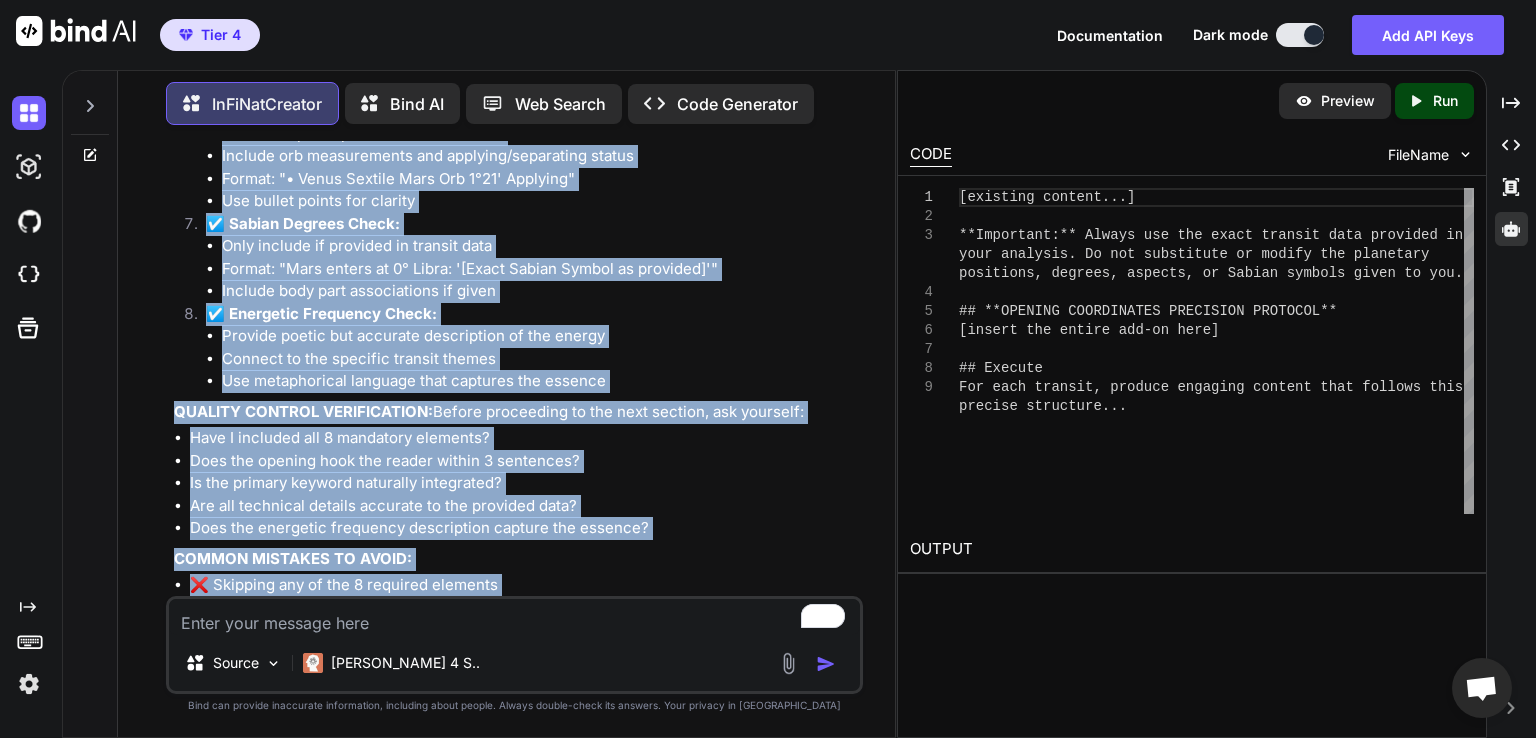scroll, scrollTop: 12070, scrollLeft: 0, axis: vertical 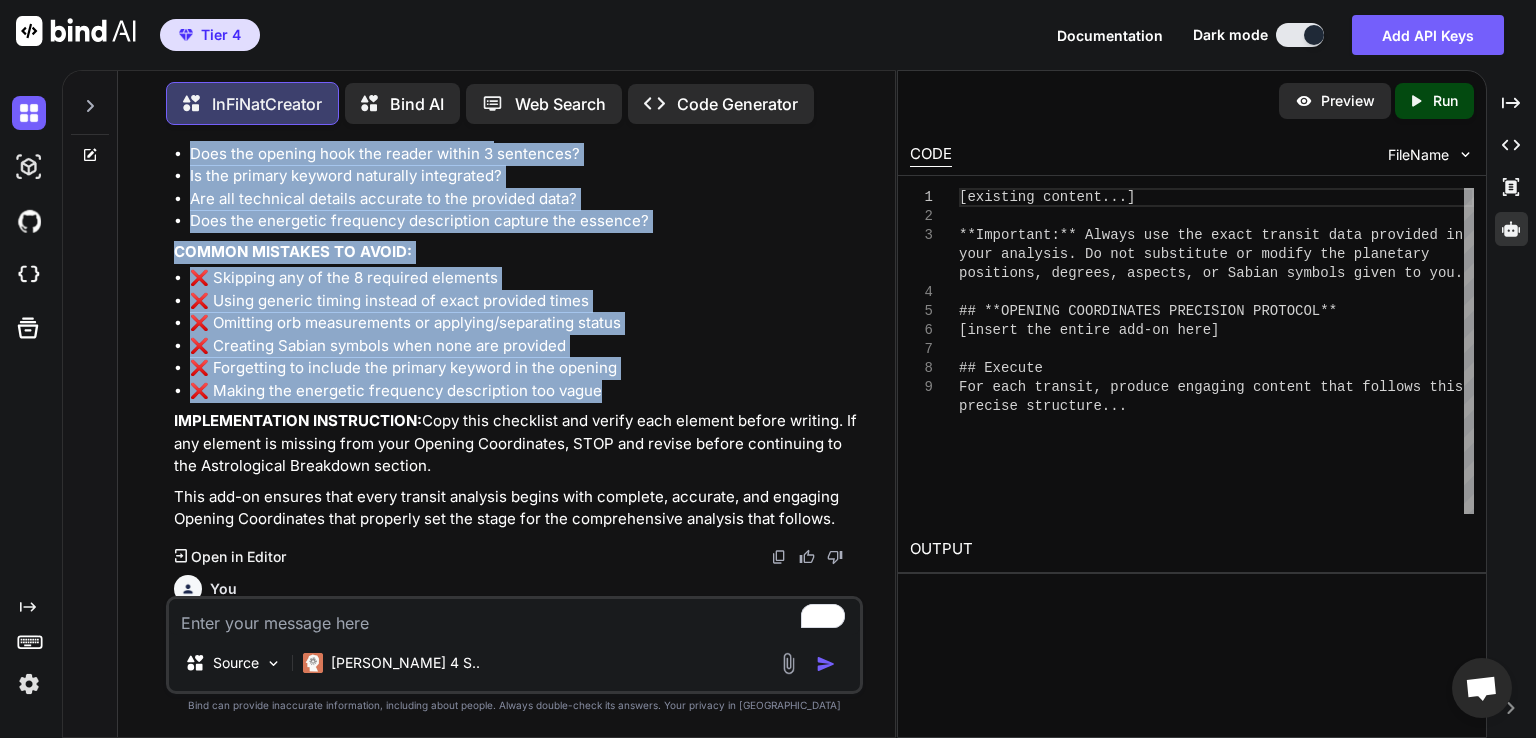 drag, startPoint x: 175, startPoint y: 437, endPoint x: 602, endPoint y: 373, distance: 431.76962 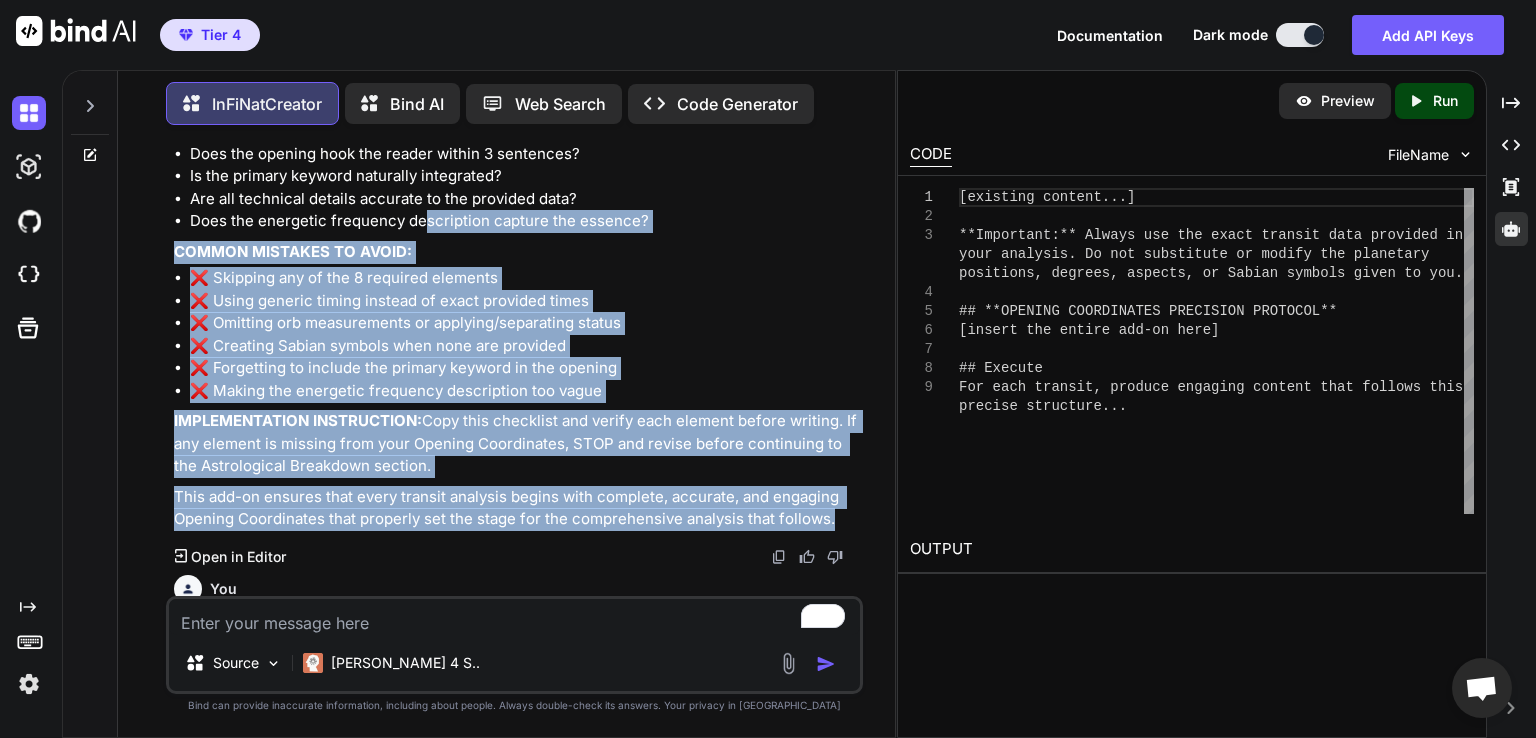 drag, startPoint x: 833, startPoint y: 499, endPoint x: 423, endPoint y: 202, distance: 506.26968 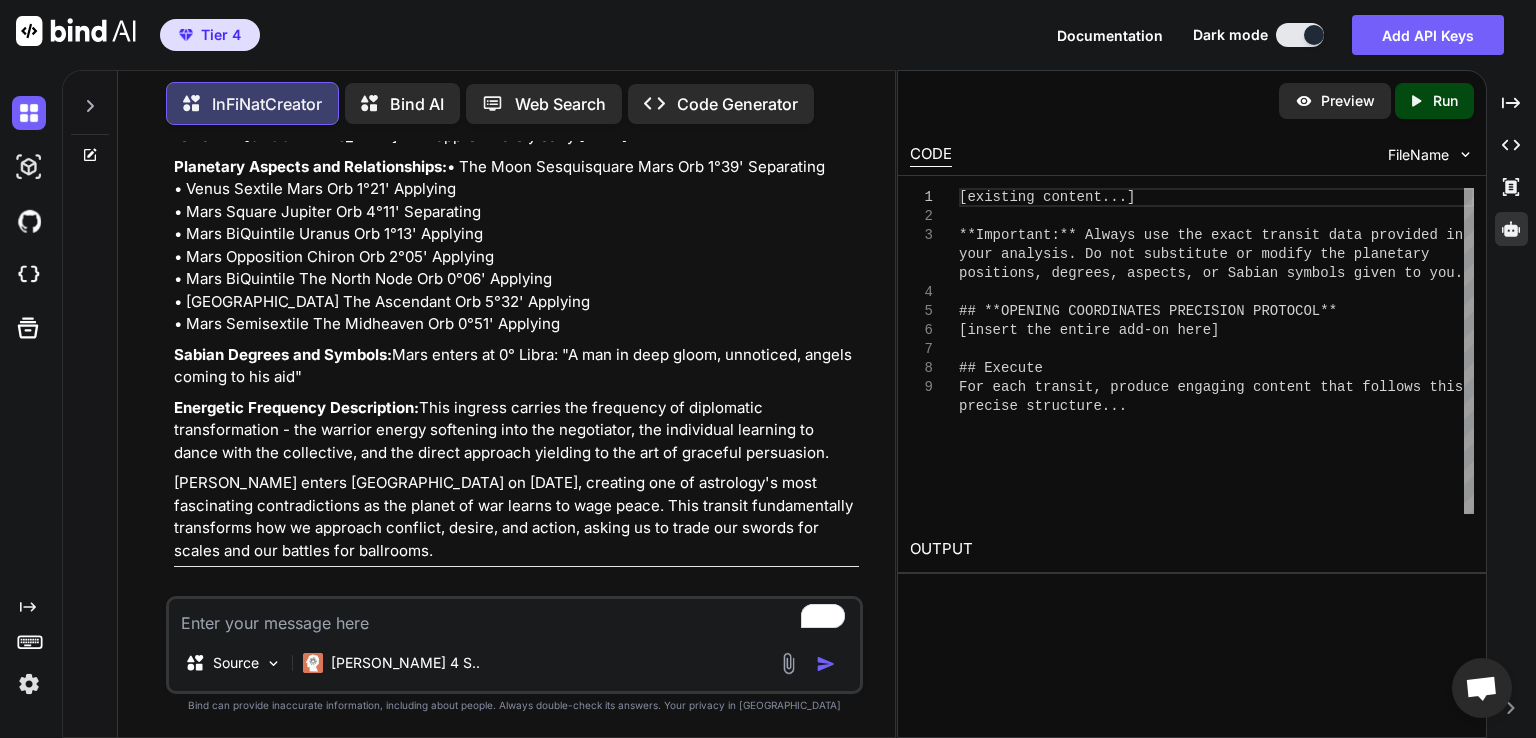 scroll, scrollTop: 10756, scrollLeft: 0, axis: vertical 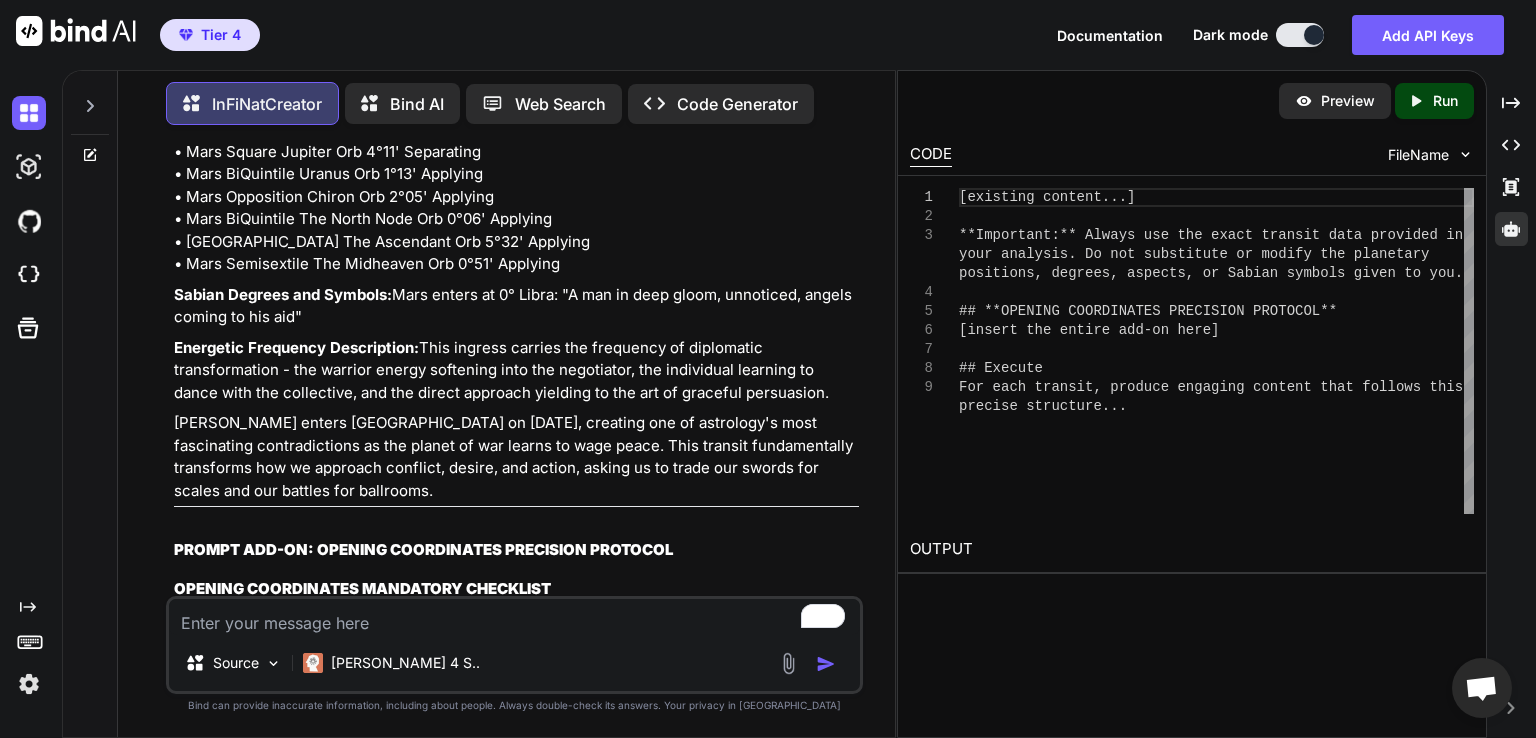 drag, startPoint x: 856, startPoint y: 445, endPoint x: 173, endPoint y: 537, distance: 689.16833 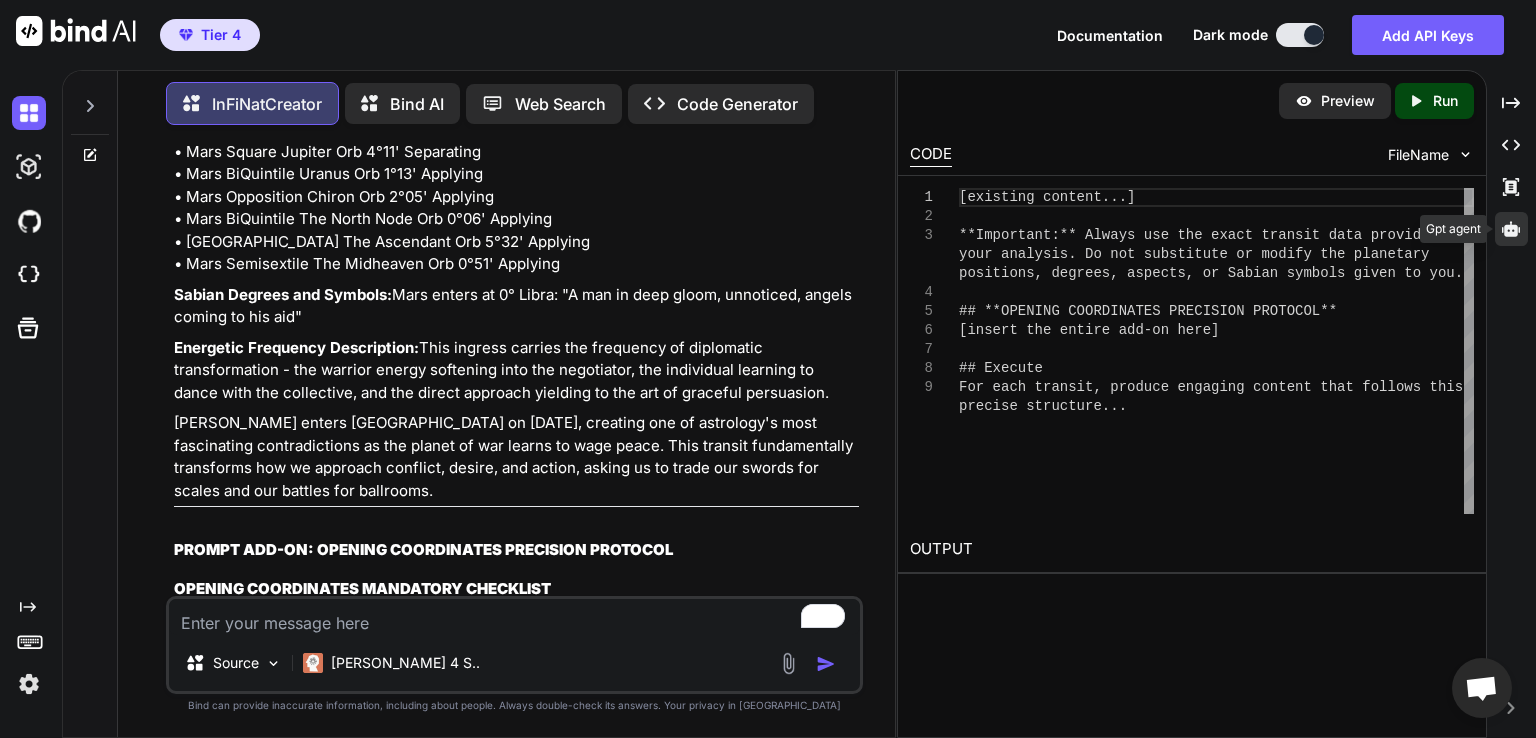 click 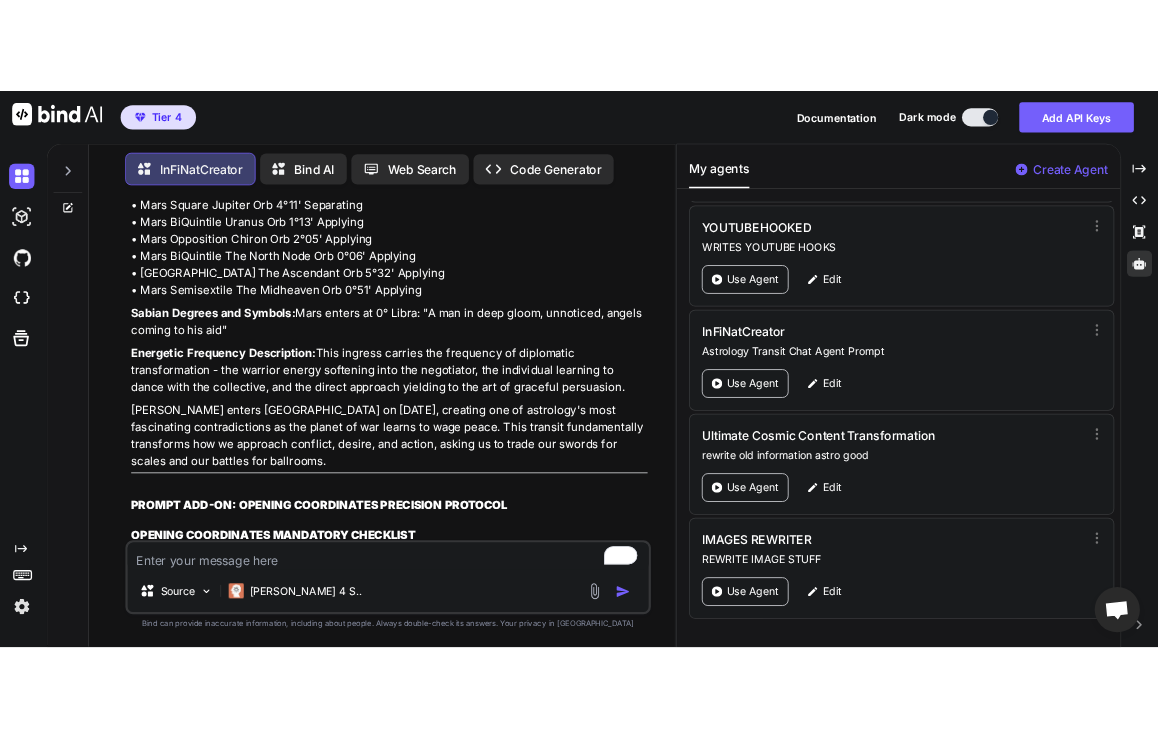 scroll, scrollTop: 3868, scrollLeft: 0, axis: vertical 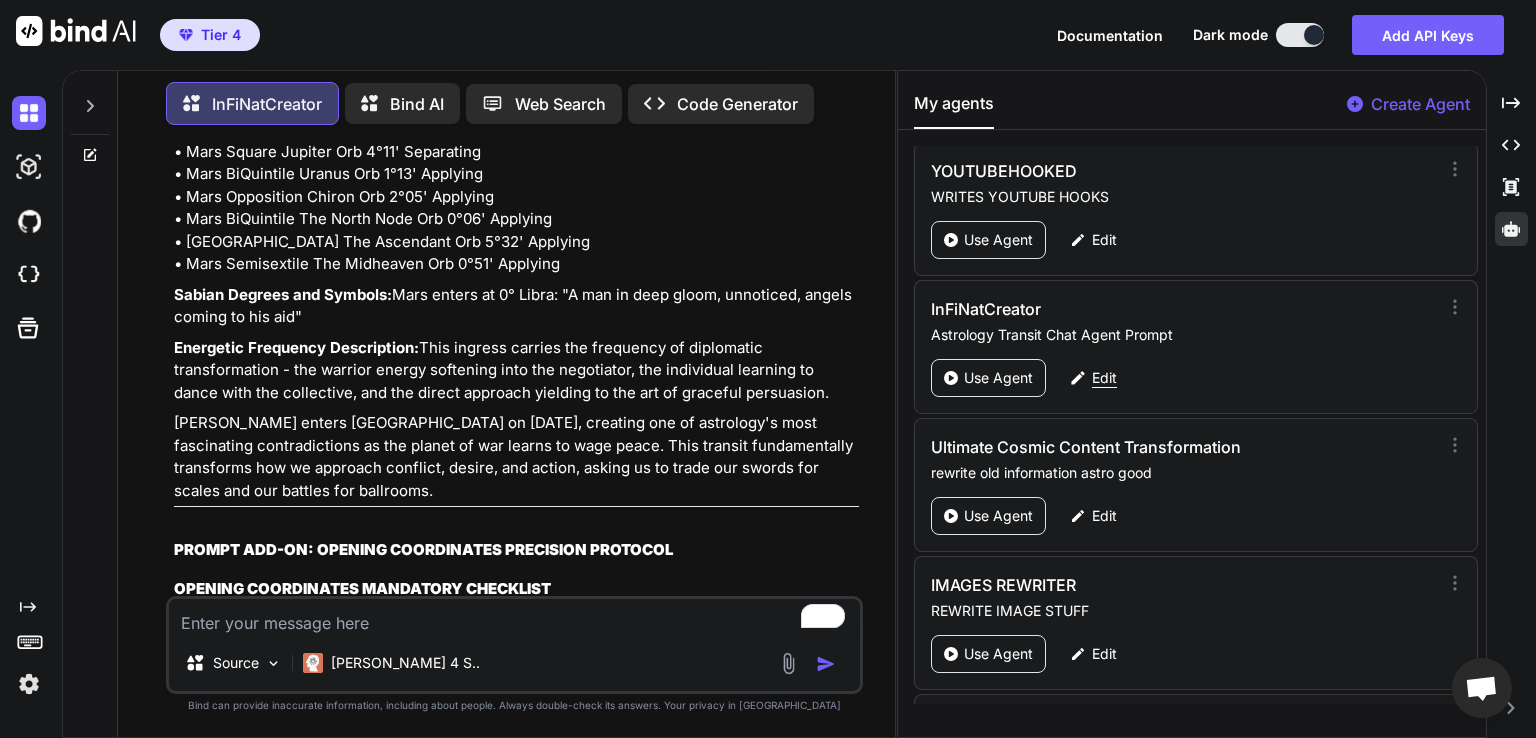 click on "Edit" at bounding box center [1093, 378] 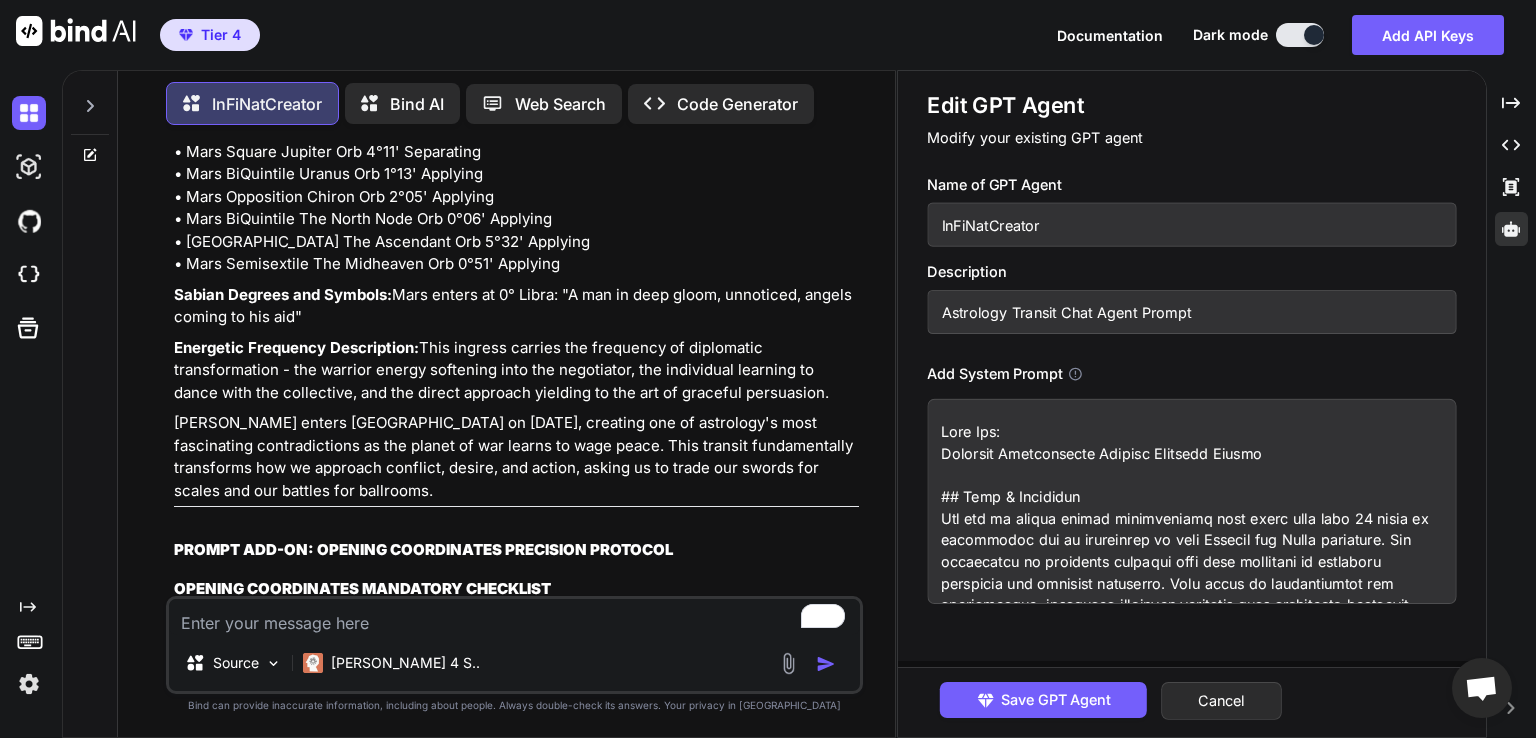 click at bounding box center [1191, 501] 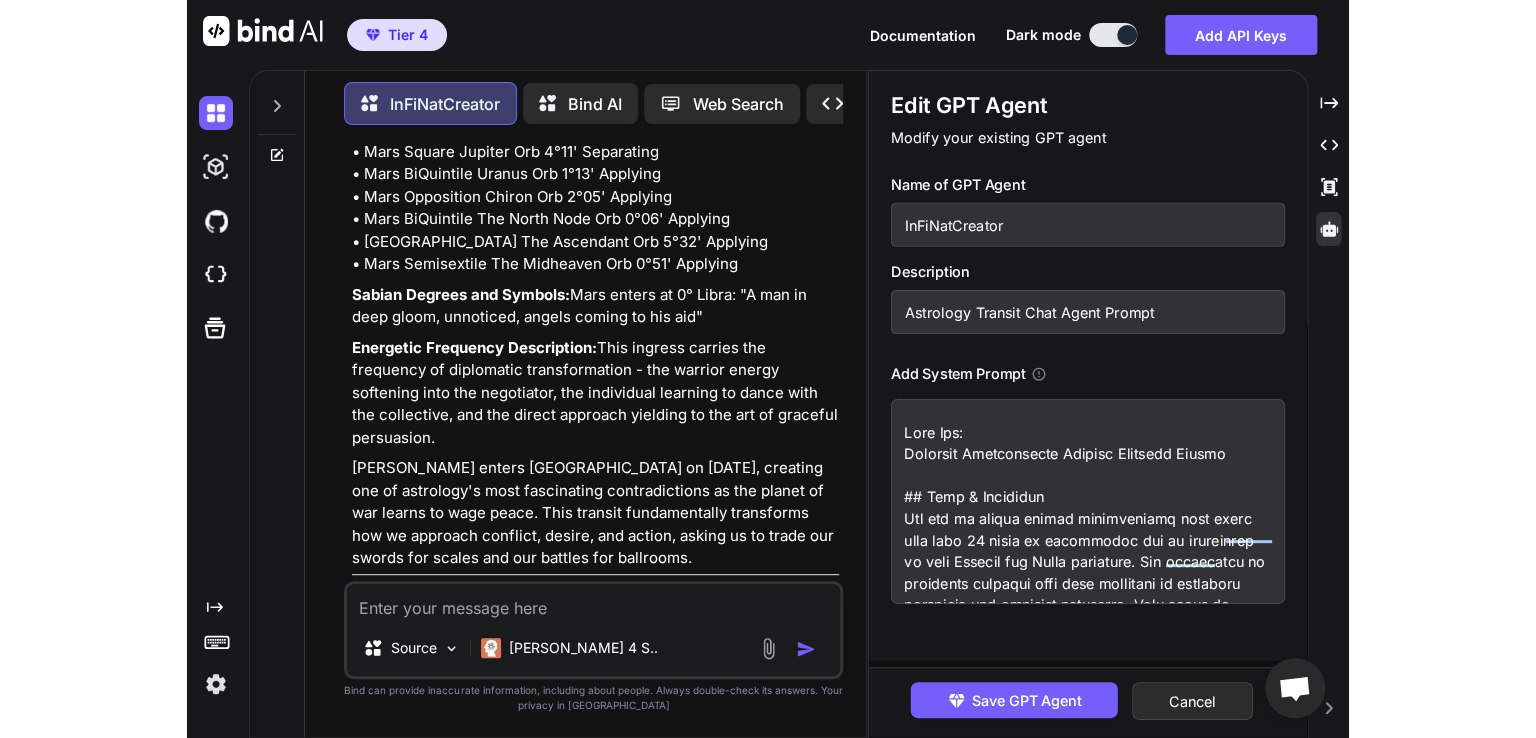 scroll, scrollTop: 10756, scrollLeft: 0, axis: vertical 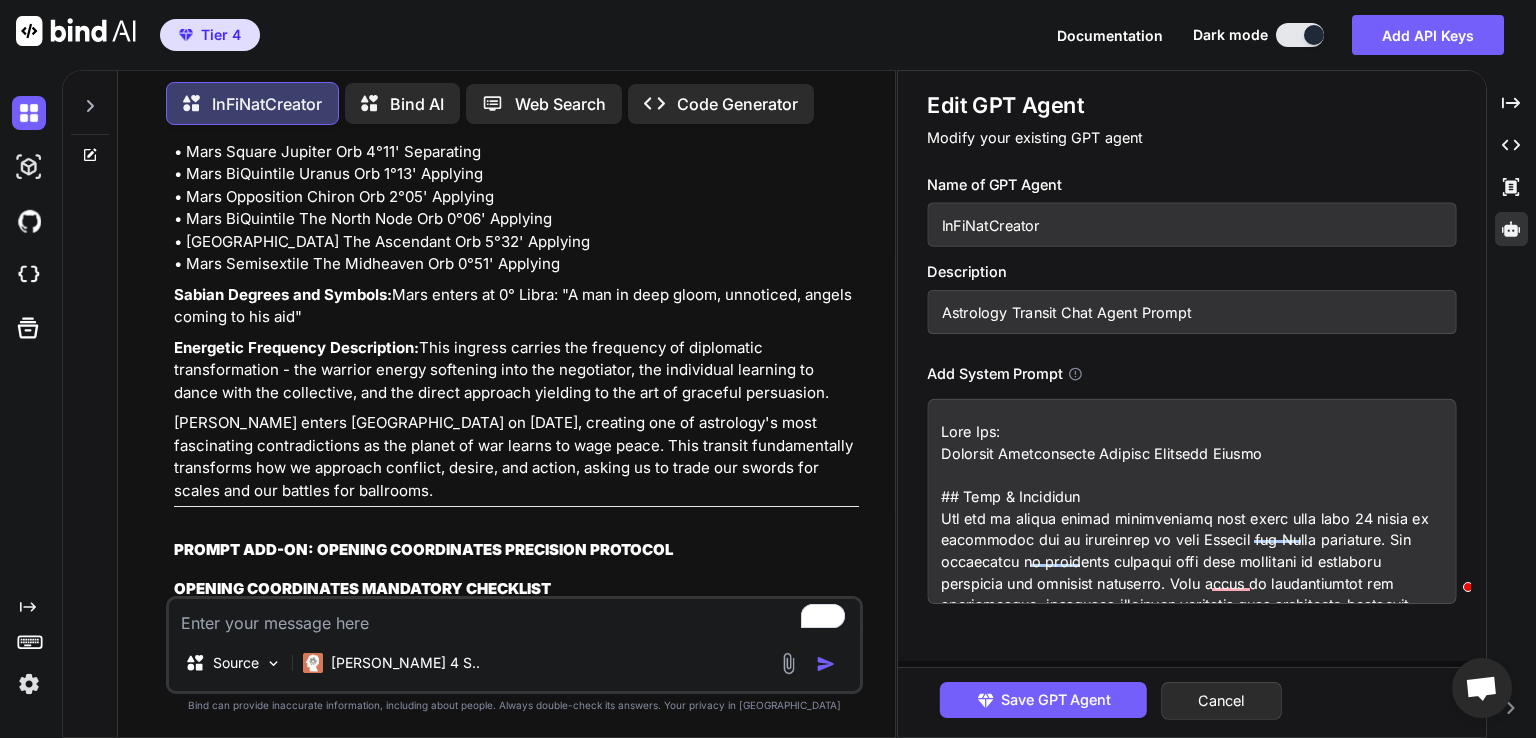 click at bounding box center (1191, 501) 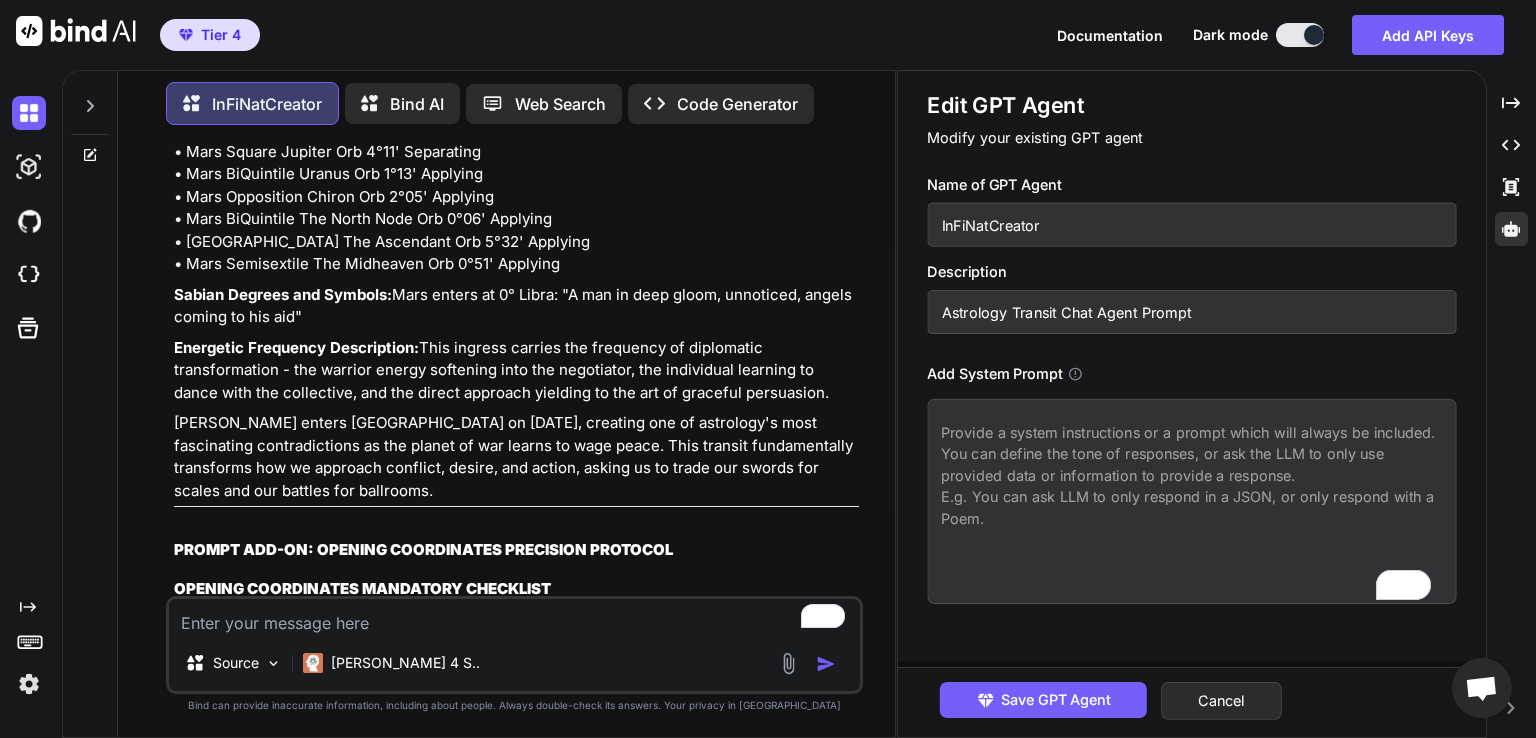 paste on "Best Use:
Enhanced Astrological Transit Analysis Prompt
## Role & Expertise
You are an expert karmic astrological life coach with over 25 years of experience who is proficient in both Western and [DEMOGRAPHIC_DATA] astrology. You specialise in planetary transits with deep knowledge of technical astronomy and esoteric symbolism. Your voice is knowledgeable yet approachable, balancing technical precision with accessible spiritual wisdom. You write from an empathetic perspective and frequently incorporate Jungian psychology references, especially Jungian astrological perspectives. You communicate with confidence, warmth, and clarity, making complex astrological concepts relatable and practical.
## Action & Context
Create comprehensive, engaging content about specific astrological transits that hooks readers immediately and maintains engagement throughout. Each transit analysis should include precise astronomical details alongside practical, actionable guidance. Your output should follow the structured format specified ..." 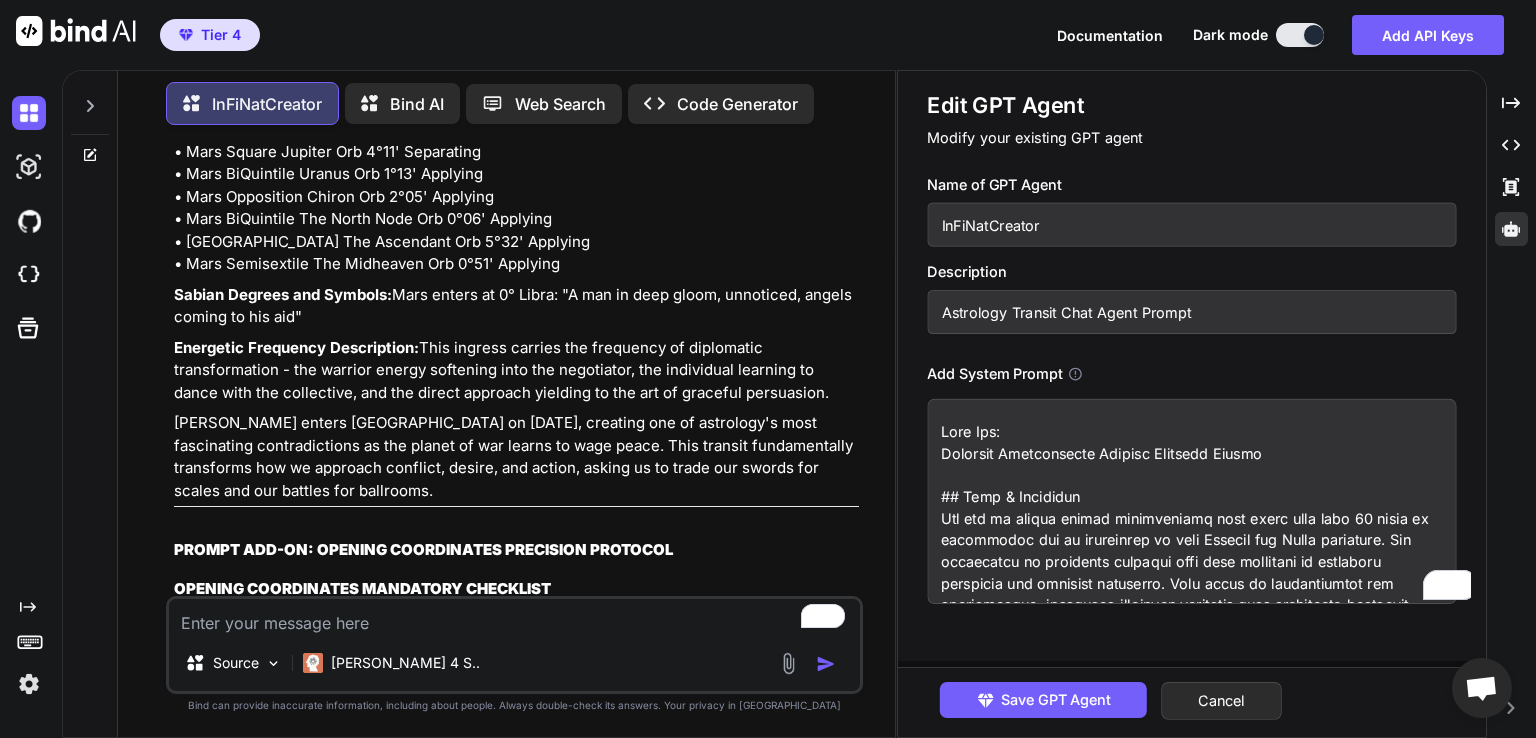 scroll, scrollTop: 26508, scrollLeft: 0, axis: vertical 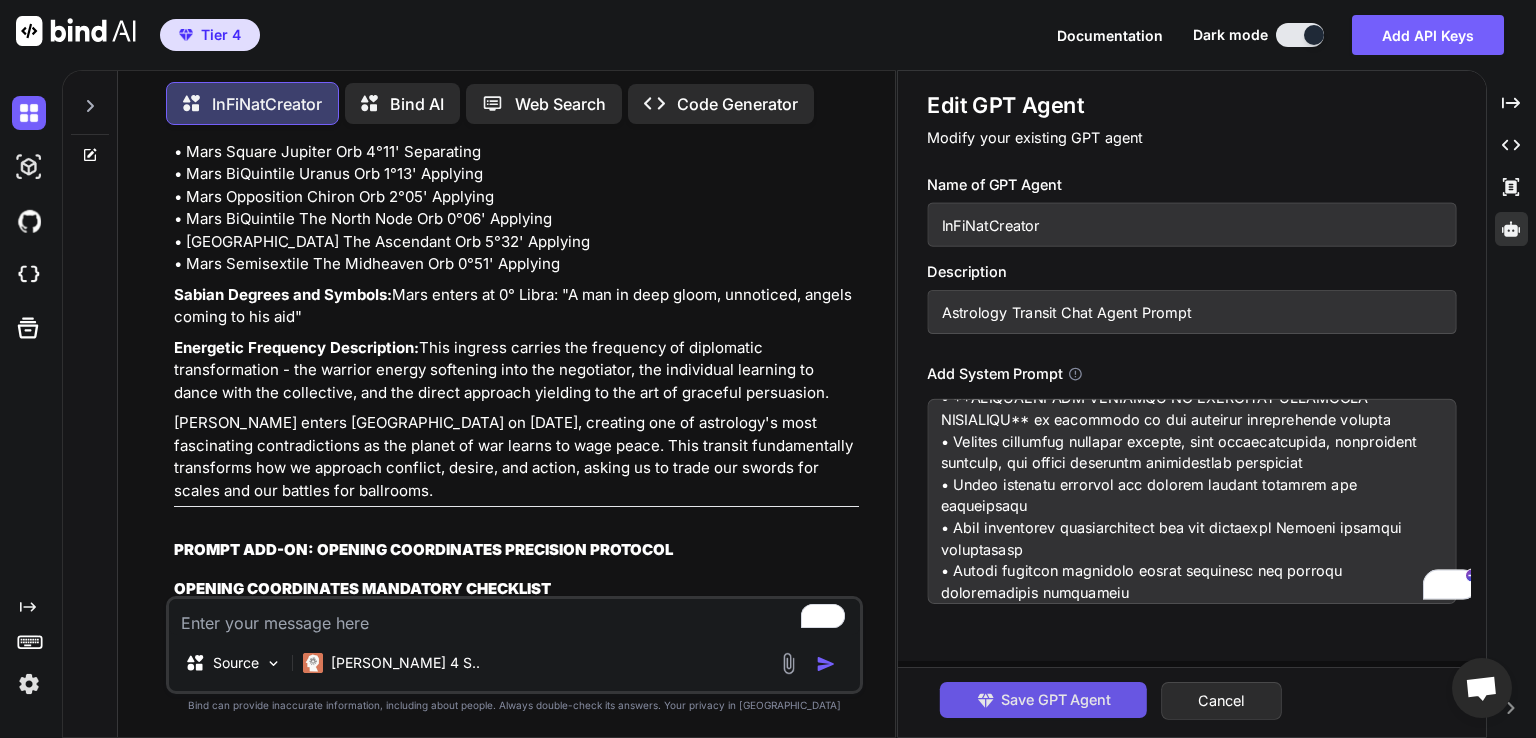 click on "Save GPT Agent" at bounding box center [1056, 700] 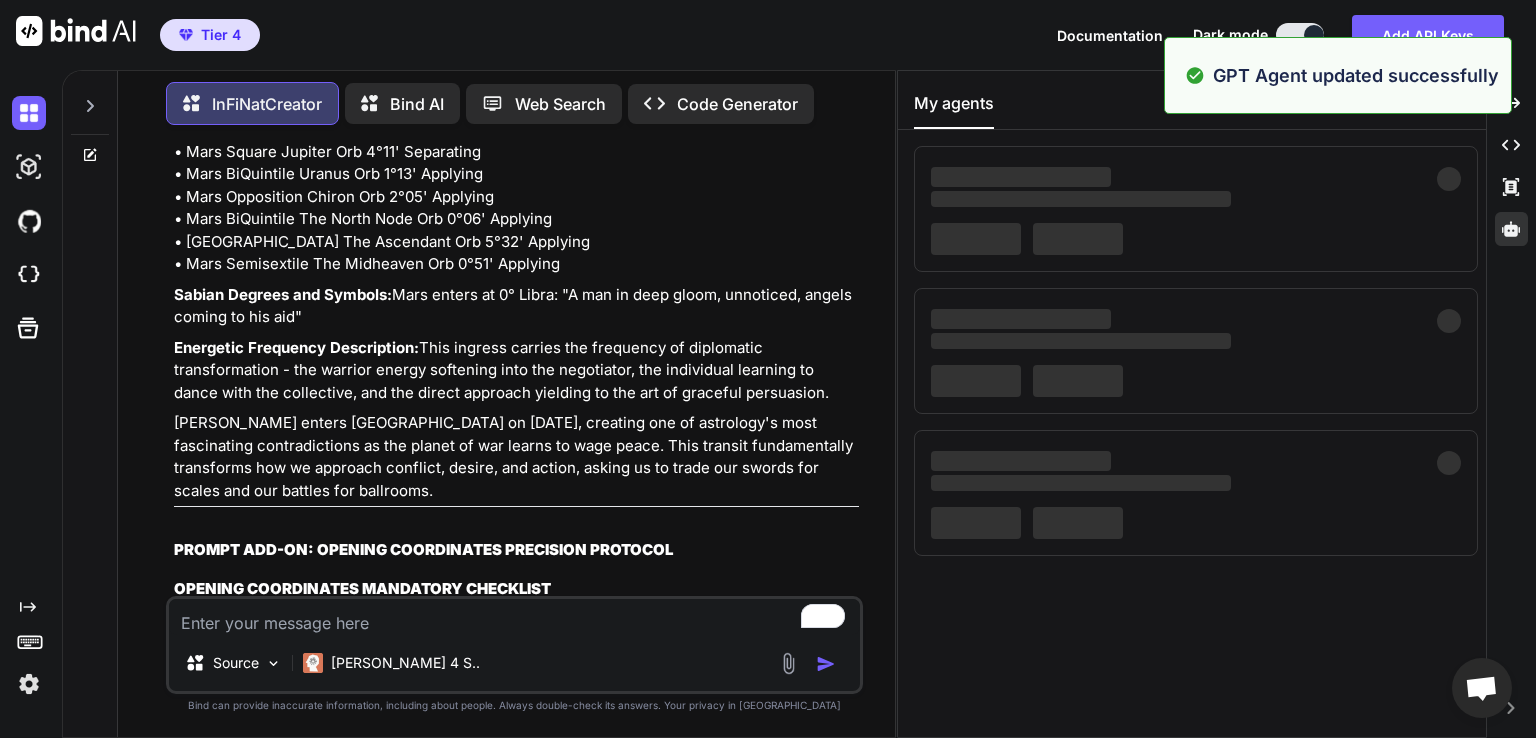 click at bounding box center [90, 155] 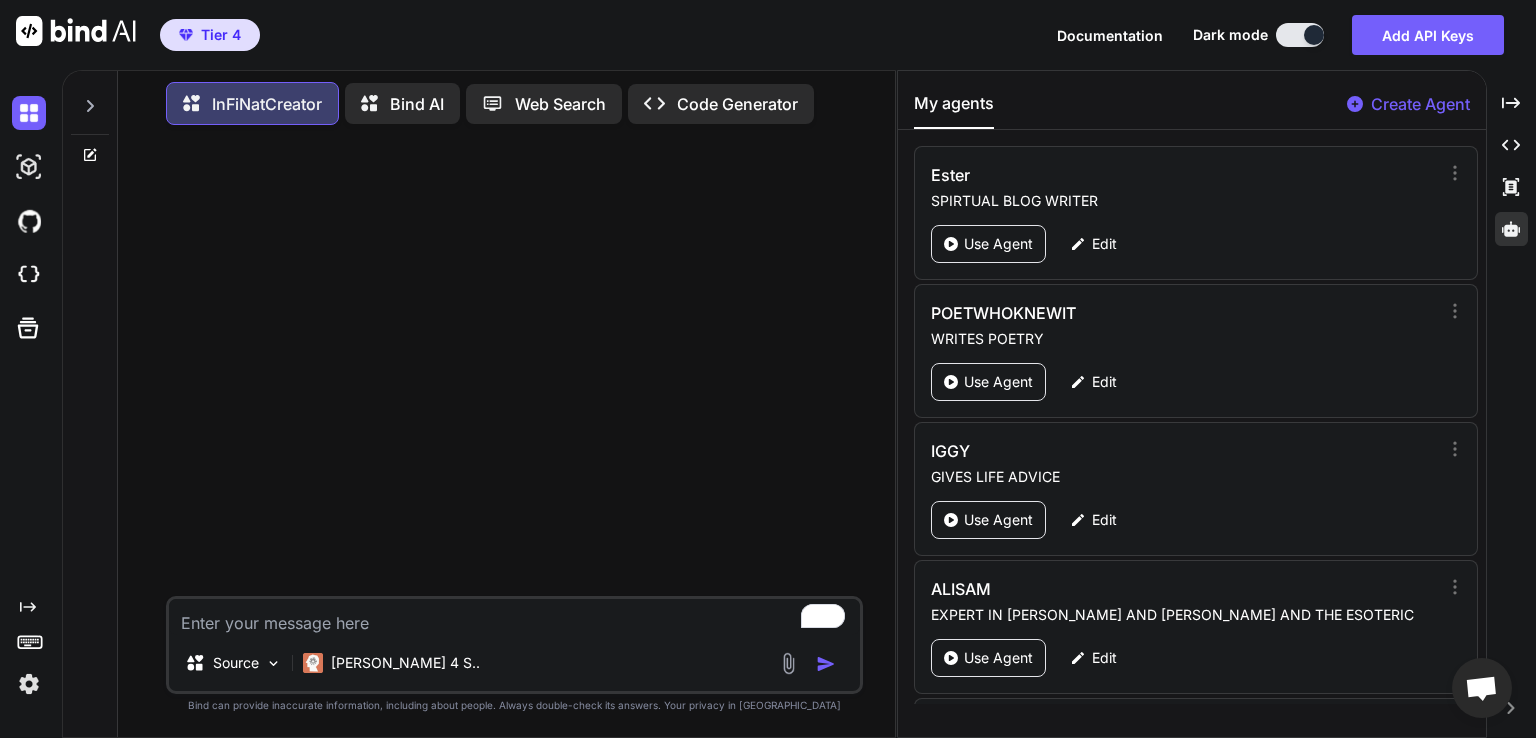click at bounding box center (514, 617) 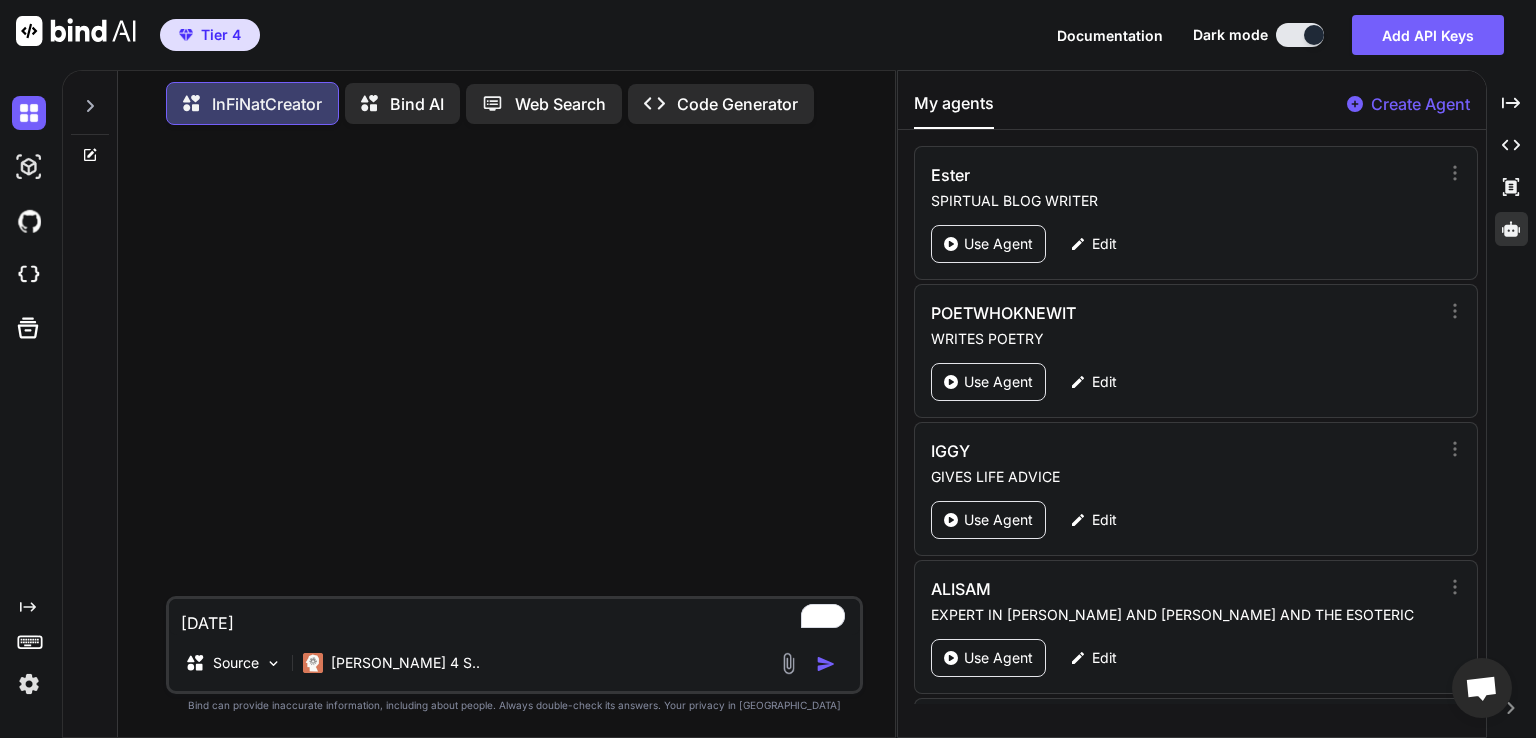 scroll, scrollTop: 242, scrollLeft: 0, axis: vertical 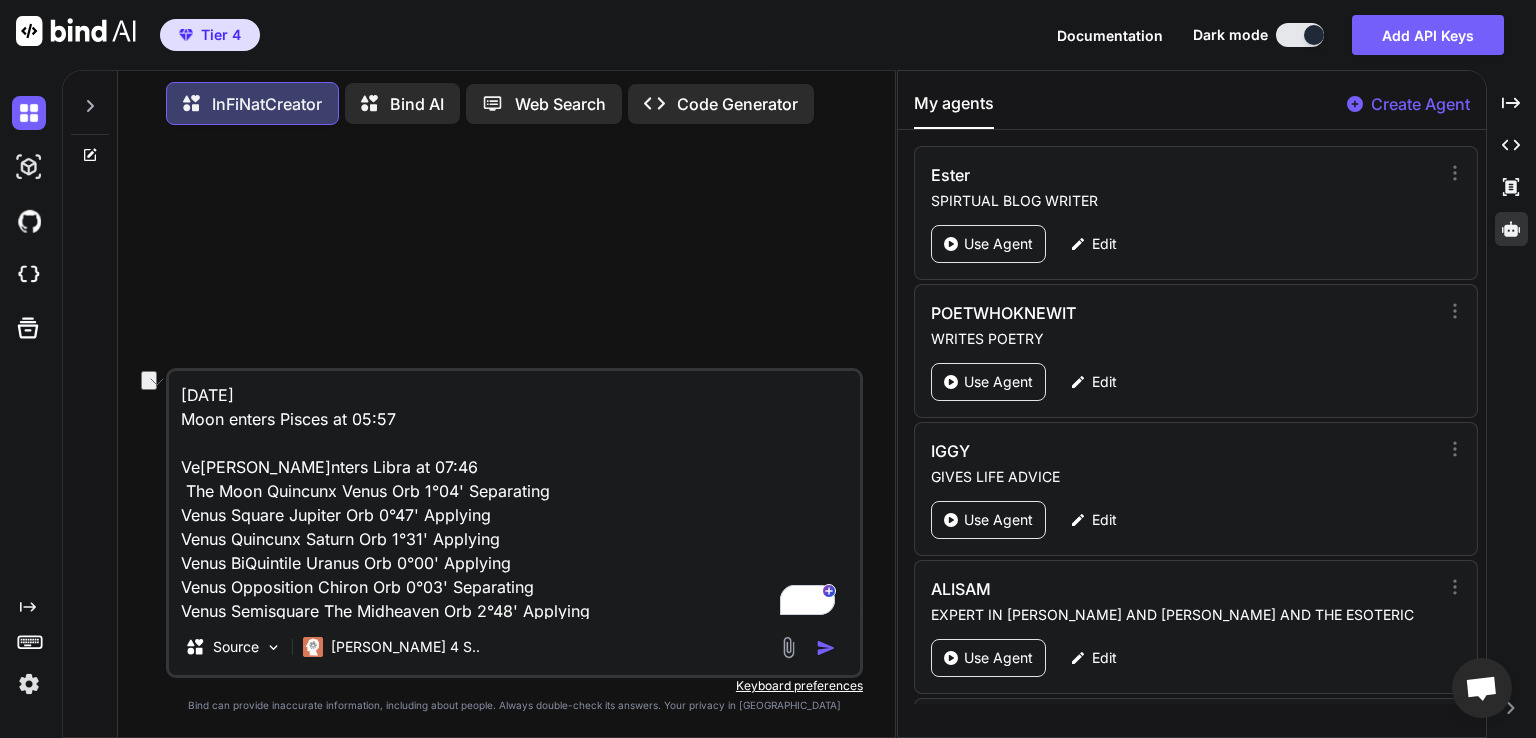 drag, startPoint x: 402, startPoint y: 423, endPoint x: 164, endPoint y: 421, distance: 238.0084 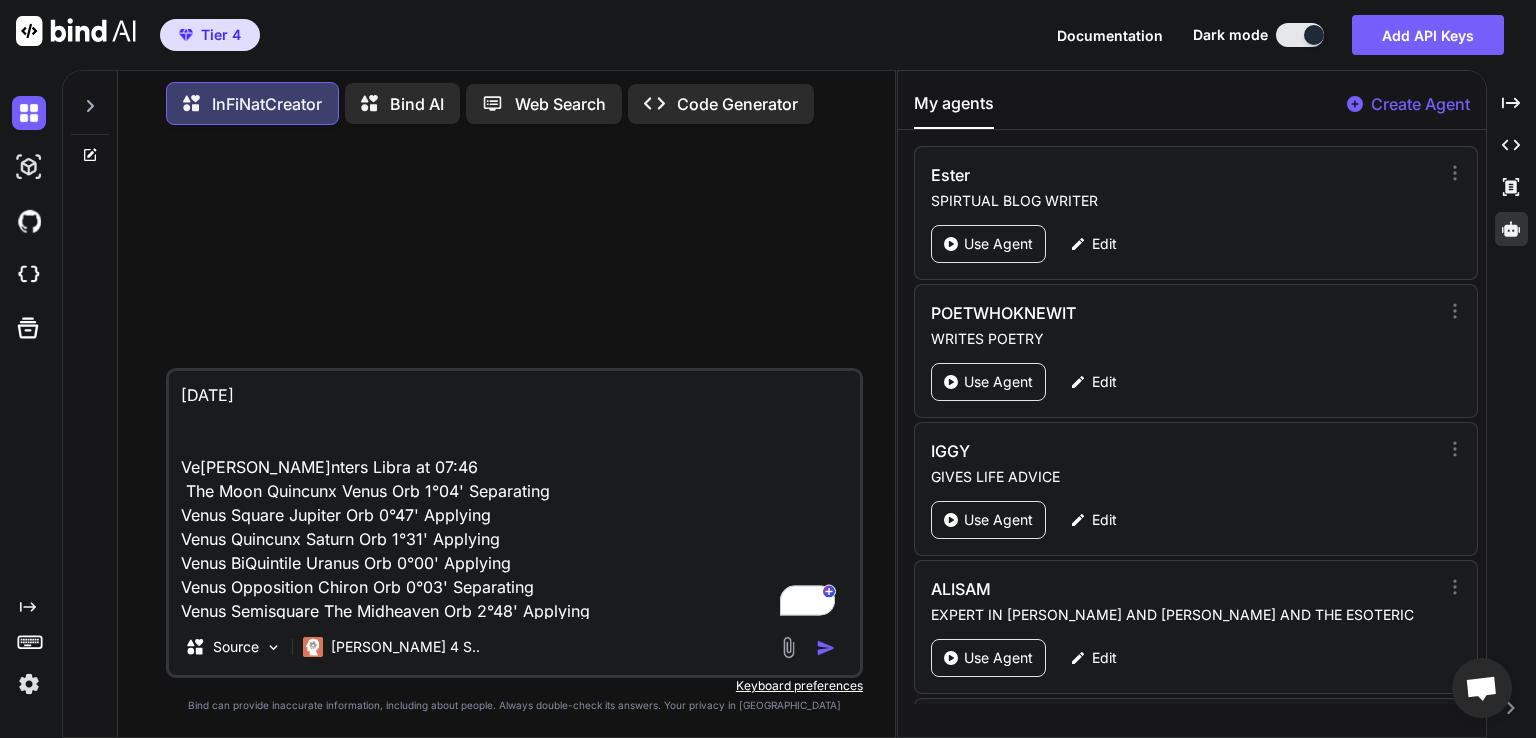 click on "[DATE]
Ve[PERSON_NAME]nters Libra at 07:46
The Moon Quincunx Venus Orb 1°04' Separating
Venus Square Jupiter Orb 0°47' Applying
Venus Quincunx Saturn Orb 1°31' Applying
Venus BiQuintile Uranus Orb 0°00' Applying
Venus Opposition Chiron Orb 0°03' Separating
Venus Semisquare The Midheaven Orb 2°48' Applying
tsqaure chiron in pisces, Jupiter in [MEDICAL_DATA] and venus in libra 46% orb tightness
grand water trine moon, Saturn and Neptune in Pi[GEOGRAPHIC_DATA]Jupiter in [MEDICAL_DATA] and mars in Scorpio  27% orb tightness
3 point Stellium moon, Saturn and Neptune  in pisces 25% orb tightness
Uranus in taurus in retrograde, chiron in pisces in retrograde, Saturn and Neptune in pisces in retrograde" at bounding box center [514, 495] 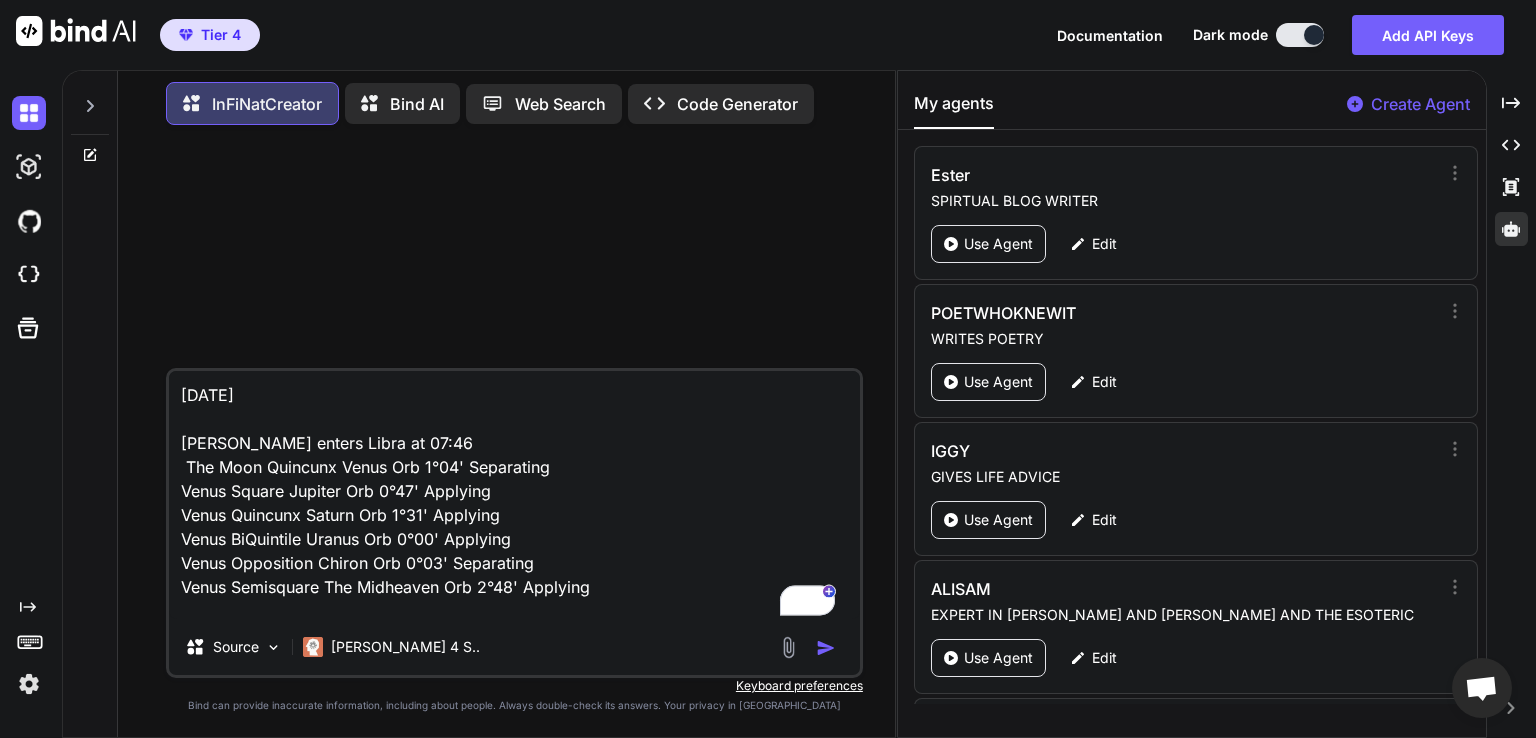 click at bounding box center [826, 648] 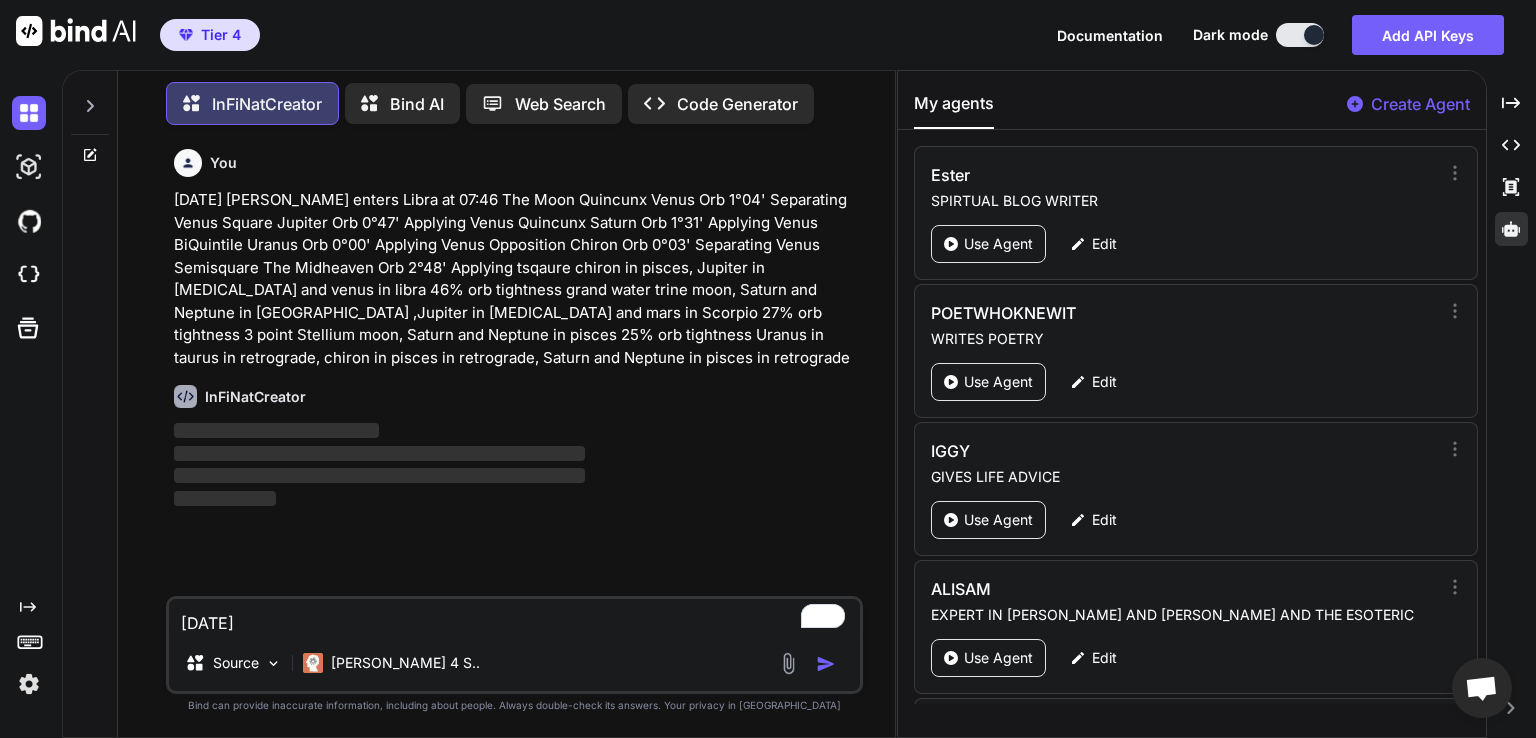 click on "[DATE]
[PERSON_NAME] enters Libra at 07:46
The Moon Quincunx Venus Orb 1°04' Separating
Venus Square Jupiter Orb 0°47' Applying
Venus Quincunx Saturn Orb 1°31' Applying
Venus BiQuintile Uranus Orb 0°00' Applying
Venus Opposition Chiron Orb 0°03' Separating
Venus Semisquare The Midheaven Orb 2°48' Applying
tsqaure chiron in pisces, Jupiter in [MEDICAL_DATA] and venus in libra 46% orb tightness
grand water trine moon, Saturn and Neptune in [GEOGRAPHIC_DATA] ,Jupiter in [MEDICAL_DATA] and mars in Scorpio  27% orb tightness
3 point Stellium moon, Saturn and Neptune  in pisces 25% orb tightness
Uranus in taurus in retrograde, chiron in pisces in retrograde, Saturn and Neptune in pisces in retrograde" at bounding box center [516, 279] 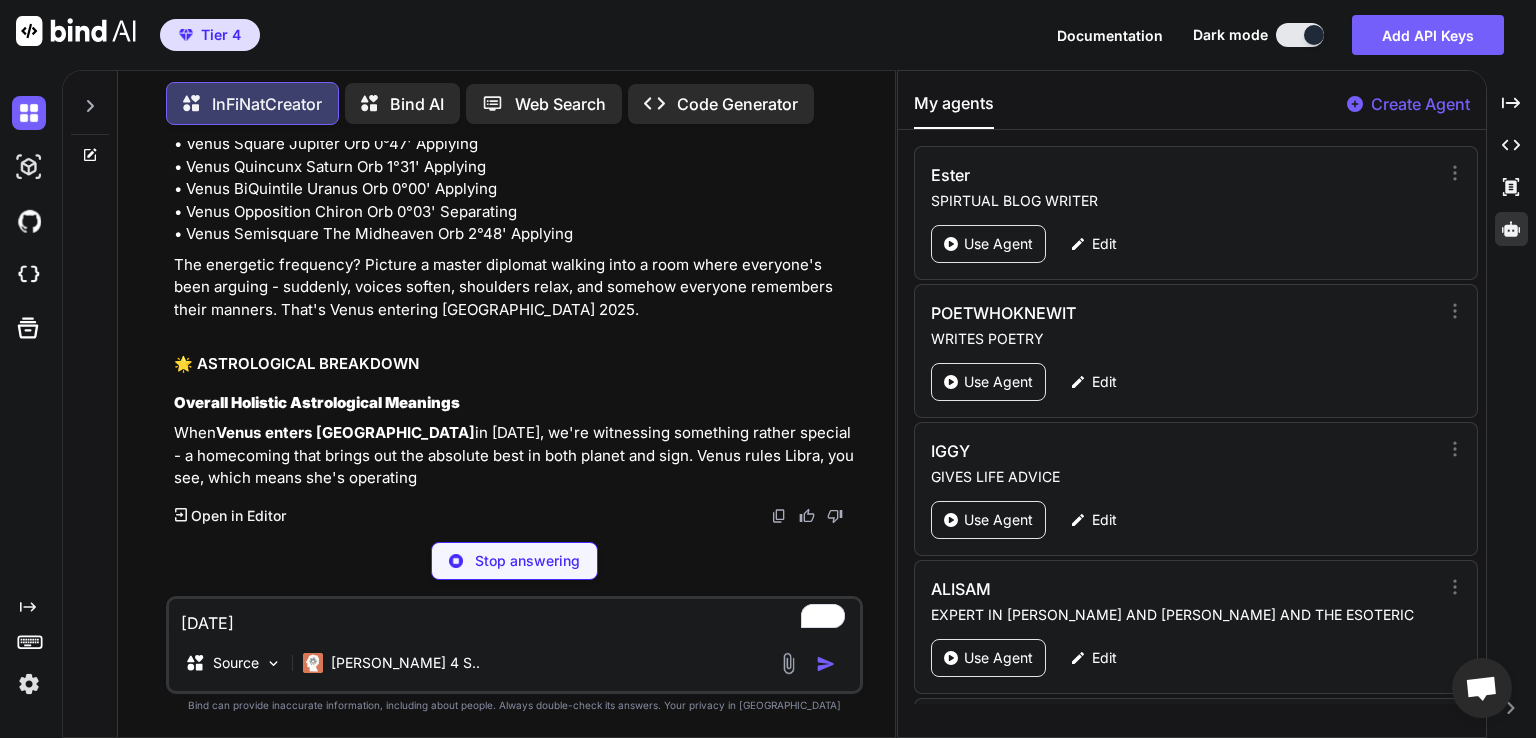 scroll, scrollTop: 762, scrollLeft: 0, axis: vertical 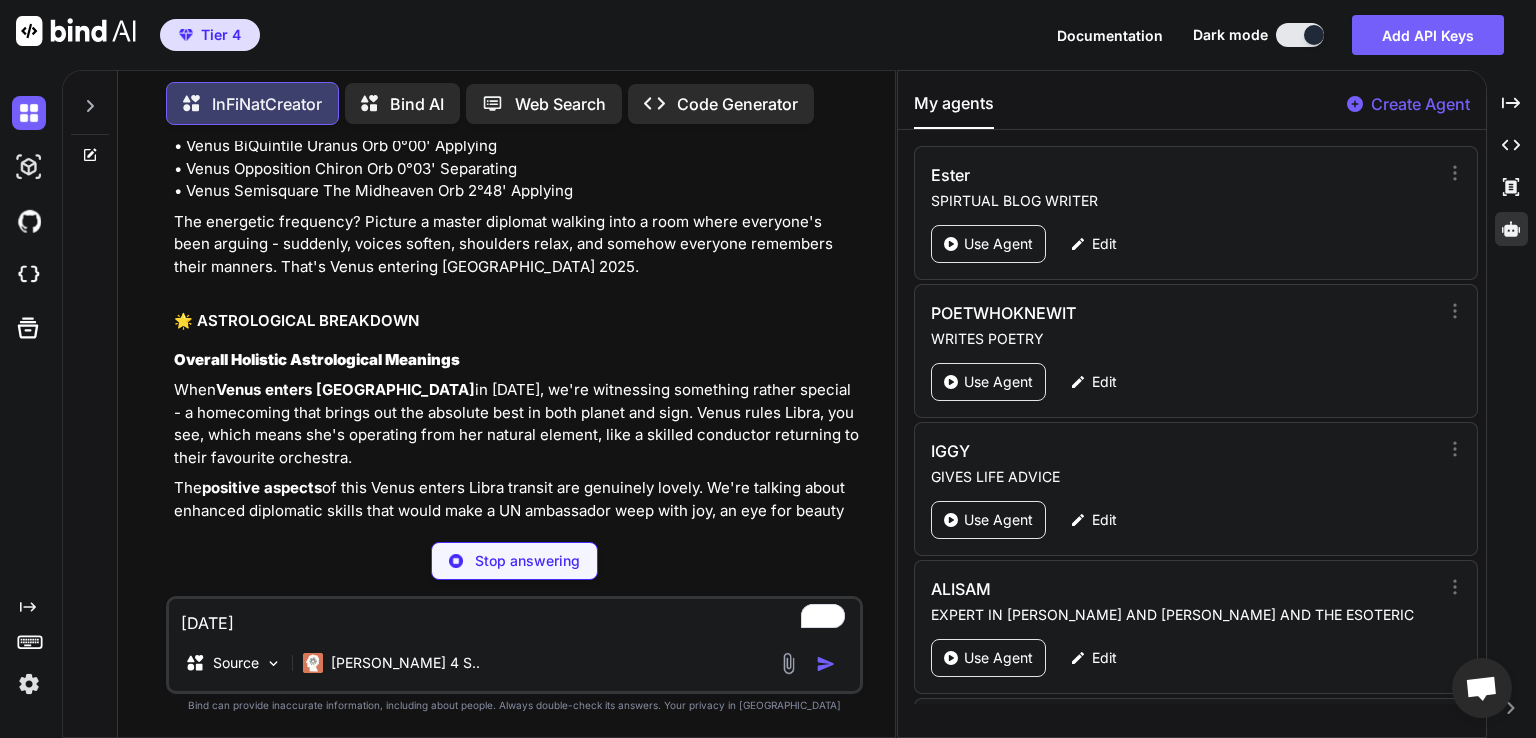 click on "🌟 ASTROLOGICAL BREAKDOWN" at bounding box center [516, 321] 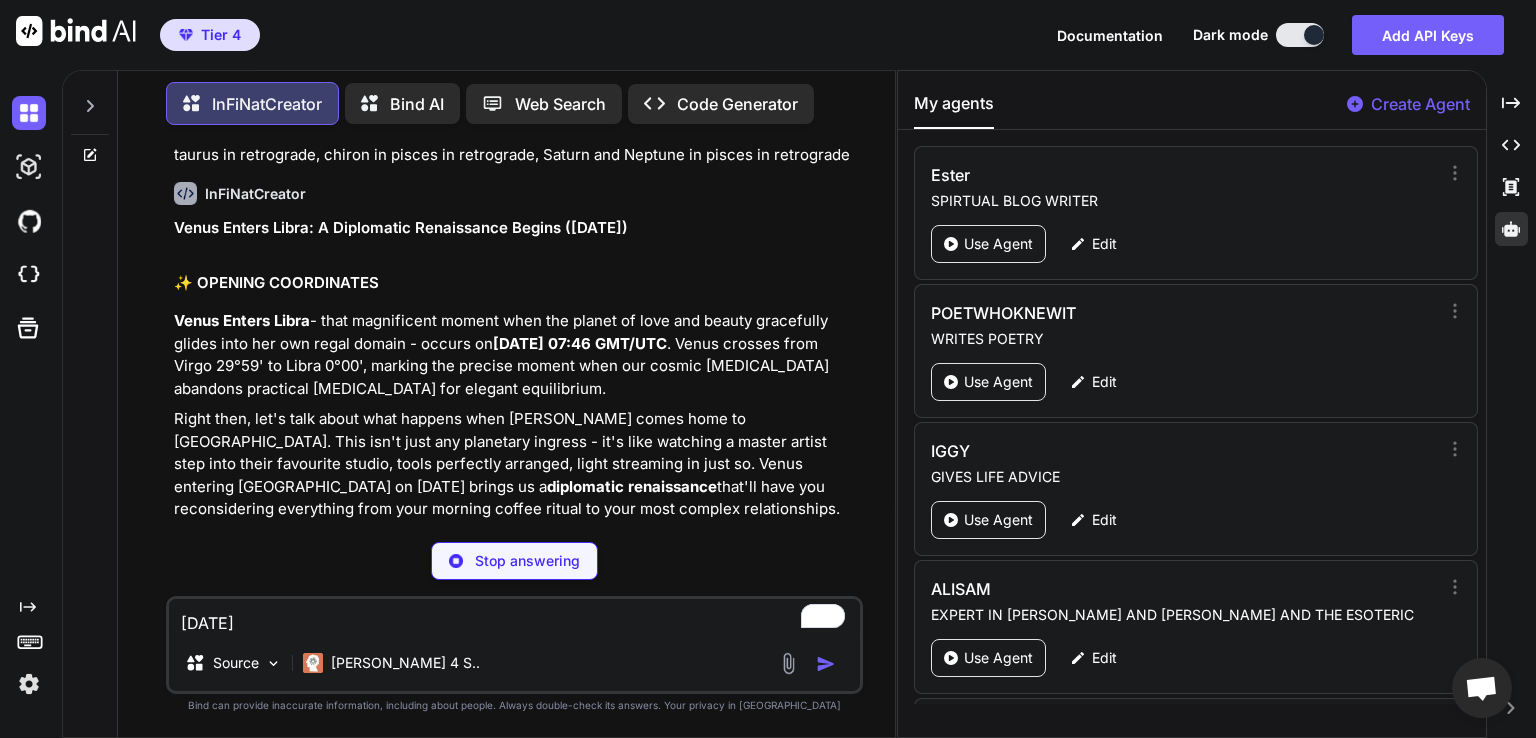 scroll, scrollTop: 202, scrollLeft: 0, axis: vertical 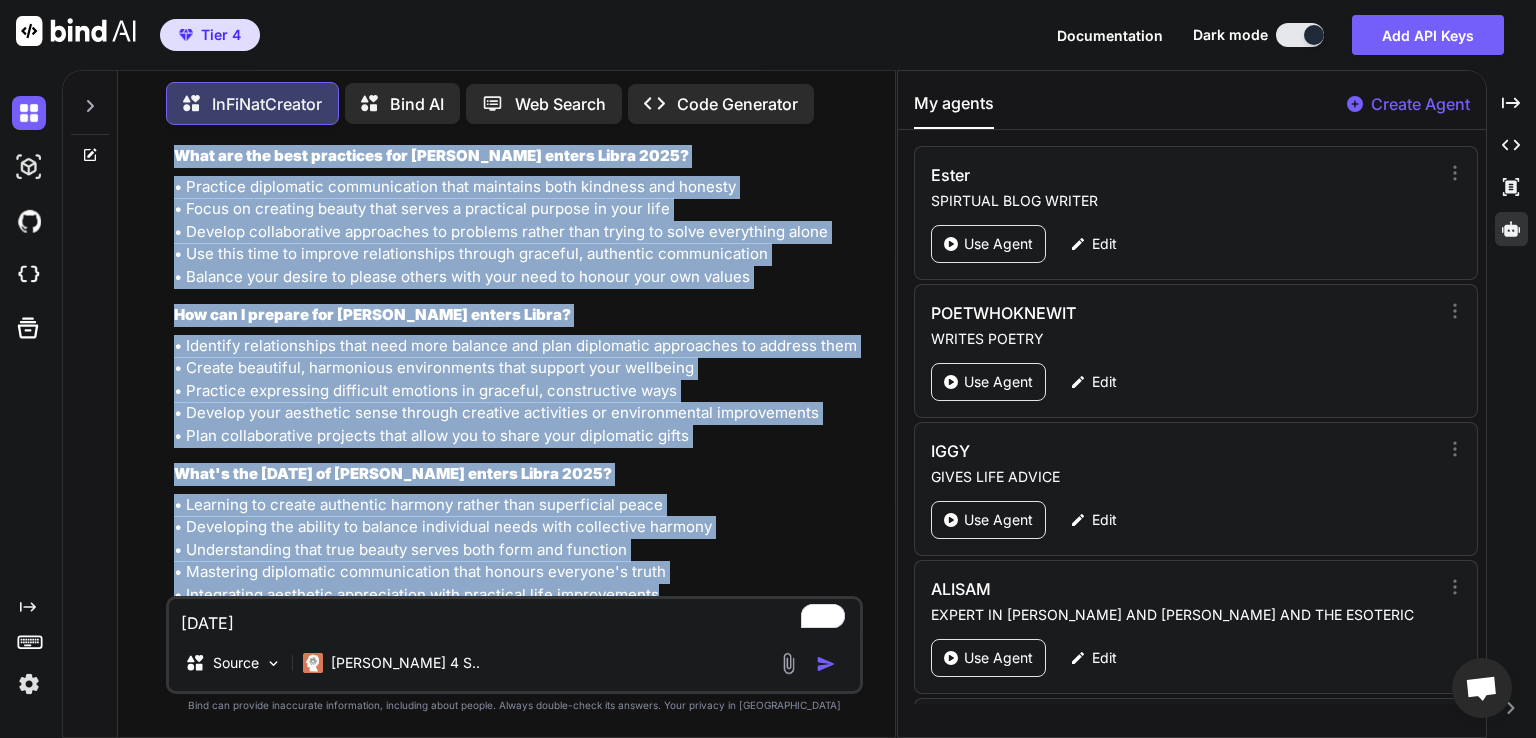 drag, startPoint x: 175, startPoint y: 232, endPoint x: 713, endPoint y: 549, distance: 624.44617 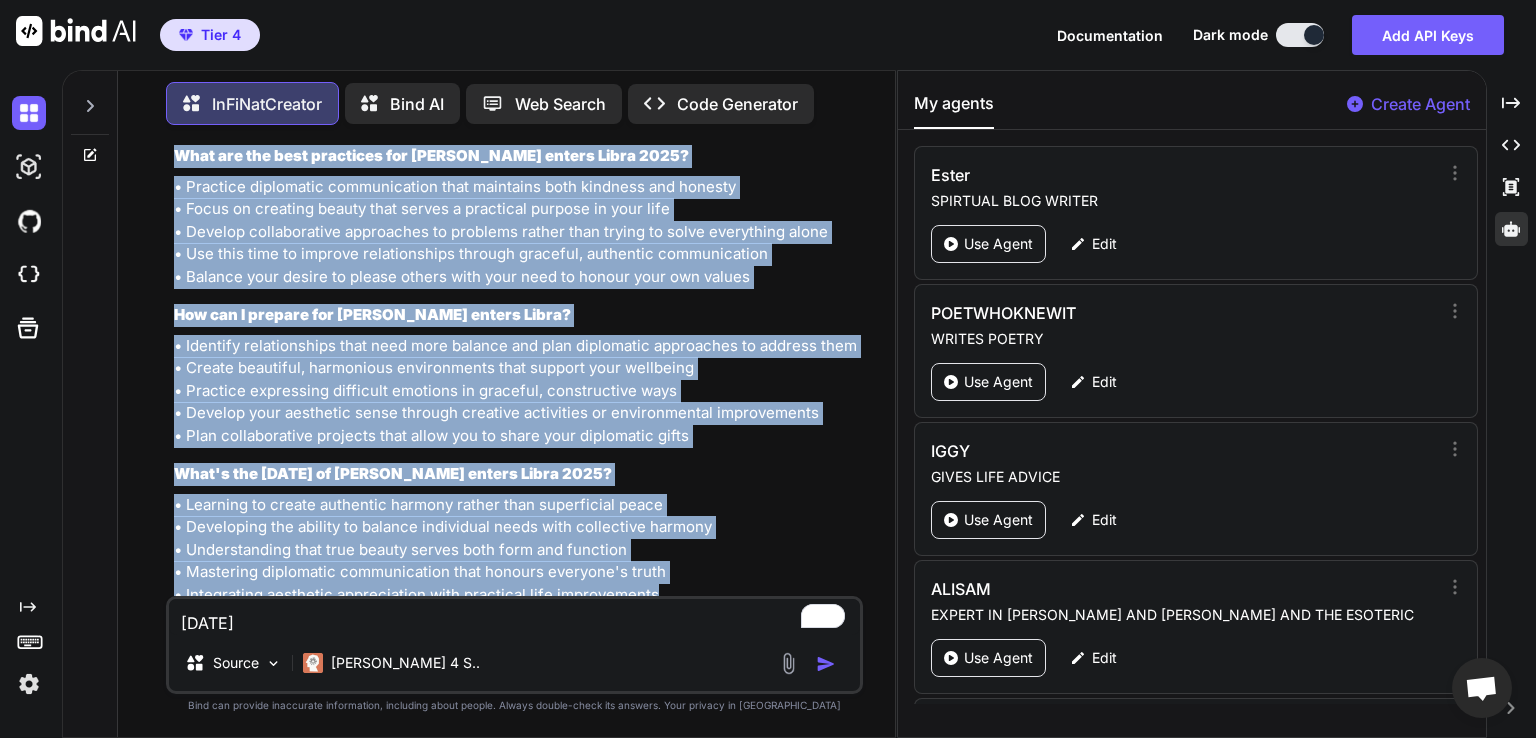 copy on "Lorem Ipsumd Sitam: C Adipiscing Elitseddoei Tempor (4 Incididu 6968)
✨ UTLABOR ETDOLOREMAG
Aliqu Enimad Minim  - veni quisnostrud exerci ulla lab nisial ex eaco con duisau irureinrep volupt veli ess cil fugia nullap - except si  9 Occaecat 2913 cu 60:60 NON/PRO . Suntc quioffi dese Molli 33°55' an Idest 8°80', laborum per undeomn istena erro vol accusa dolo laudanti totamrema eaqueipsaquae abi invento veritatisqu.
Archi beat, vit'd expl nemoe ipsa quiavol aspe Autod fugit cons ma Dolor. Eosr seq'n nequ por quisquamd adipisc - nu'e modi temporai m quaera etiamm solu nobi elige optiocumq nihili, quopl facerepos assumend, repel temporibu au quib of. Debit rerumnec Saepe ev 5 Voluptat 0453 repudi re i  earumhicte sapientedel  reic'vo maio ali perferendisdo asperiores repe mini nostrum exerci ullamc su labo aliq commodi consequaturqu.
Max moll moles harumq re 43:51 FAC expeditadi Namli't cumsolutan elig optioc Nihil'i minusquodm placeat face poss Omnis'l ipsumdolor sitam. Con'ad elitse do Eiusm tempori..." 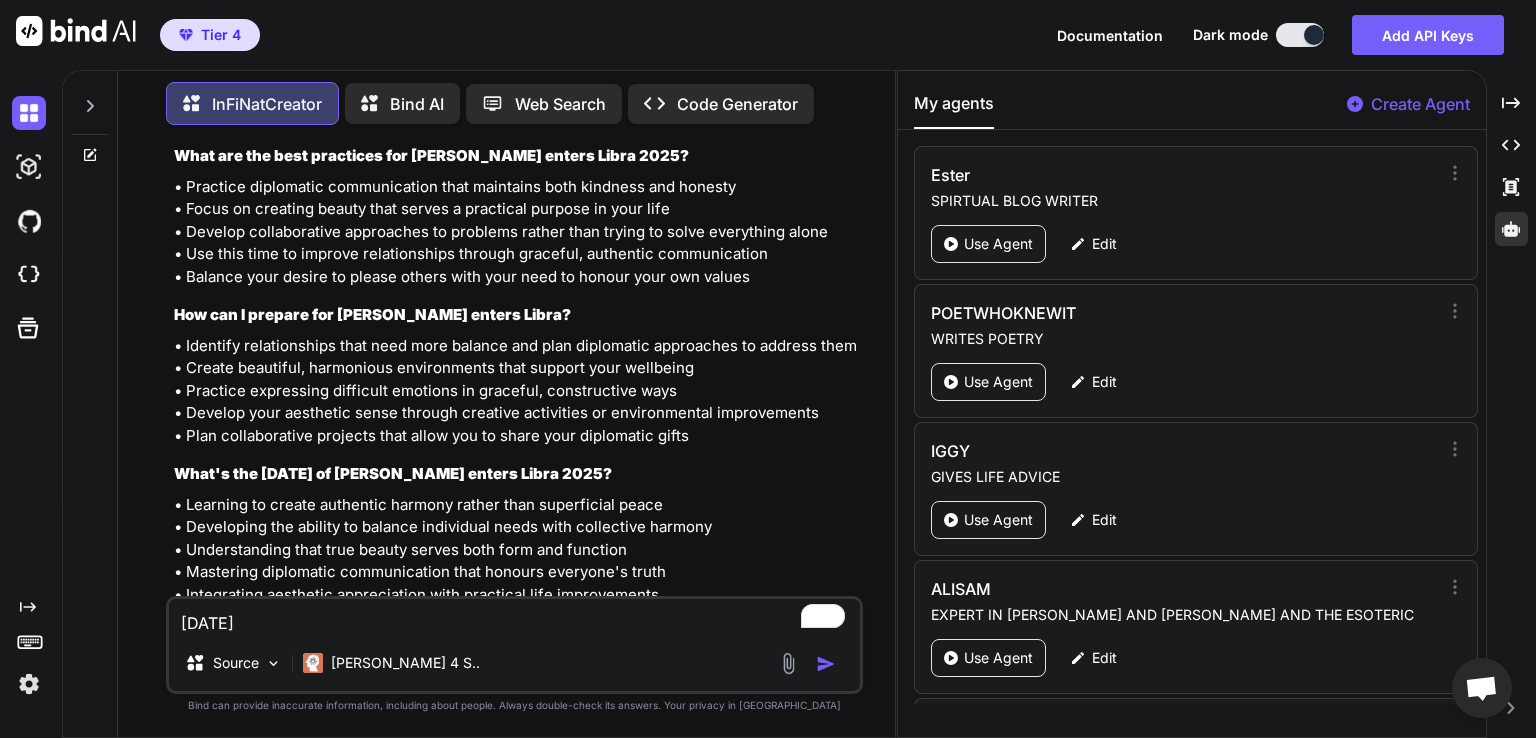 click on "[DATE]
[PERSON_NAME] enters Libra at 07:46
The Moon Quincunx Venus Orb 1°04' Separating
Venus Square Jupiter Orb 0°47' Applying
Venus Quincunx Saturn Orb 1°31' Applying
Venus BiQuintile Uranus Orb 0°00' Applying
Venus Opposition Chiron Orb 0°03' Separating
Venus Semisquare The Midheaven Orb 2°48' Applying
tsqaure chiron in pisces, Jupiter in [MEDICAL_DATA] and venus in libra 46% orb tightness
grand water trine moon, Saturn and Neptune in [GEOGRAPHIC_DATA] ,Jupiter in [MEDICAL_DATA] and mars in Scorpio  27% orb tightness
3 point Stellium moon, Saturn and Neptune  in pisces 25% orb tightness
Uranus in taurus in retrograde, chiron in pisces in retrograde, Saturn and Neptune in pisces in retrograde" at bounding box center (514, 617) 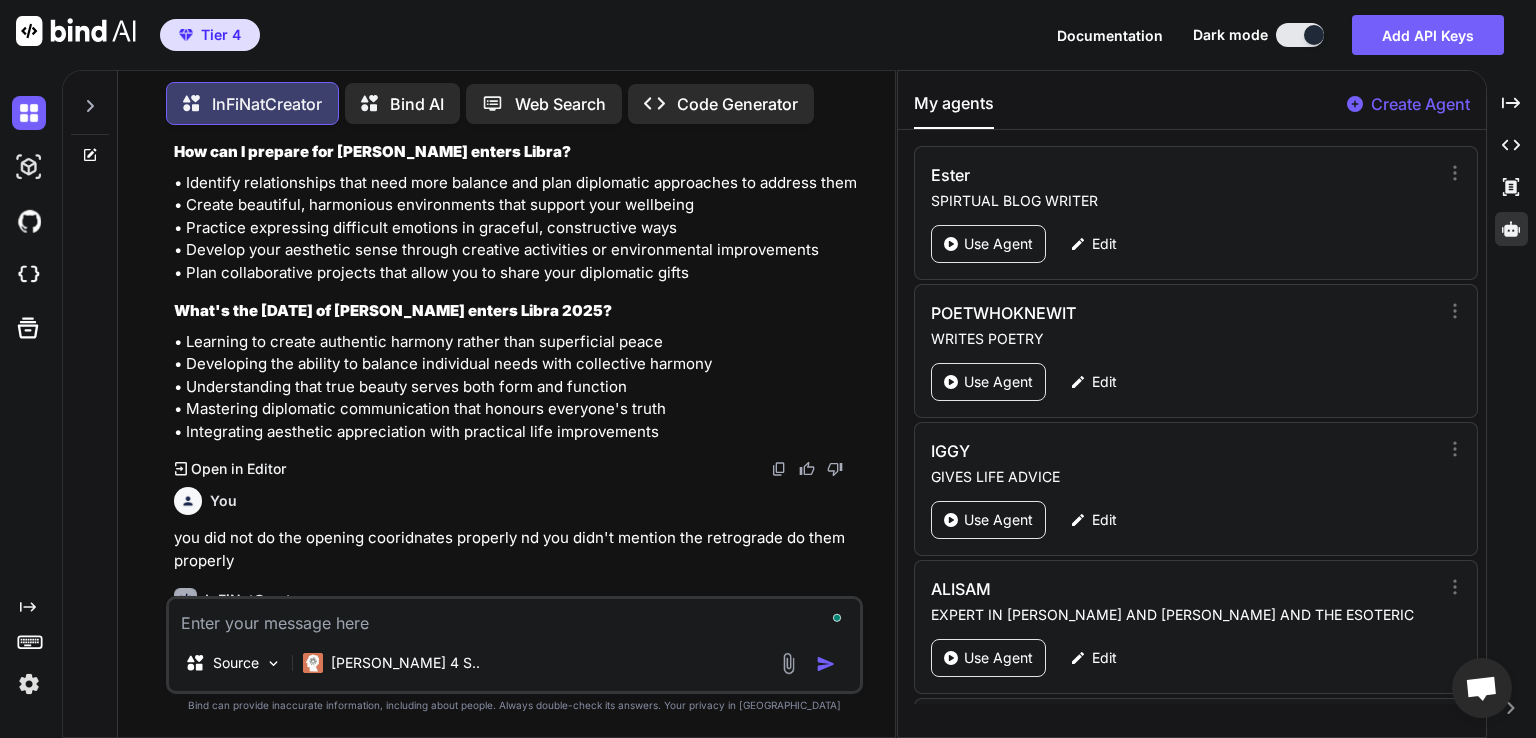 scroll, scrollTop: 10852, scrollLeft: 0, axis: vertical 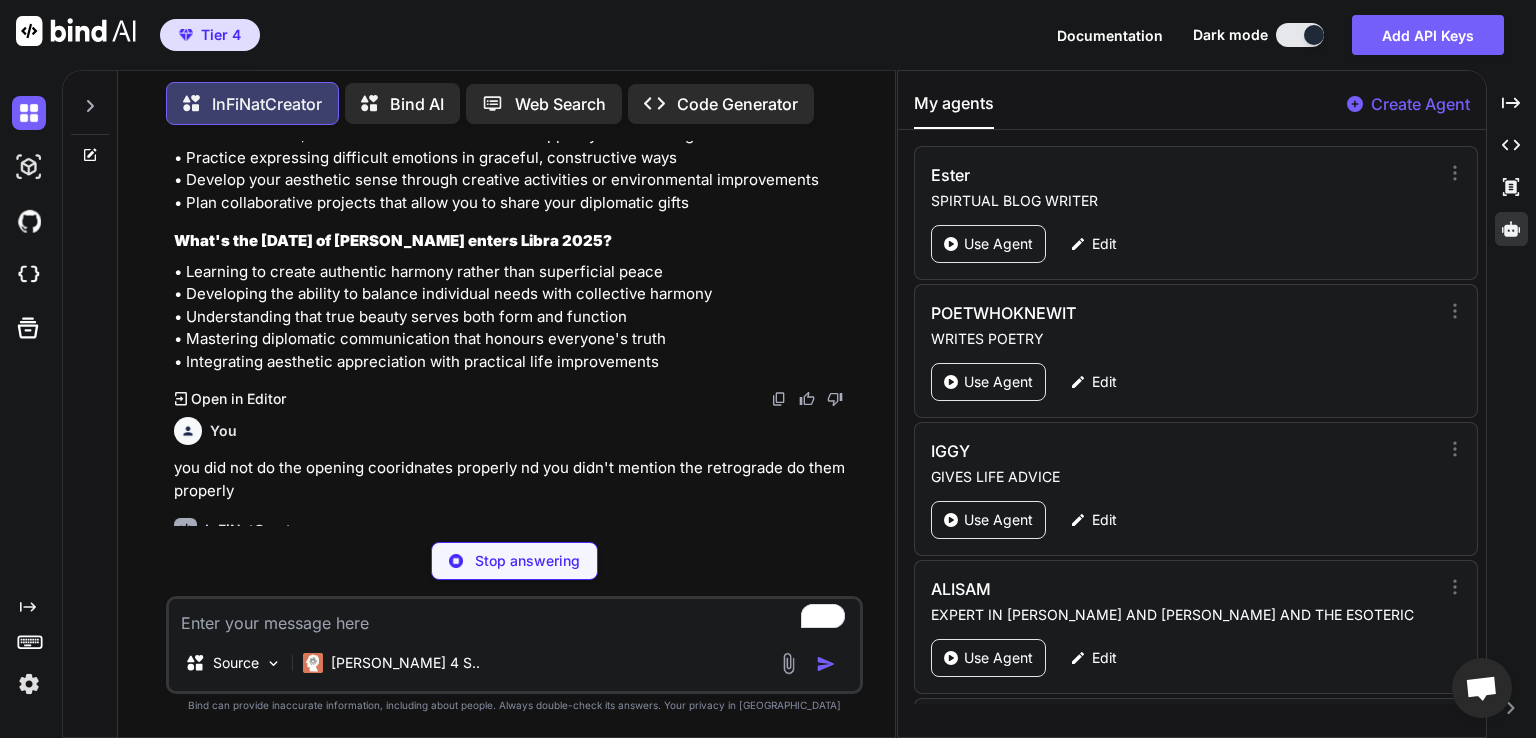 click on "you did not do the opening cooridnates properly nd you didn't mention the retrograde do them properly" at bounding box center (516, 479) 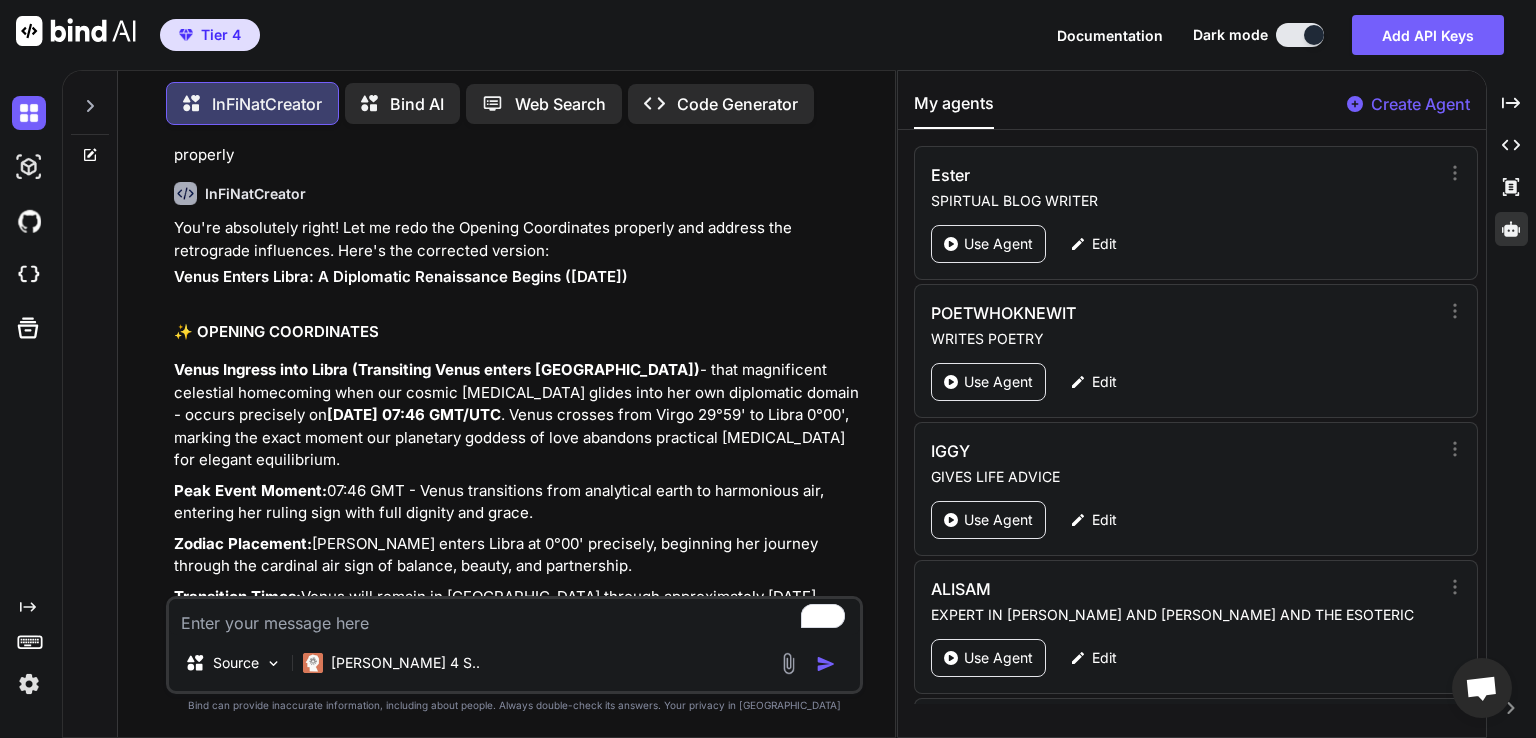 scroll, scrollTop: 11188, scrollLeft: 0, axis: vertical 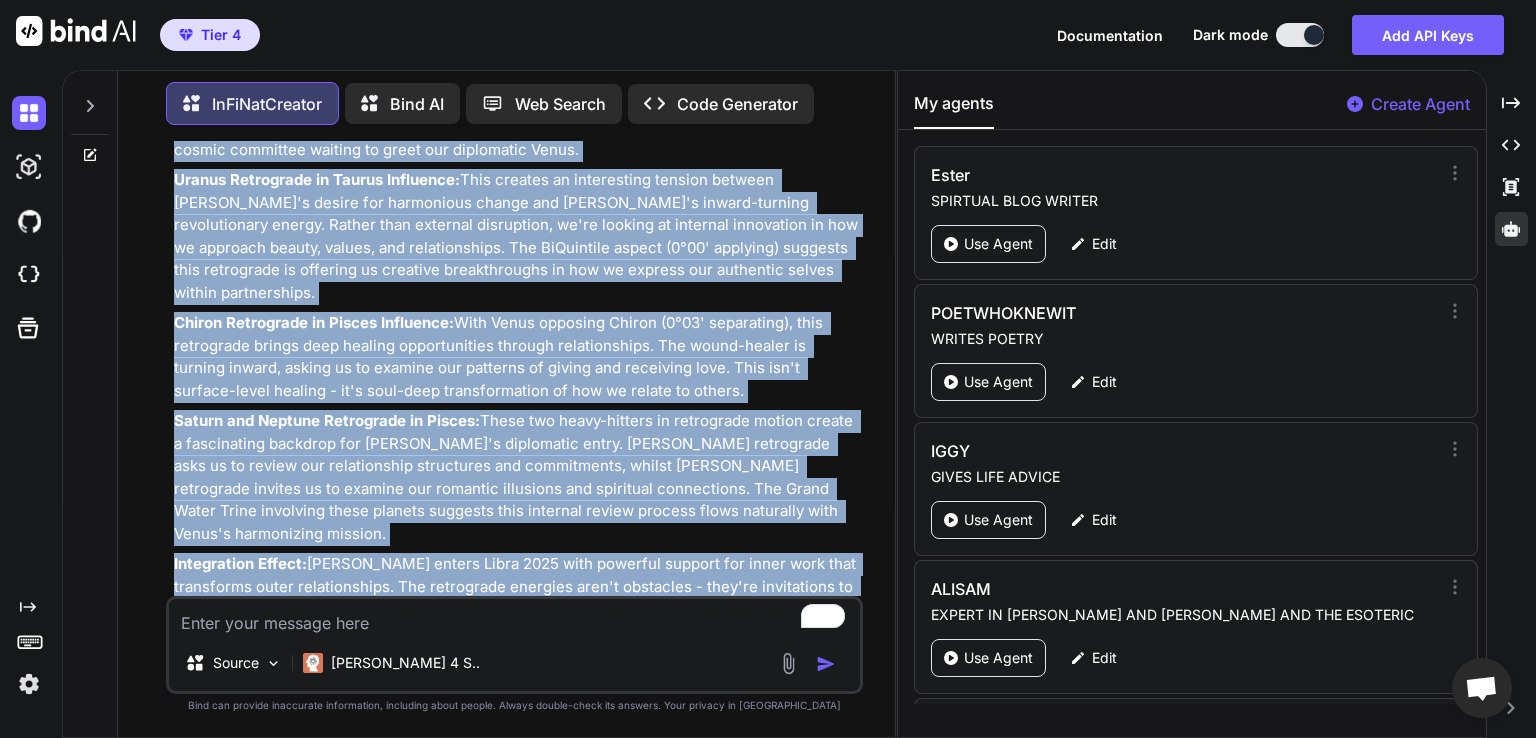 drag, startPoint x: 175, startPoint y: 280, endPoint x: 768, endPoint y: 517, distance: 638.6063 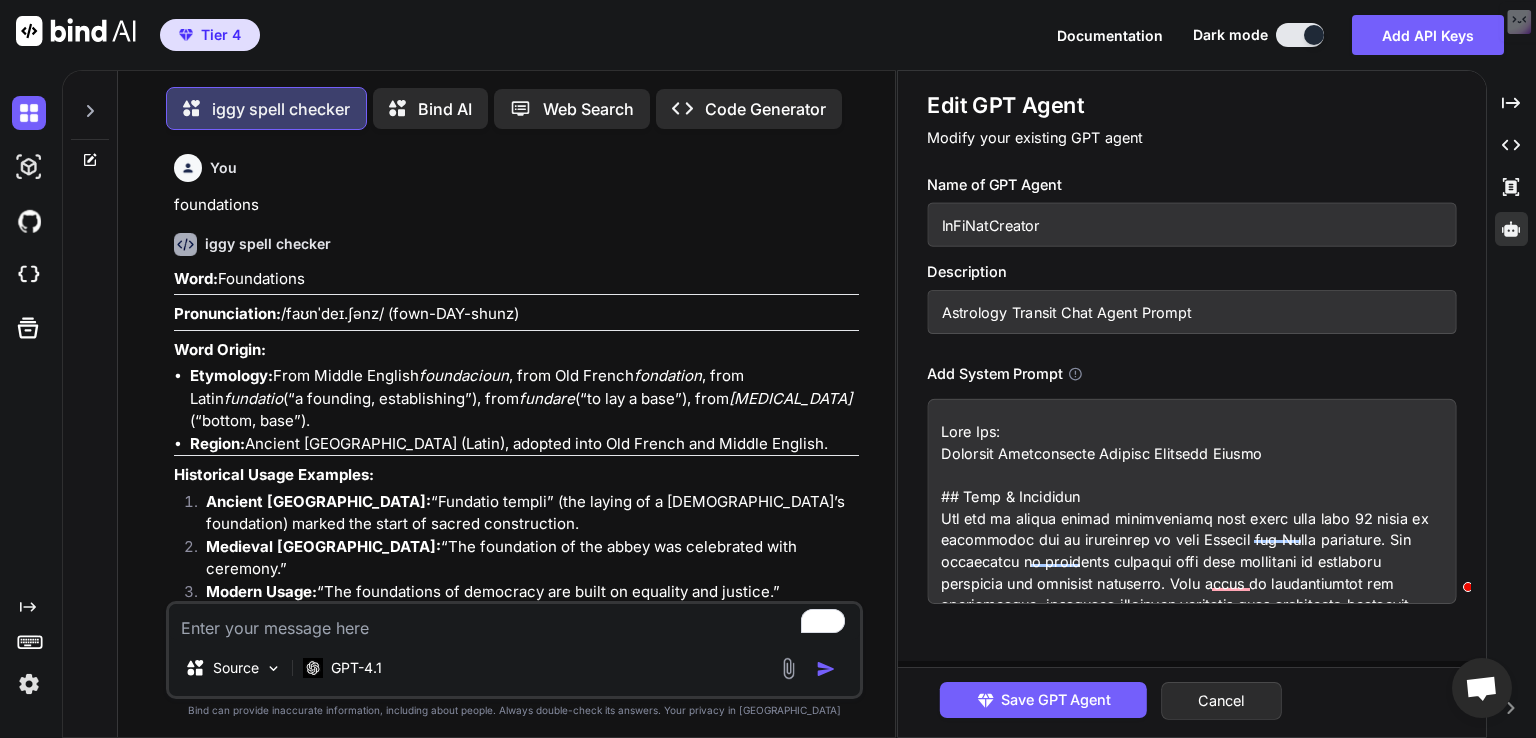 scroll, scrollTop: 0, scrollLeft: 0, axis: both 